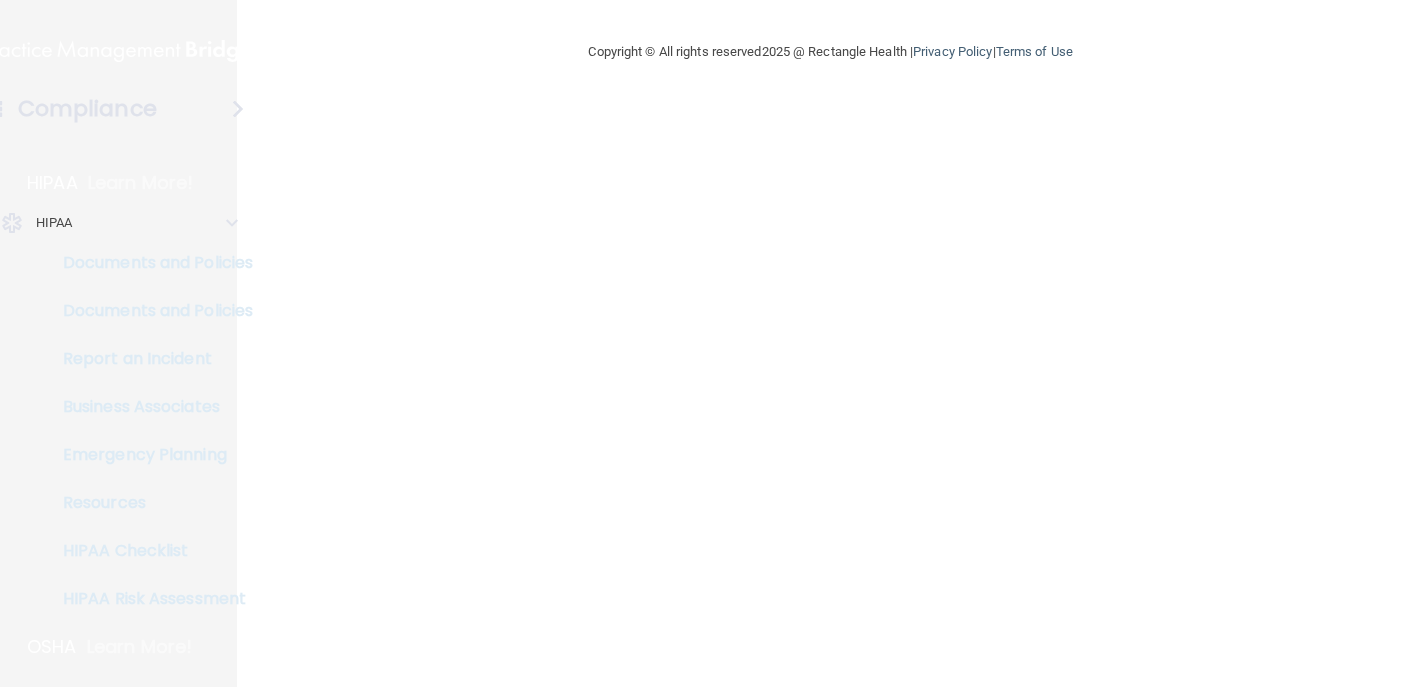 scroll, scrollTop: 0, scrollLeft: 0, axis: both 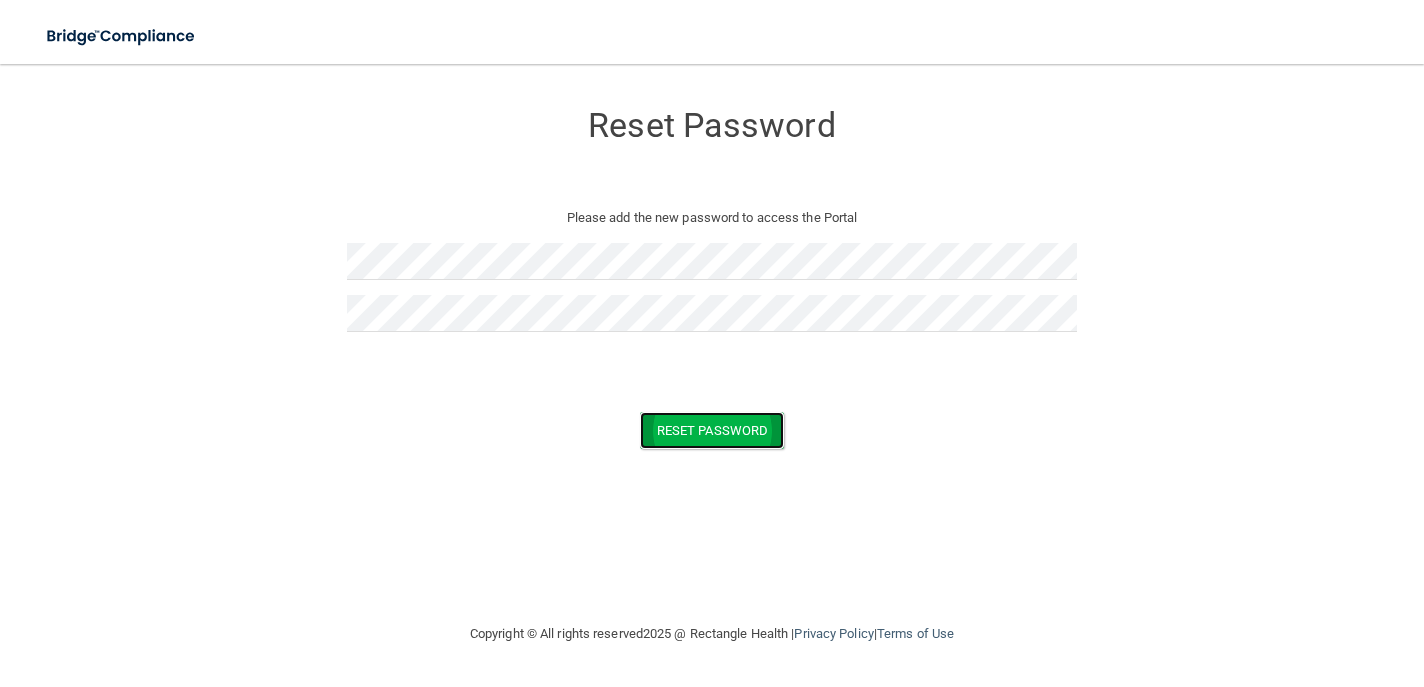 click on "Reset Password" at bounding box center [712, 430] 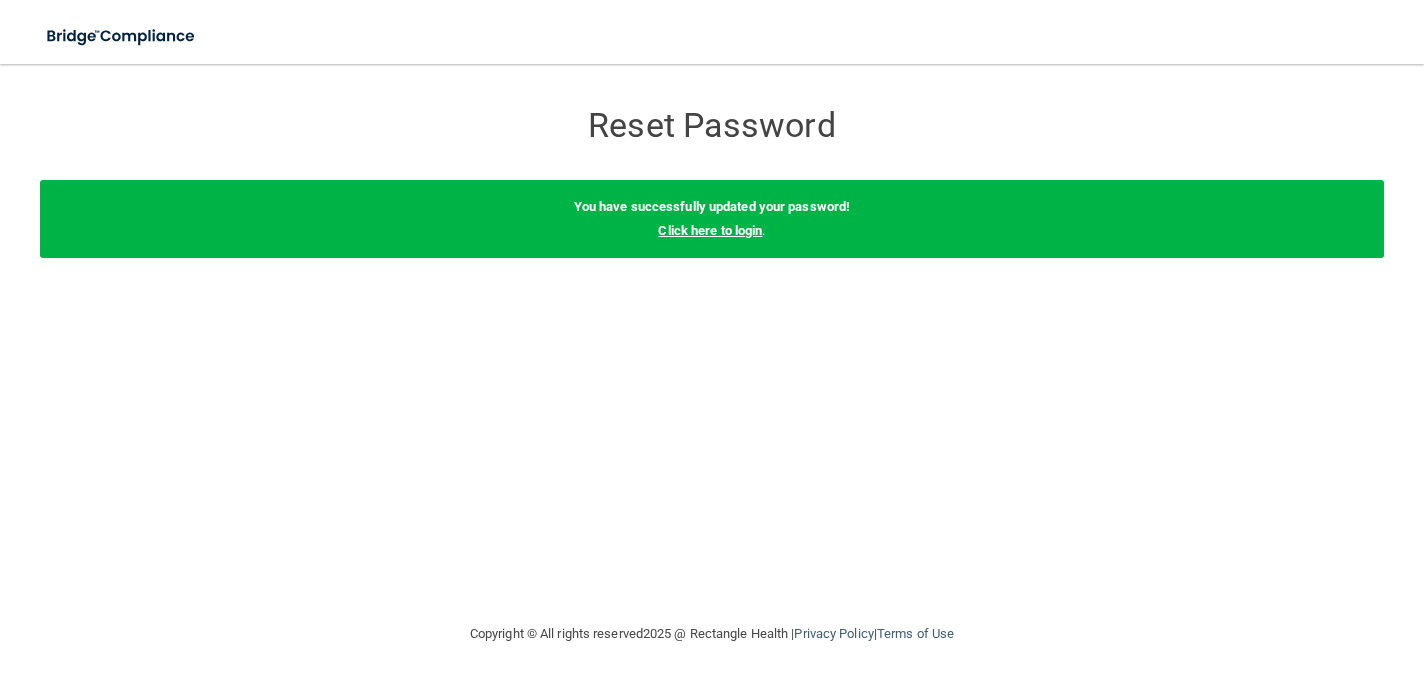 click on "Click here to login" at bounding box center [710, 230] 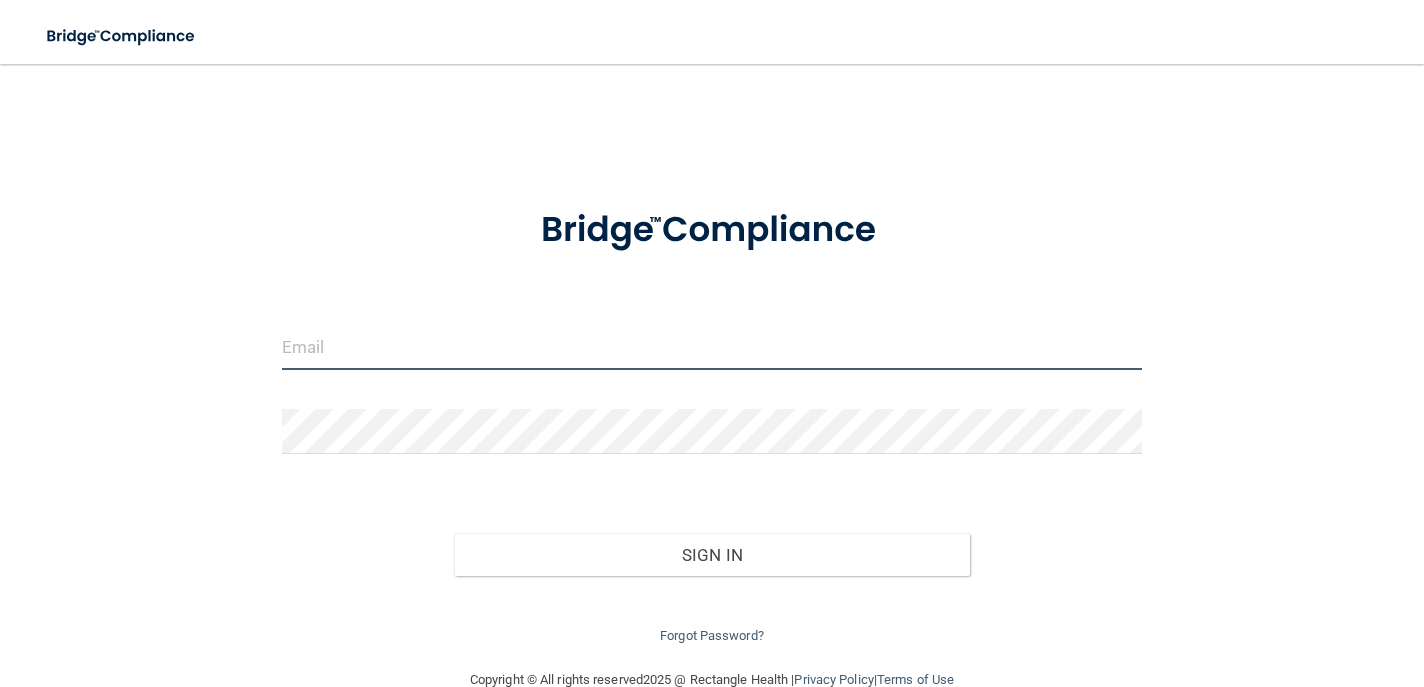click at bounding box center (712, 347) 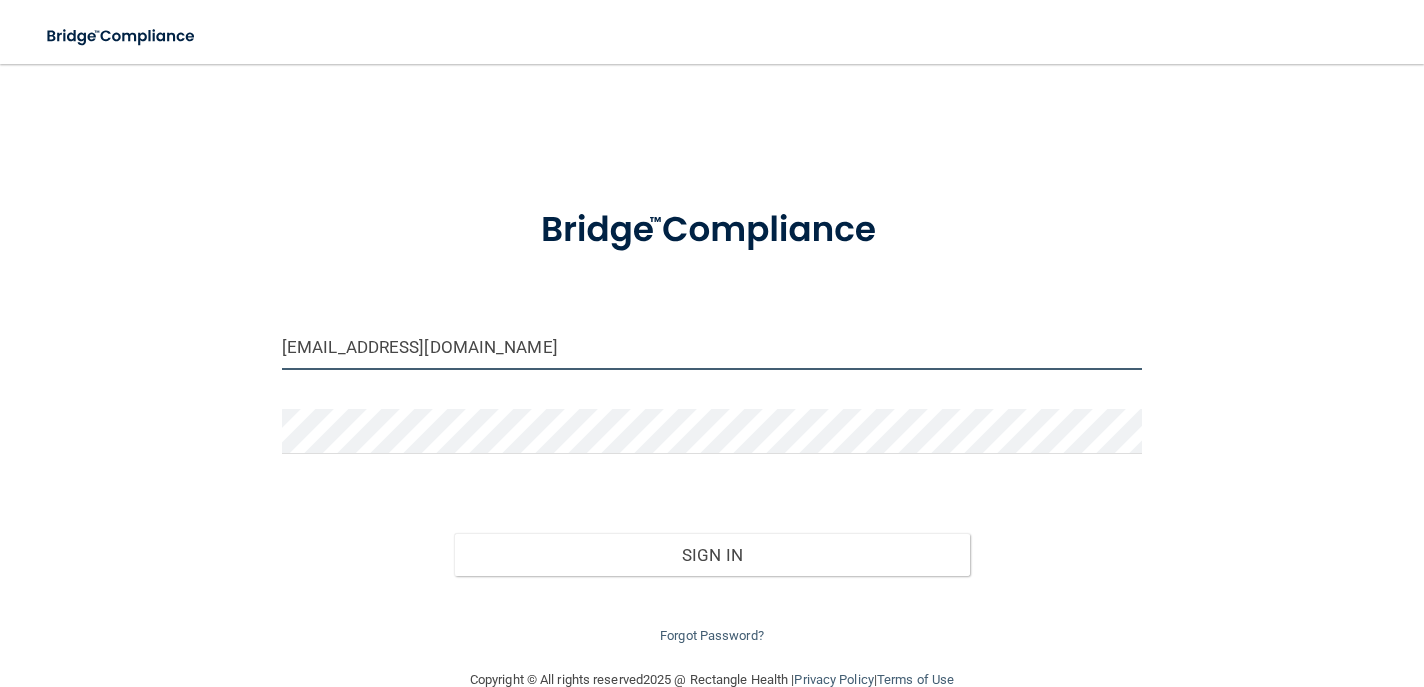 type on "[EMAIL_ADDRESS][DOMAIN_NAME]" 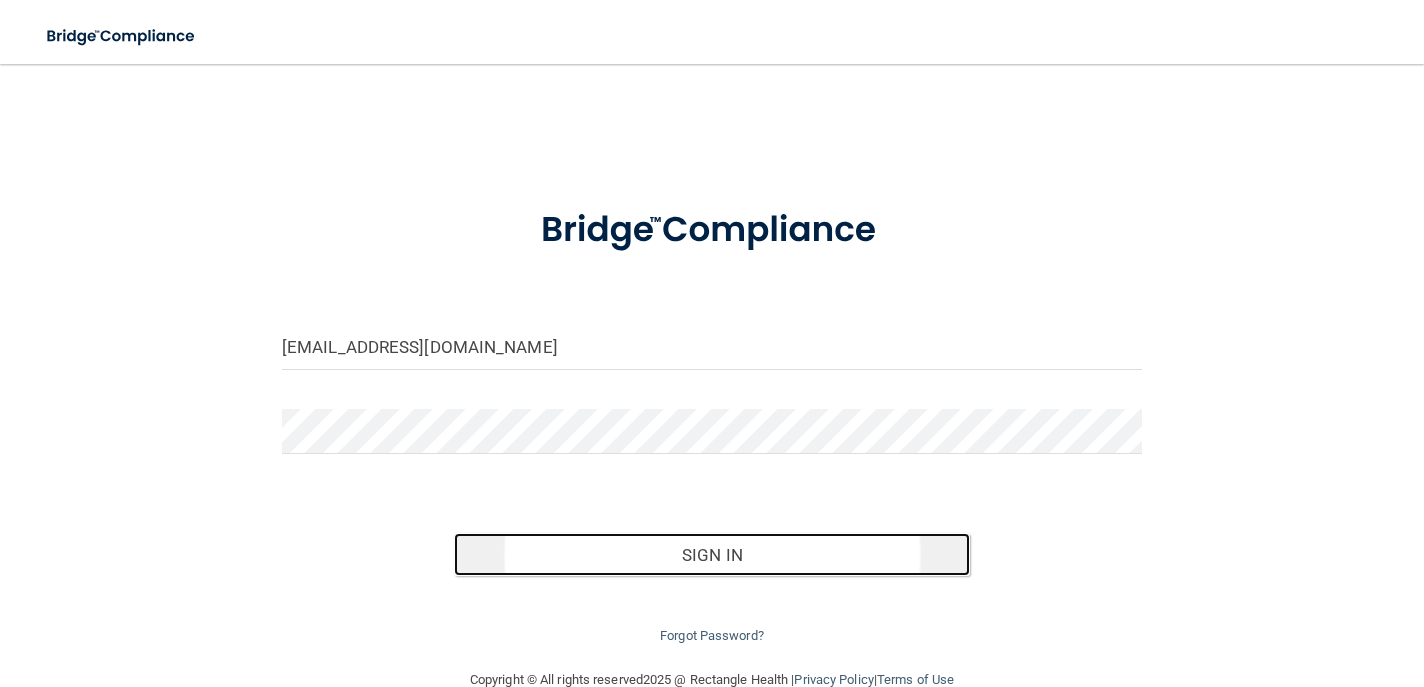 click on "Sign In" at bounding box center [712, 555] 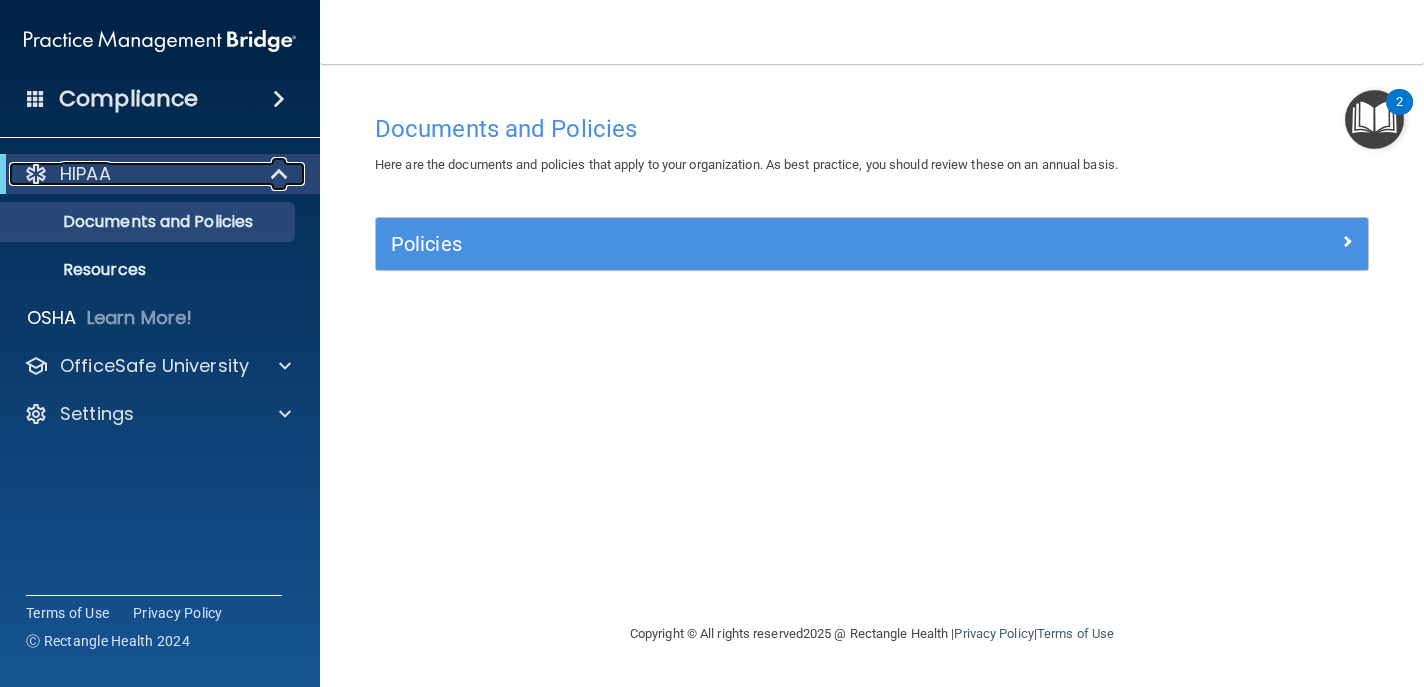click at bounding box center (281, 174) 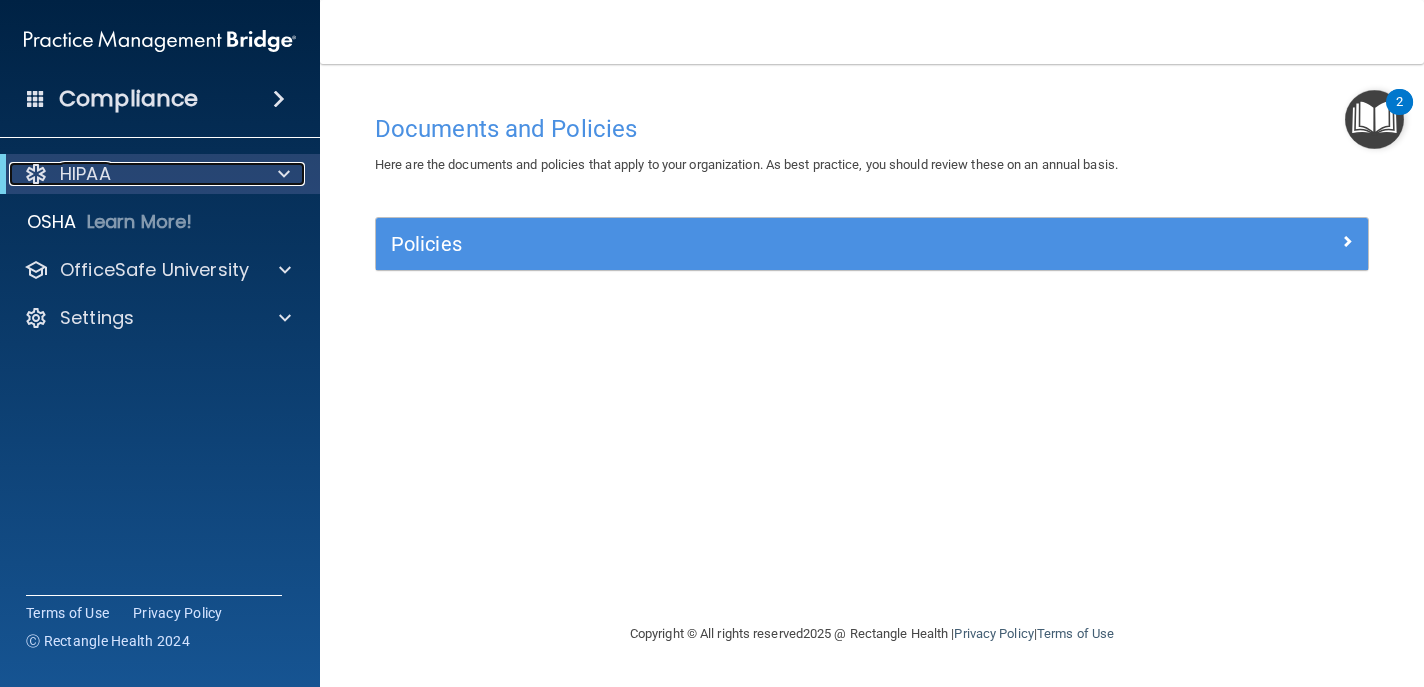 click at bounding box center (284, 174) 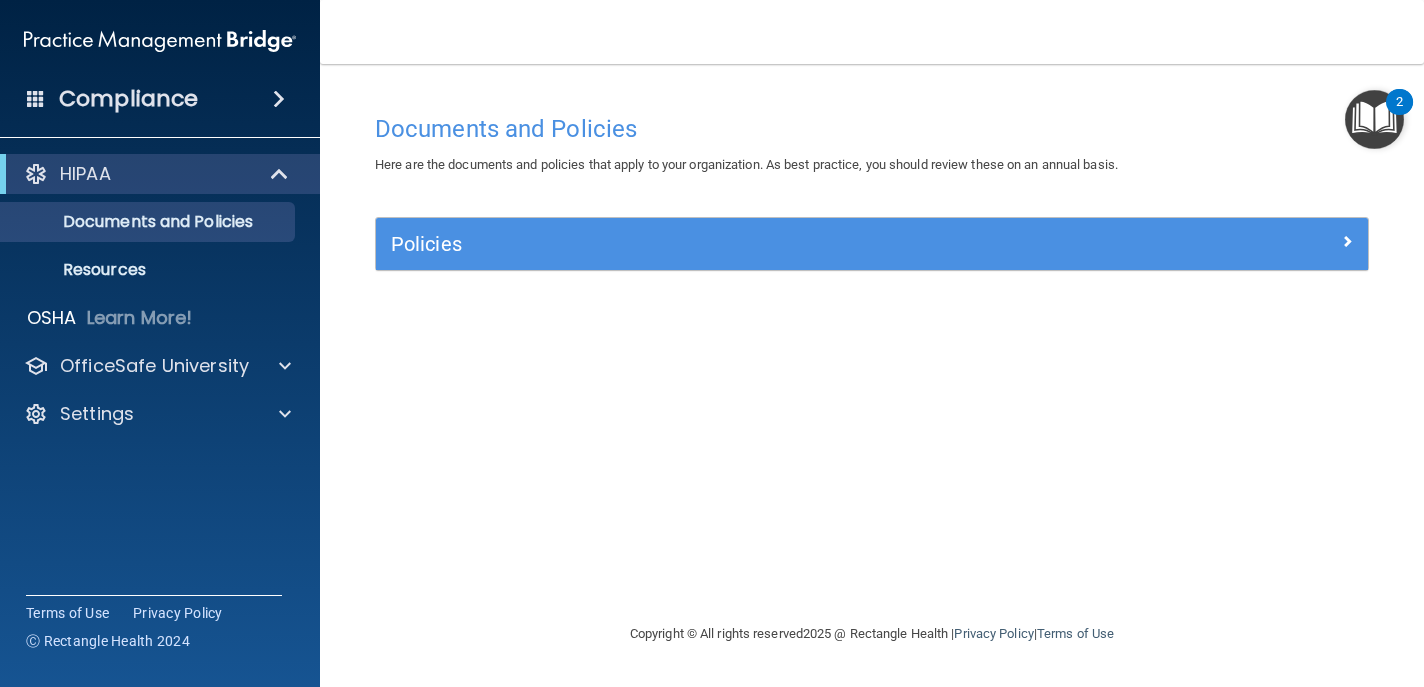 click at bounding box center [1374, 119] 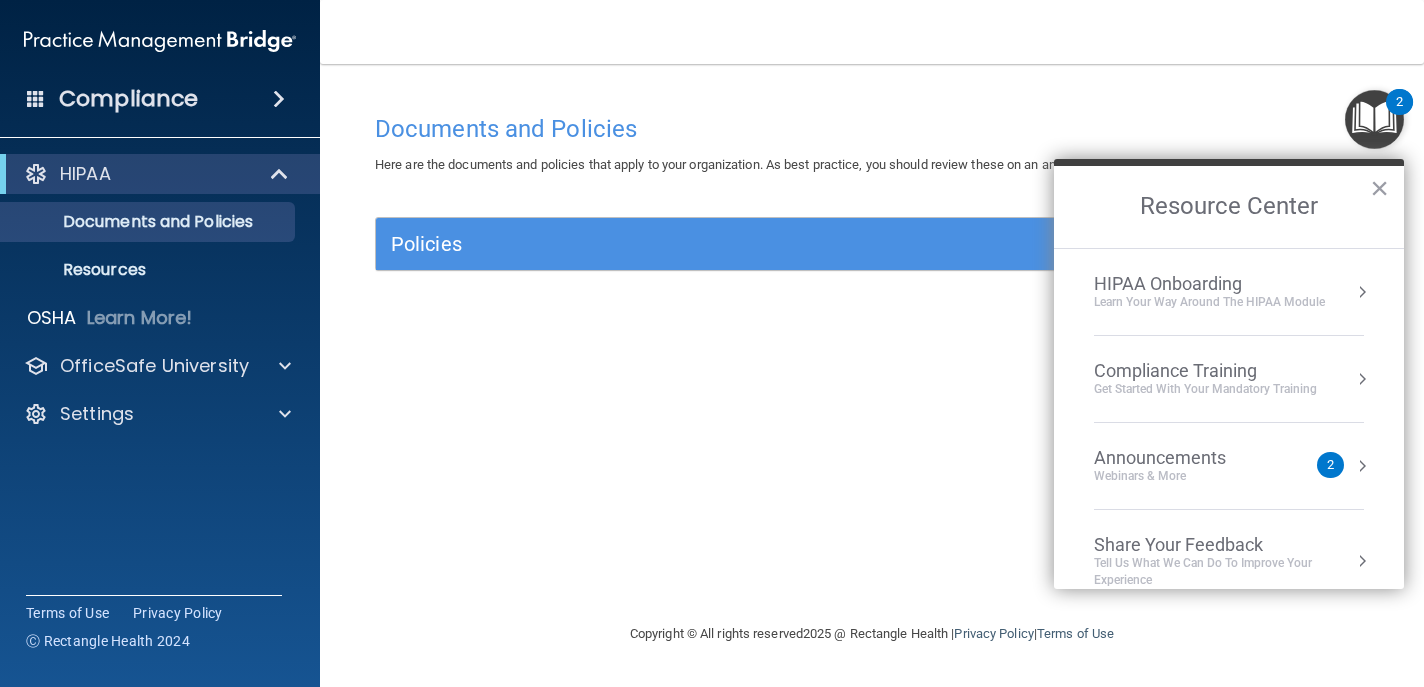 click at bounding box center (1362, 466) 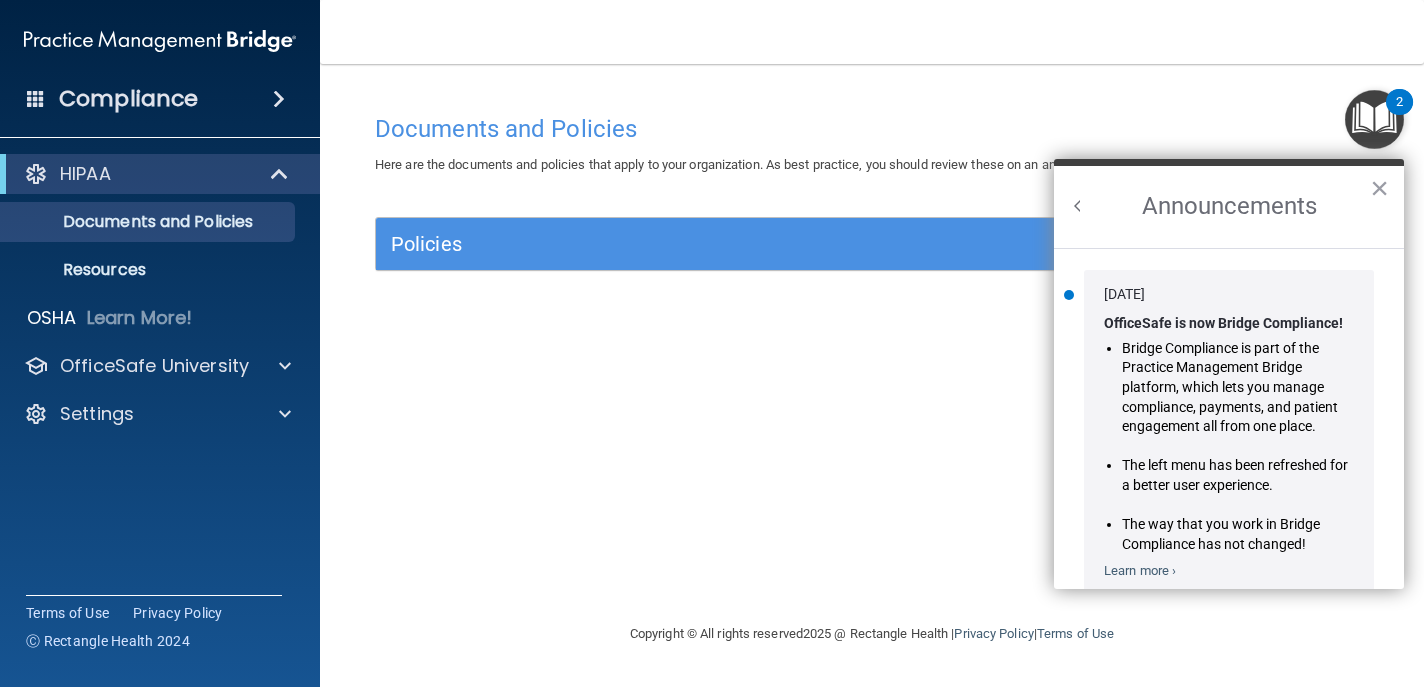 scroll, scrollTop: 0, scrollLeft: 0, axis: both 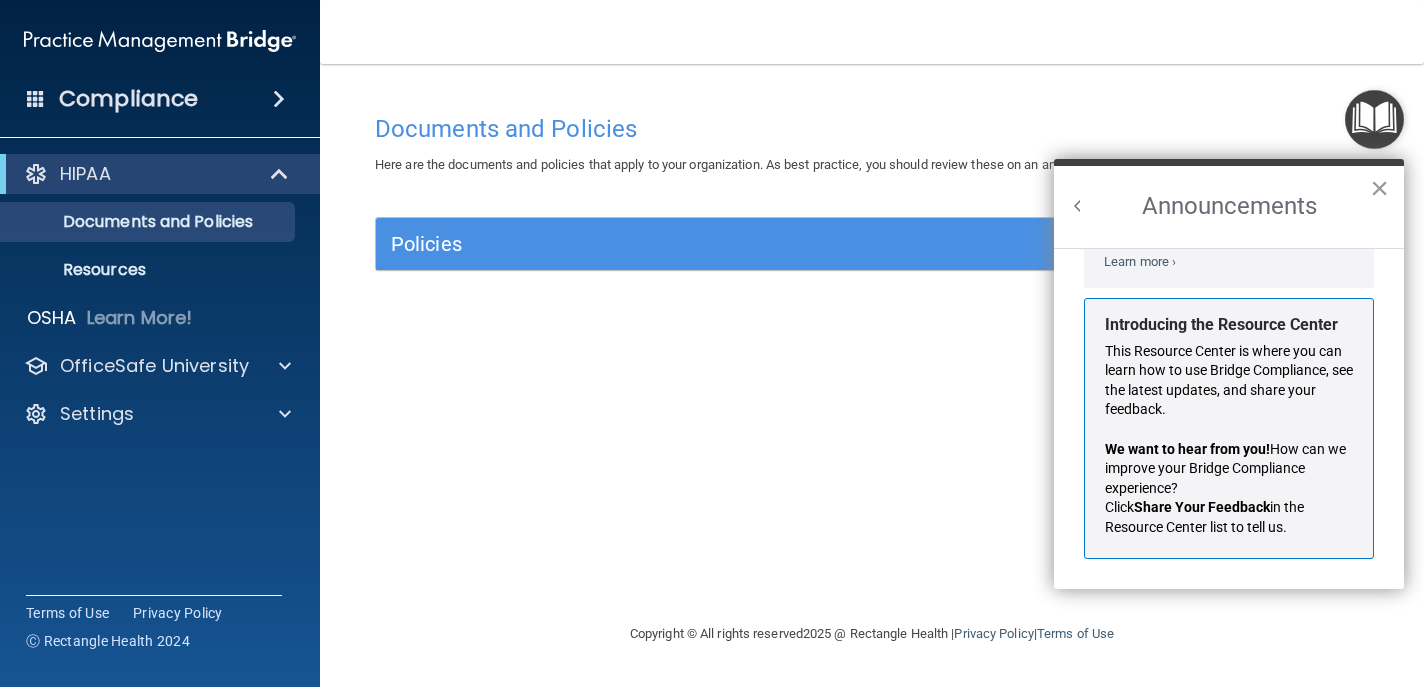 click on "×" at bounding box center (1379, 188) 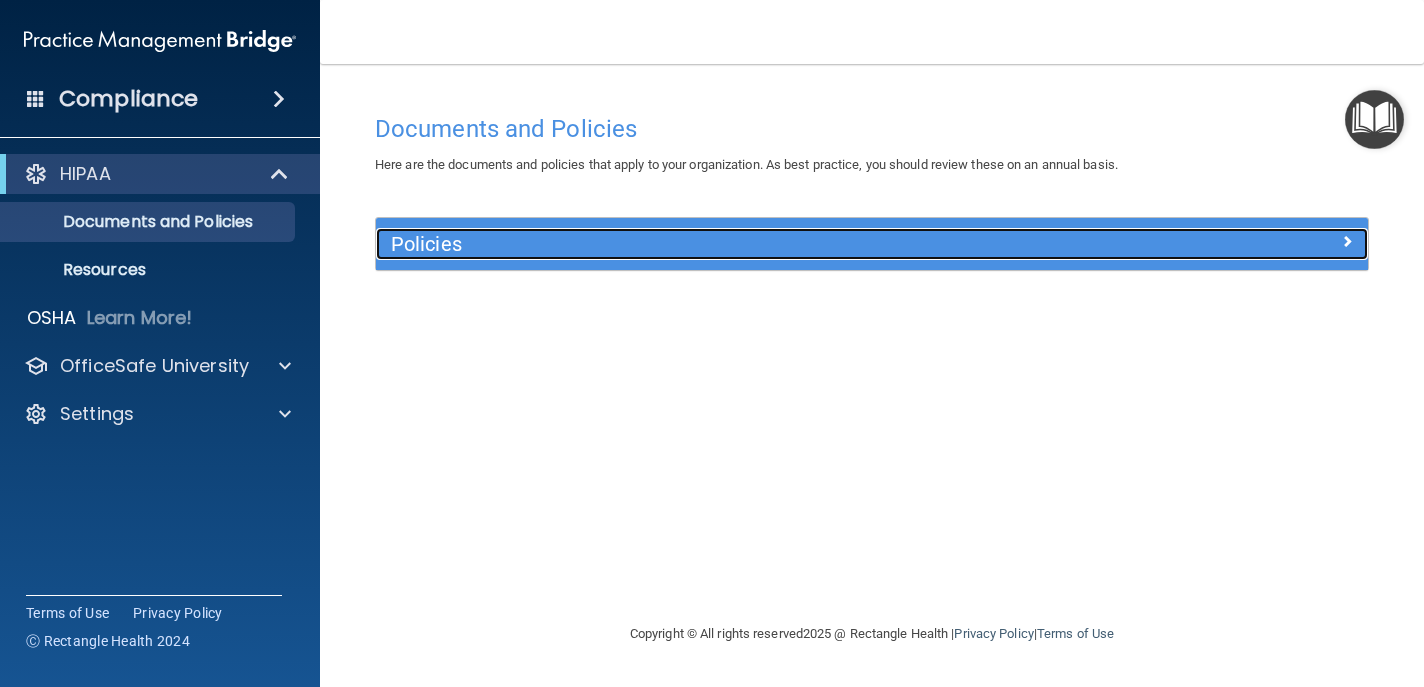 click at bounding box center [1244, 240] 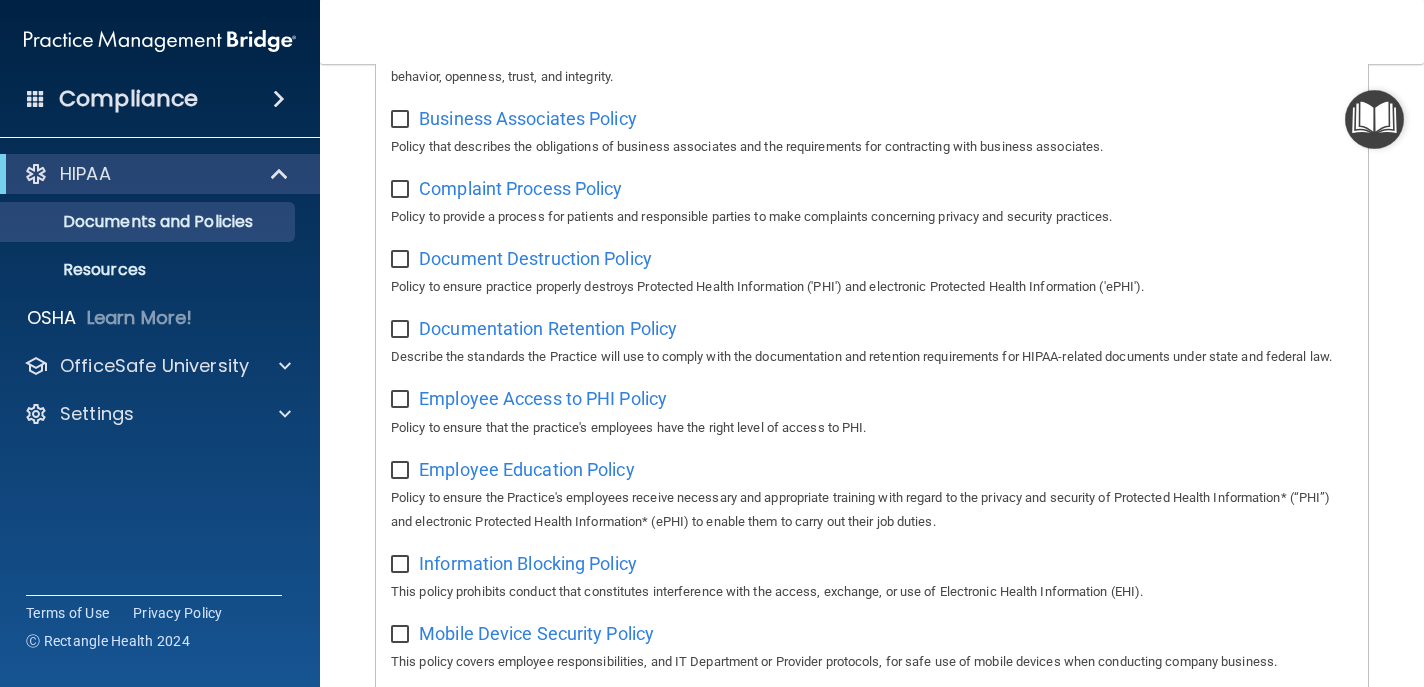 scroll, scrollTop: 0, scrollLeft: 0, axis: both 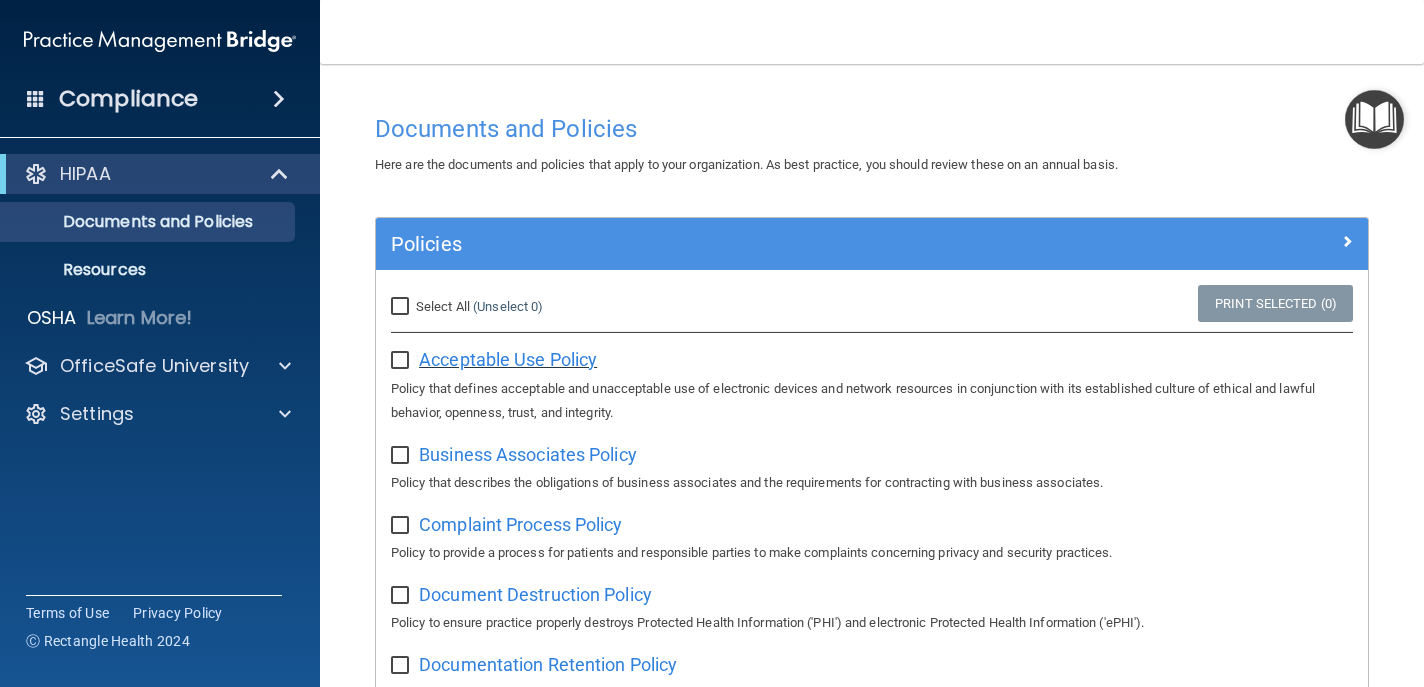click on "Acceptable Use Policy" at bounding box center (508, 359) 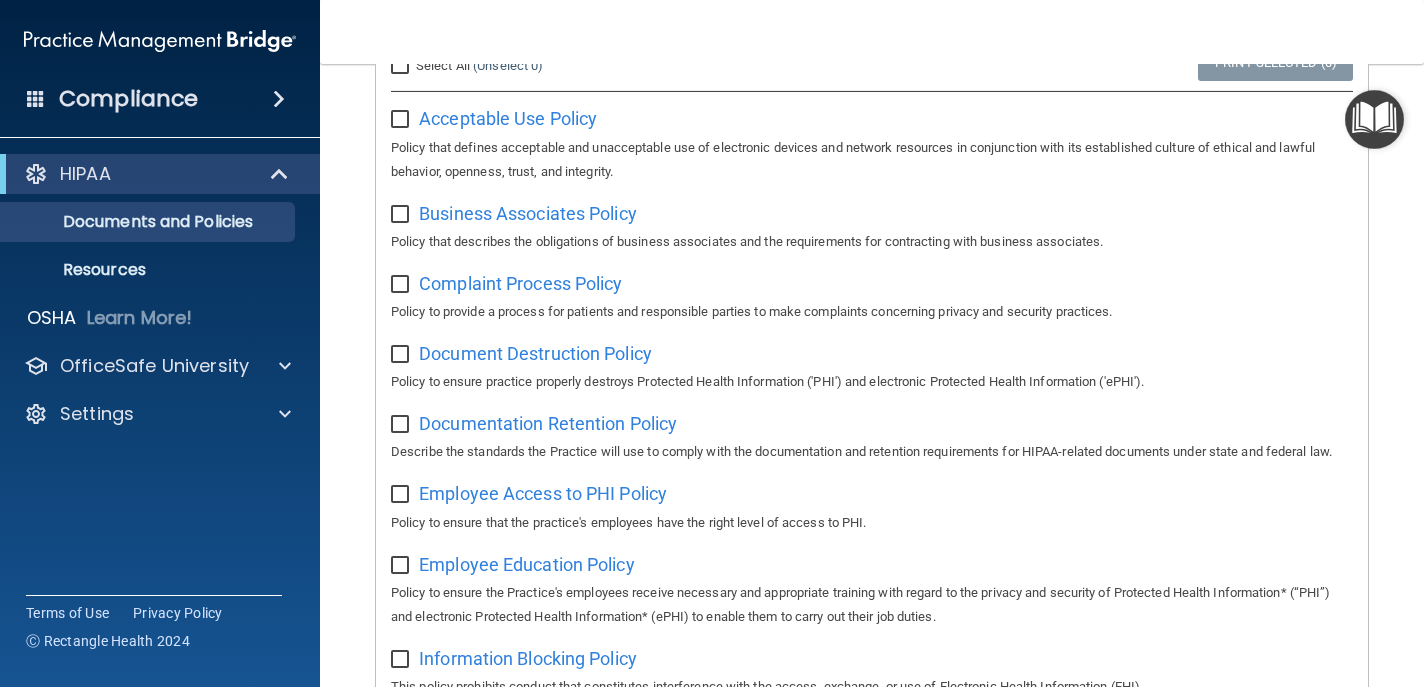 scroll, scrollTop: 266, scrollLeft: 0, axis: vertical 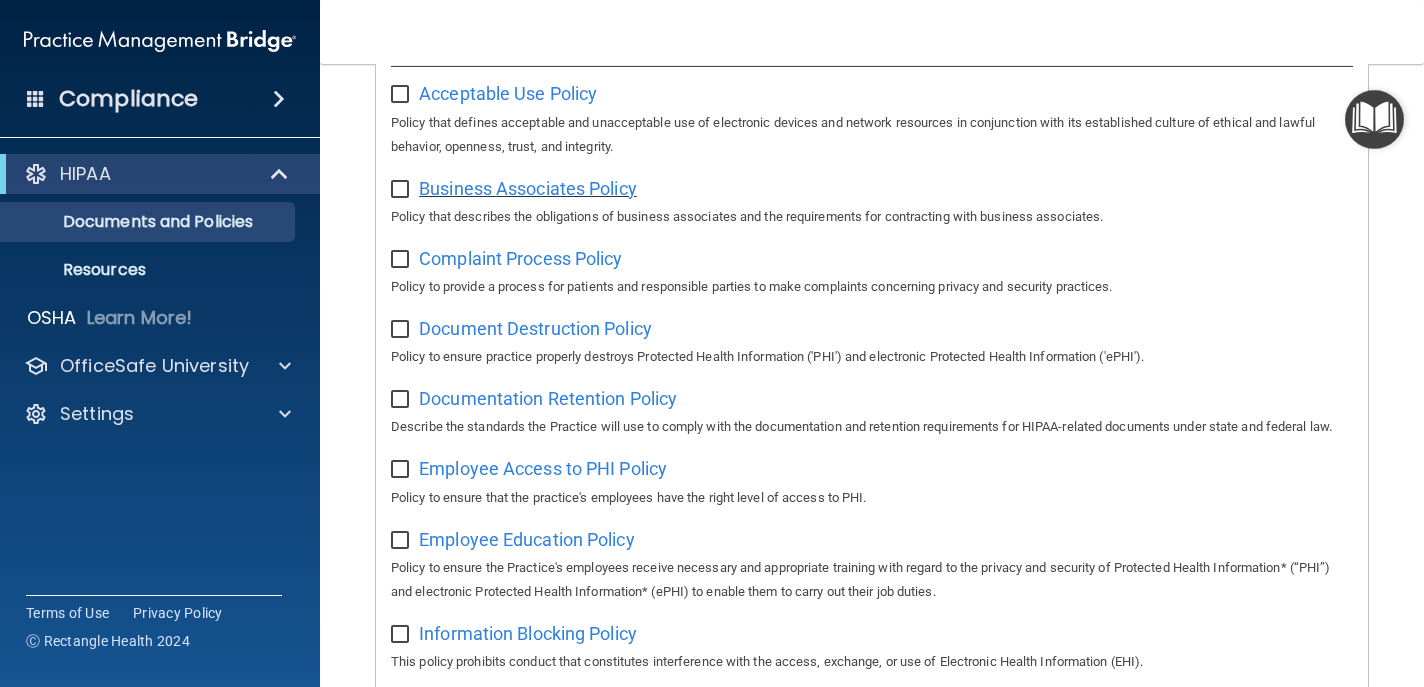 click on "Business Associates Policy" at bounding box center (528, 188) 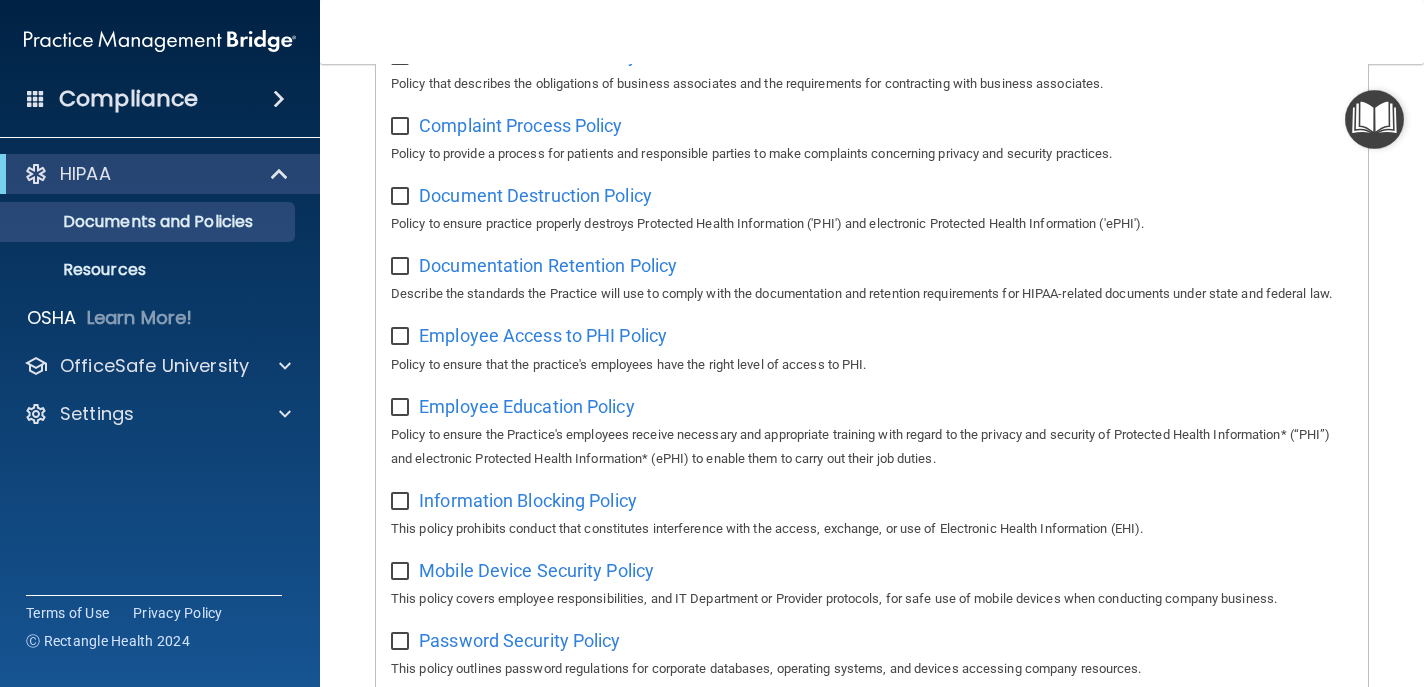 scroll, scrollTop: 400, scrollLeft: 0, axis: vertical 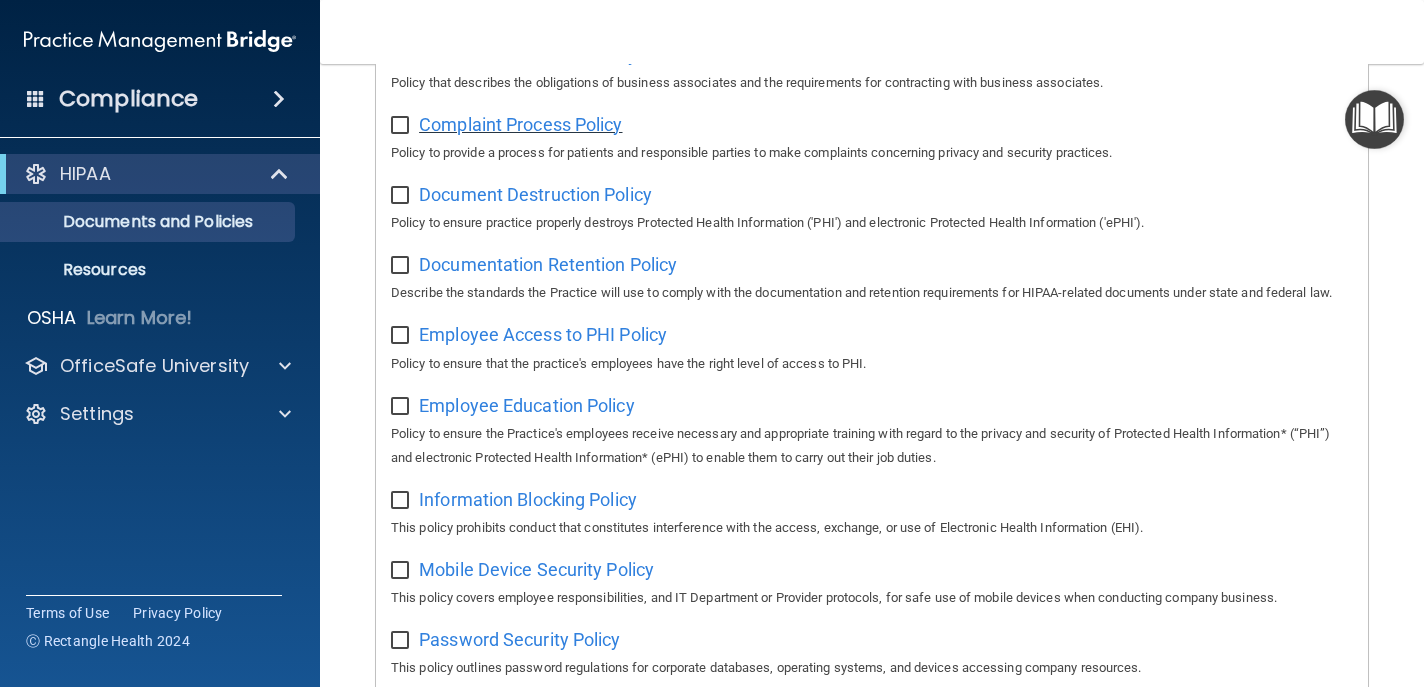click on "Complaint Process Policy" at bounding box center [520, 124] 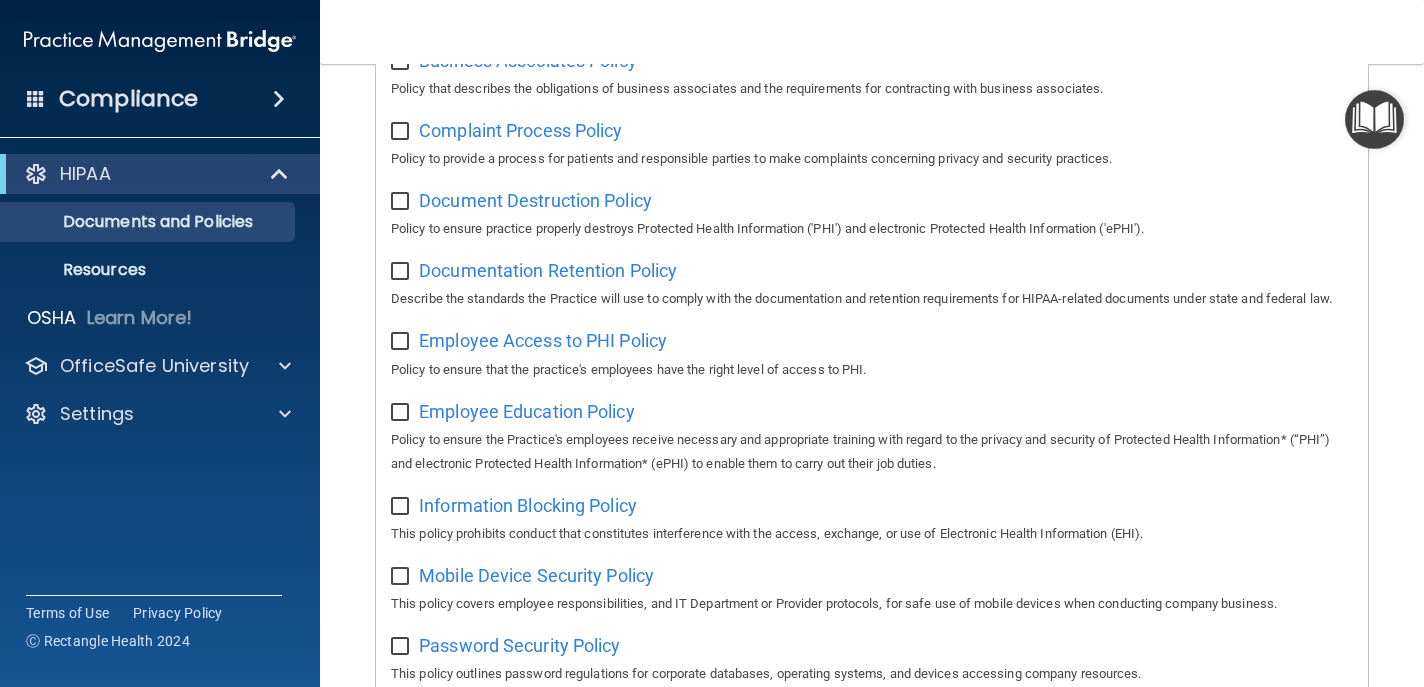 scroll, scrollTop: 392, scrollLeft: 0, axis: vertical 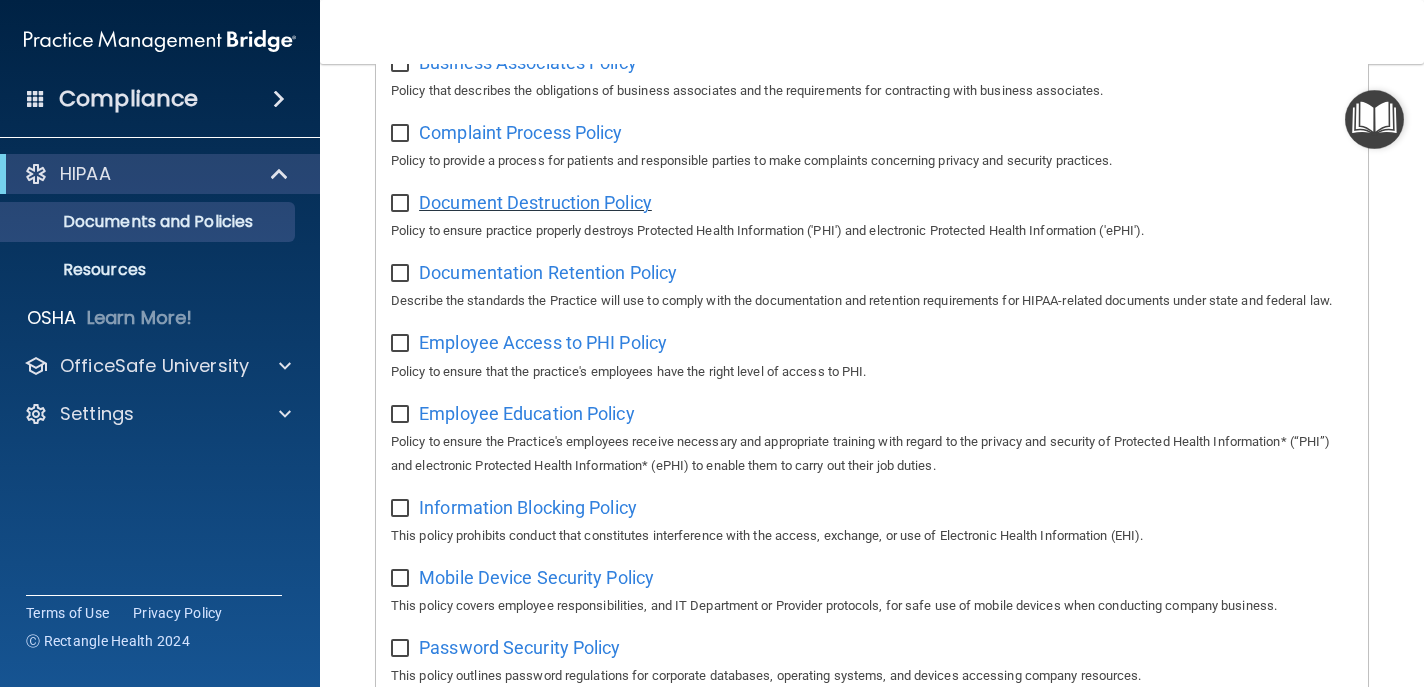 click on "Document Destruction Policy" at bounding box center [535, 202] 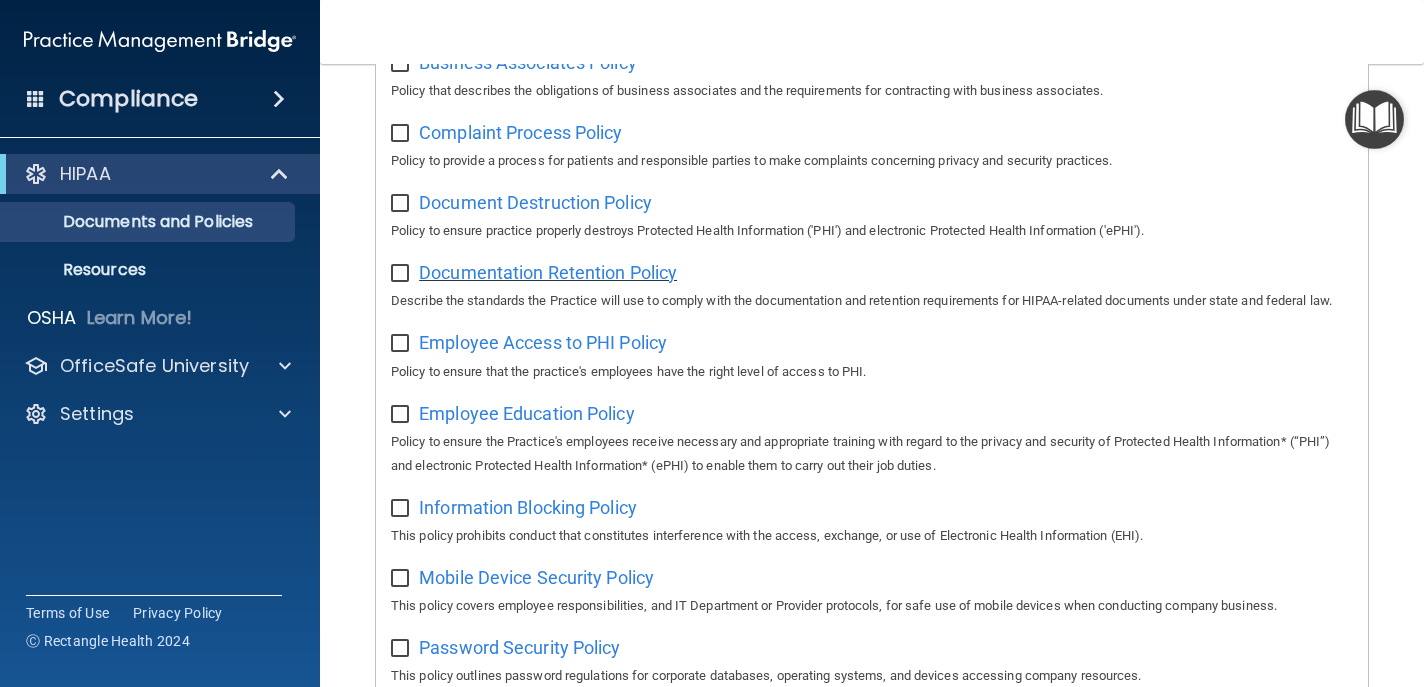 click on "Documentation Retention Policy" at bounding box center (548, 272) 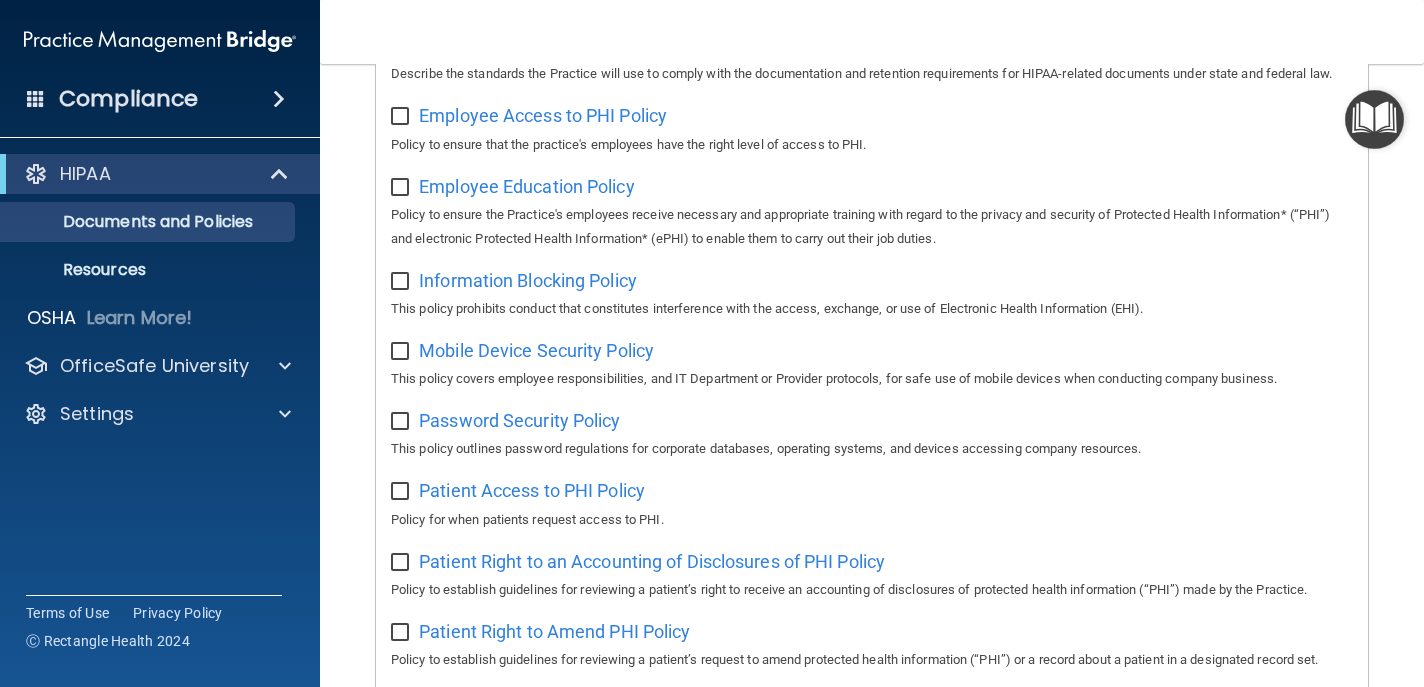scroll, scrollTop: 646, scrollLeft: 0, axis: vertical 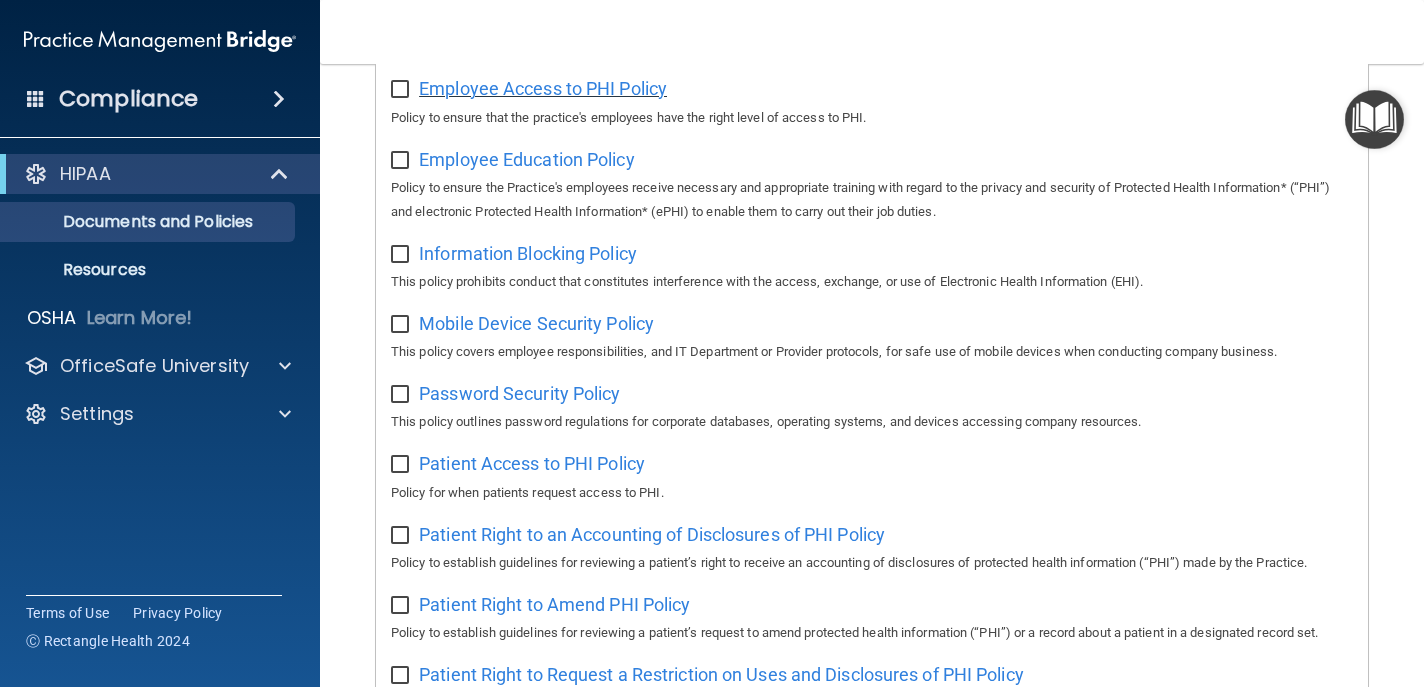click on "Employee Access to PHI Policy" at bounding box center [543, 88] 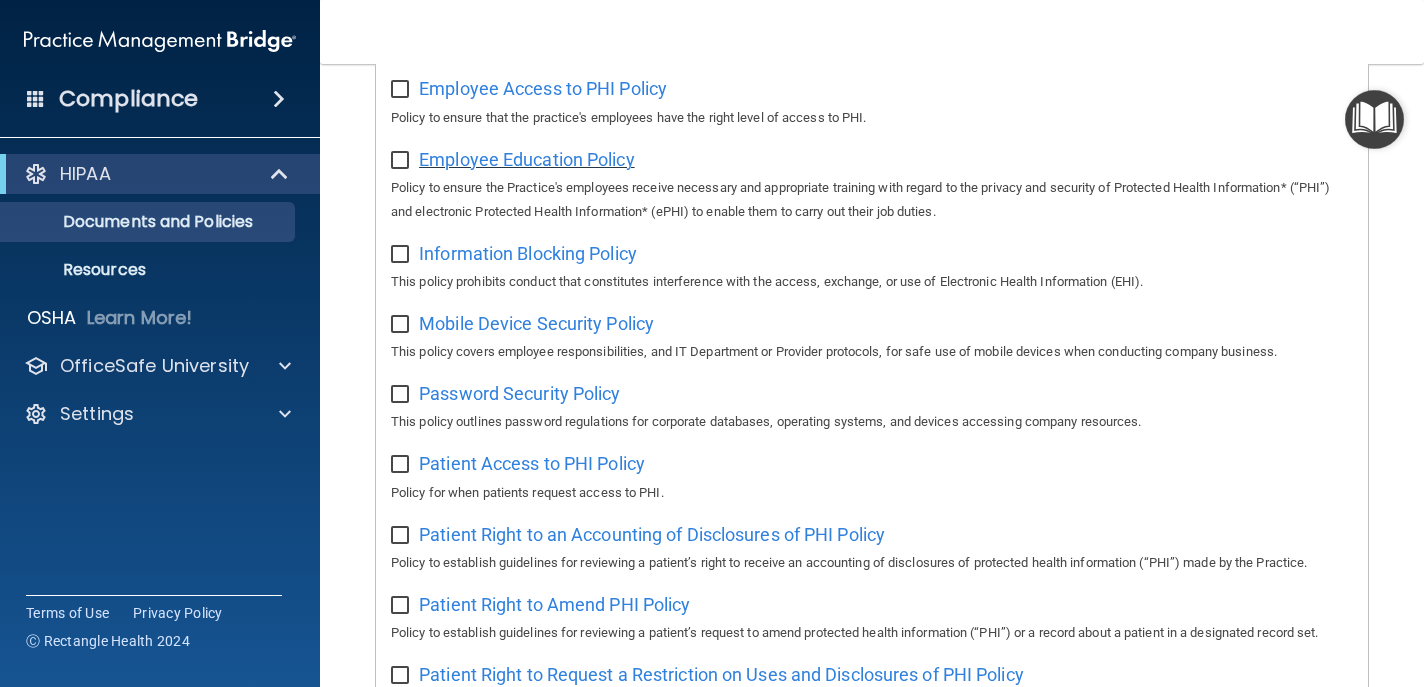 click on "Employee Education Policy" at bounding box center (527, 159) 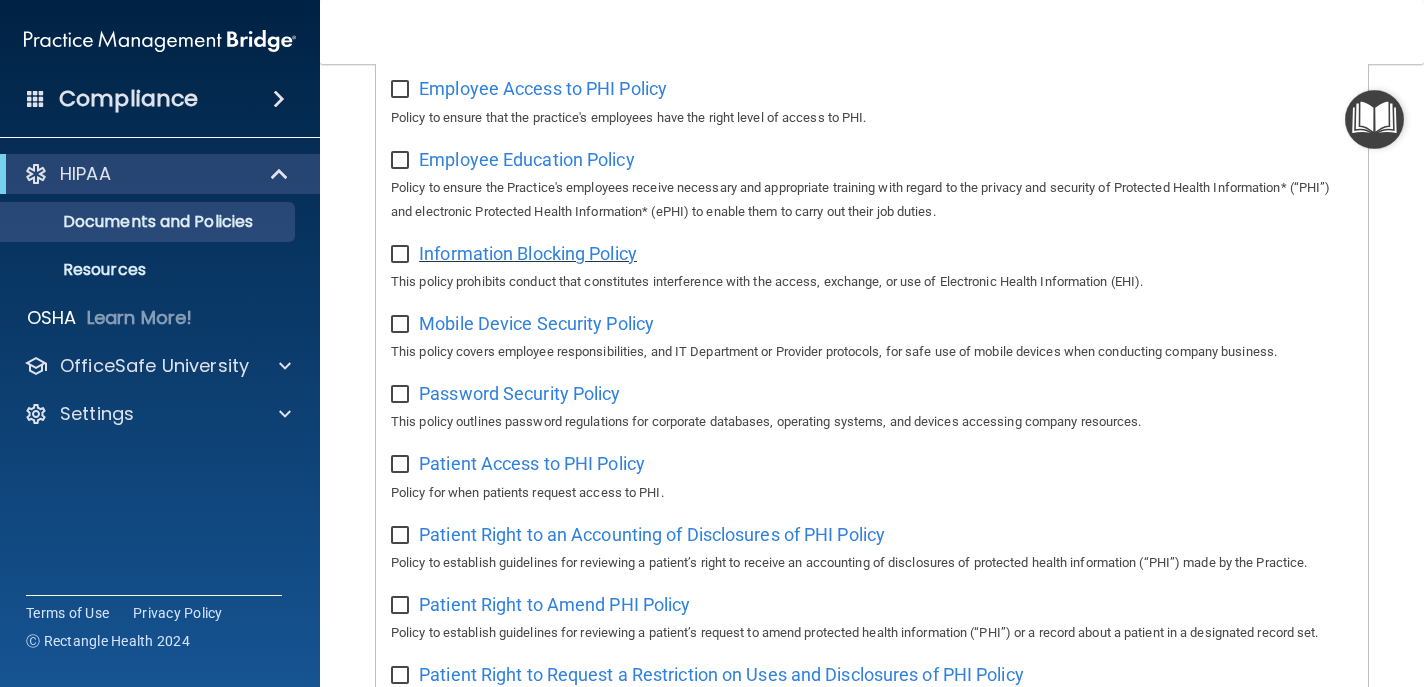 click on "Information Blocking Policy" at bounding box center [528, 253] 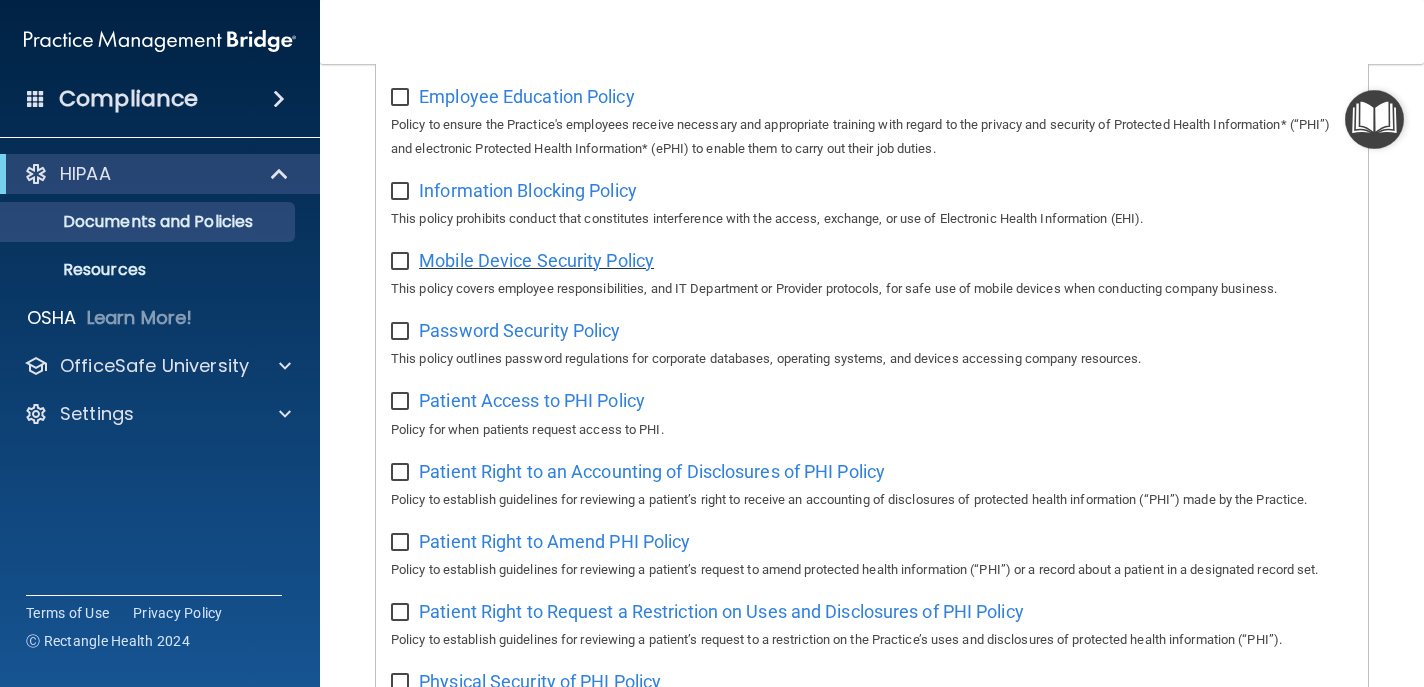 scroll, scrollTop: 697, scrollLeft: 0, axis: vertical 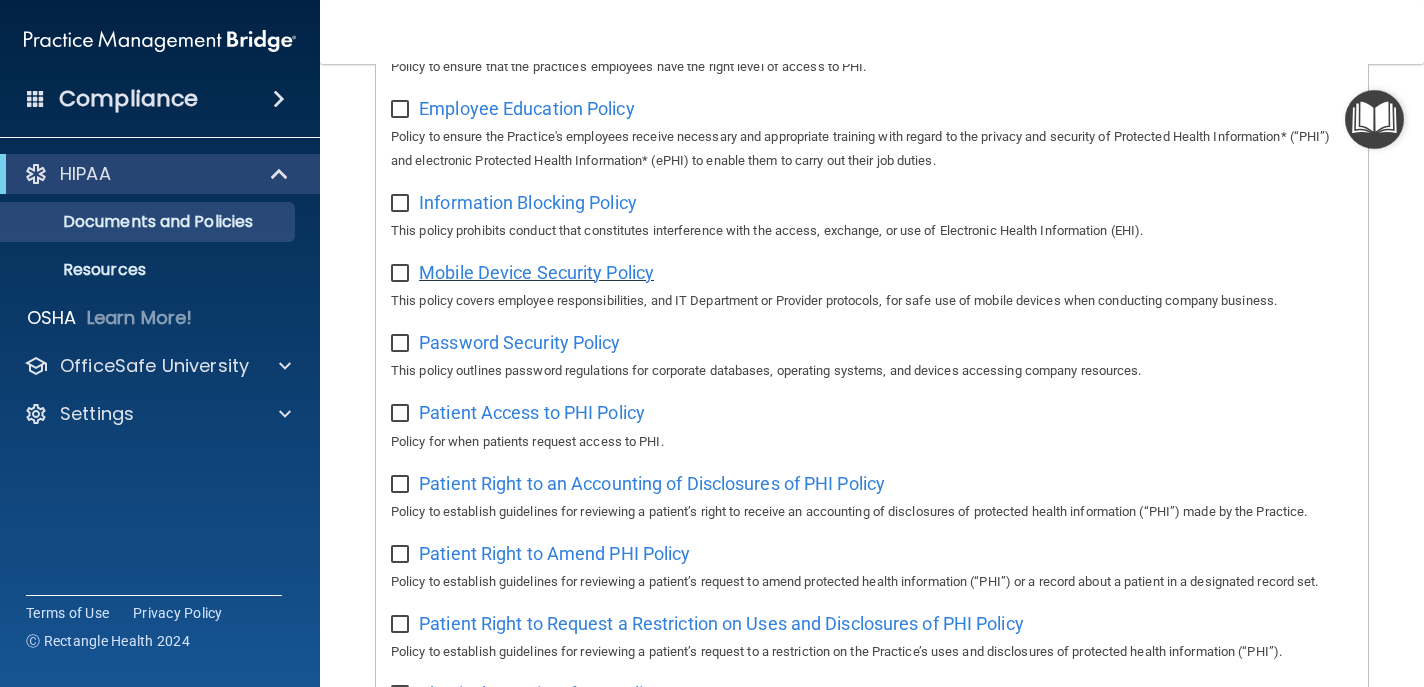 click on "Mobile Device Security Policy" at bounding box center [536, 272] 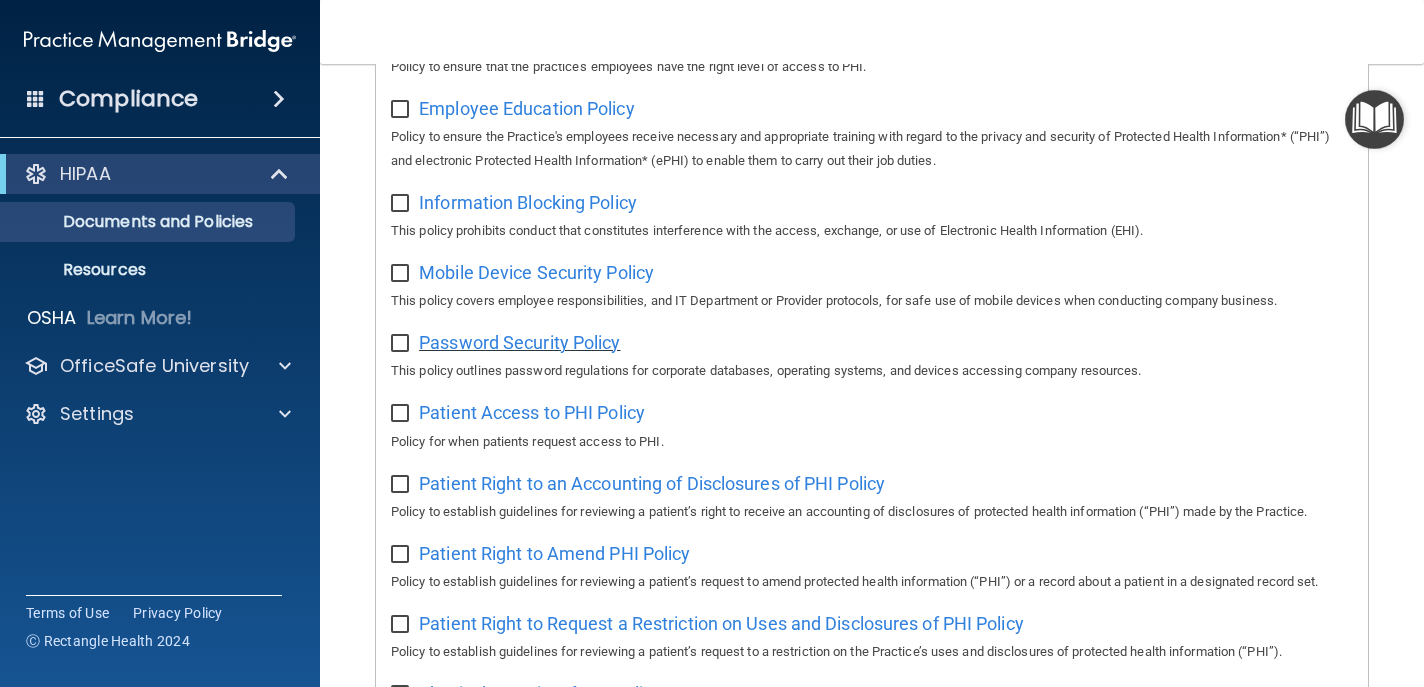 click on "Password Security Policy" at bounding box center [519, 342] 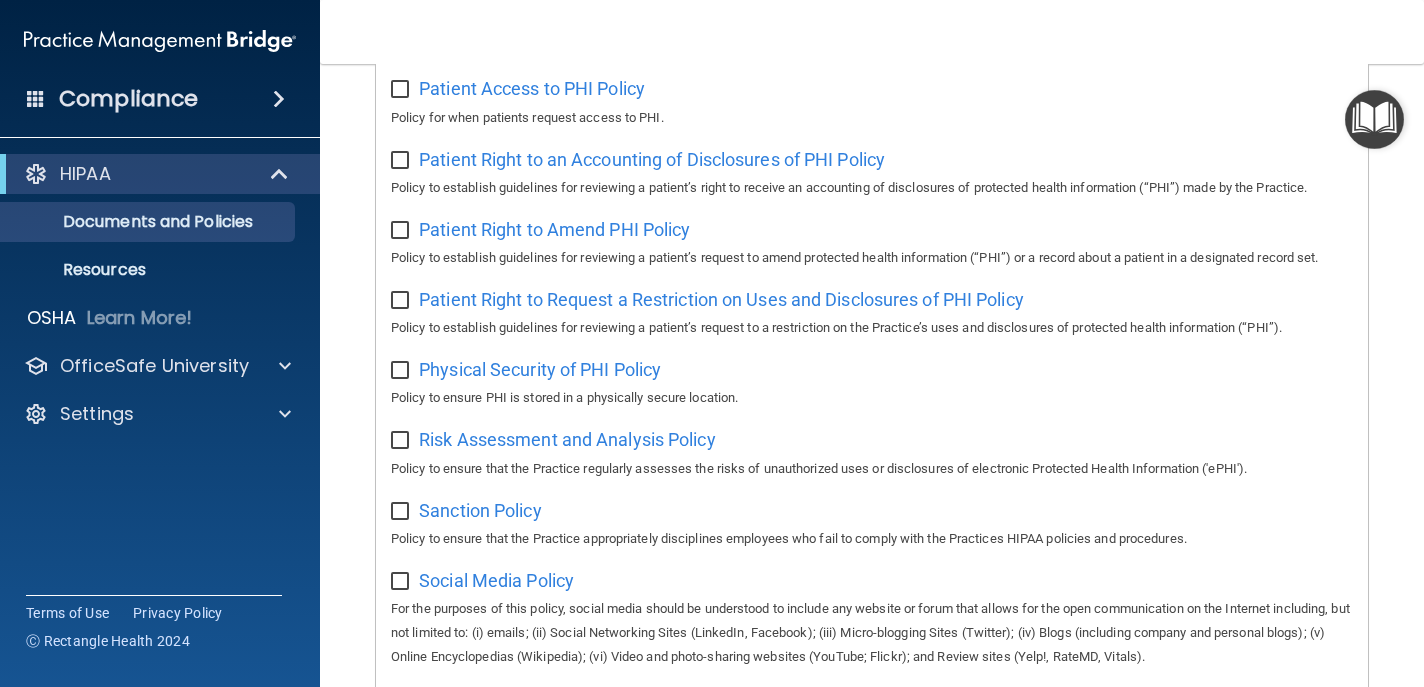 scroll, scrollTop: 1024, scrollLeft: 0, axis: vertical 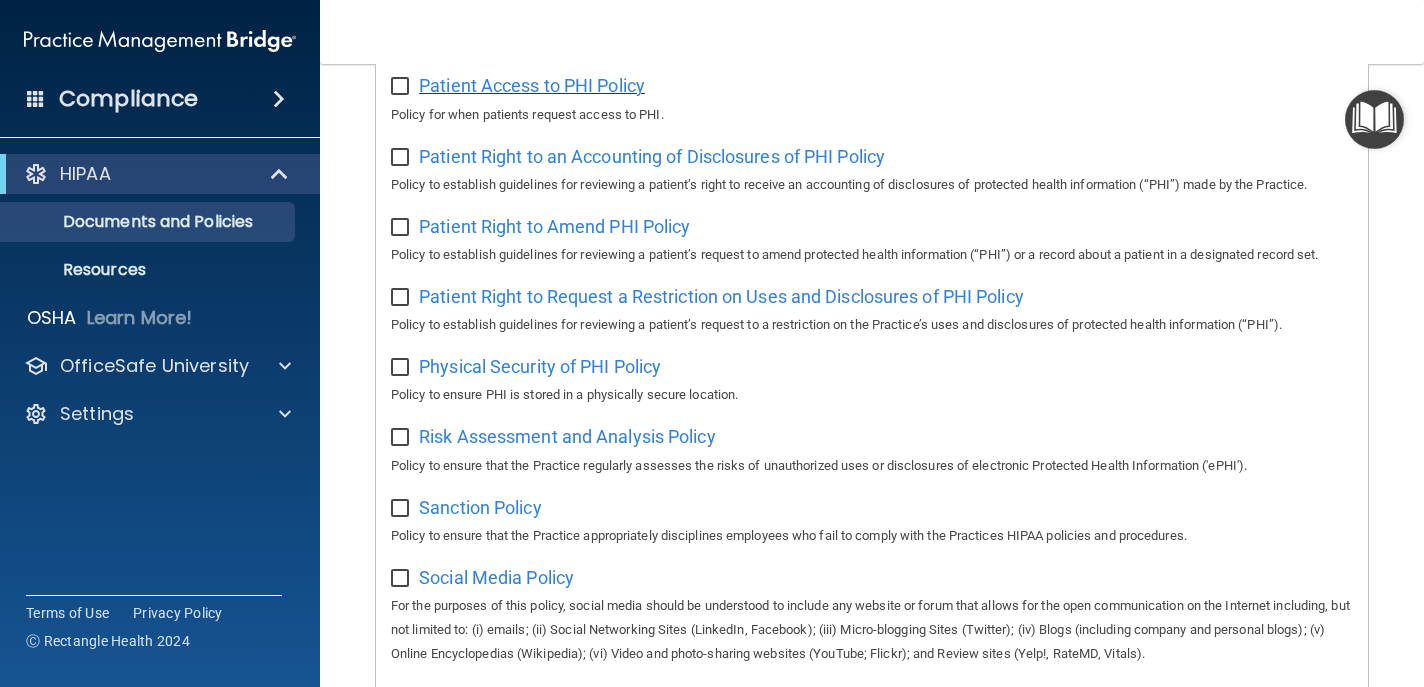 click on "Patient Access to PHI Policy" at bounding box center [532, 85] 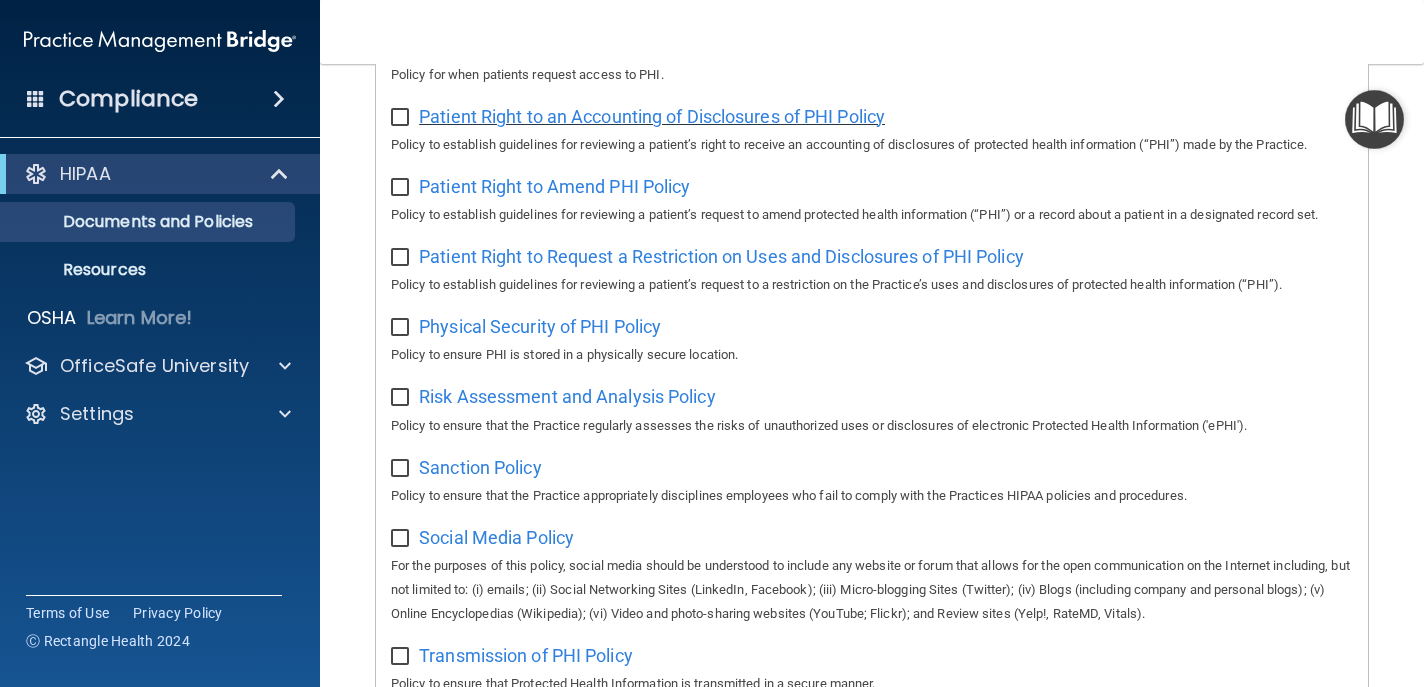 scroll, scrollTop: 1063, scrollLeft: 0, axis: vertical 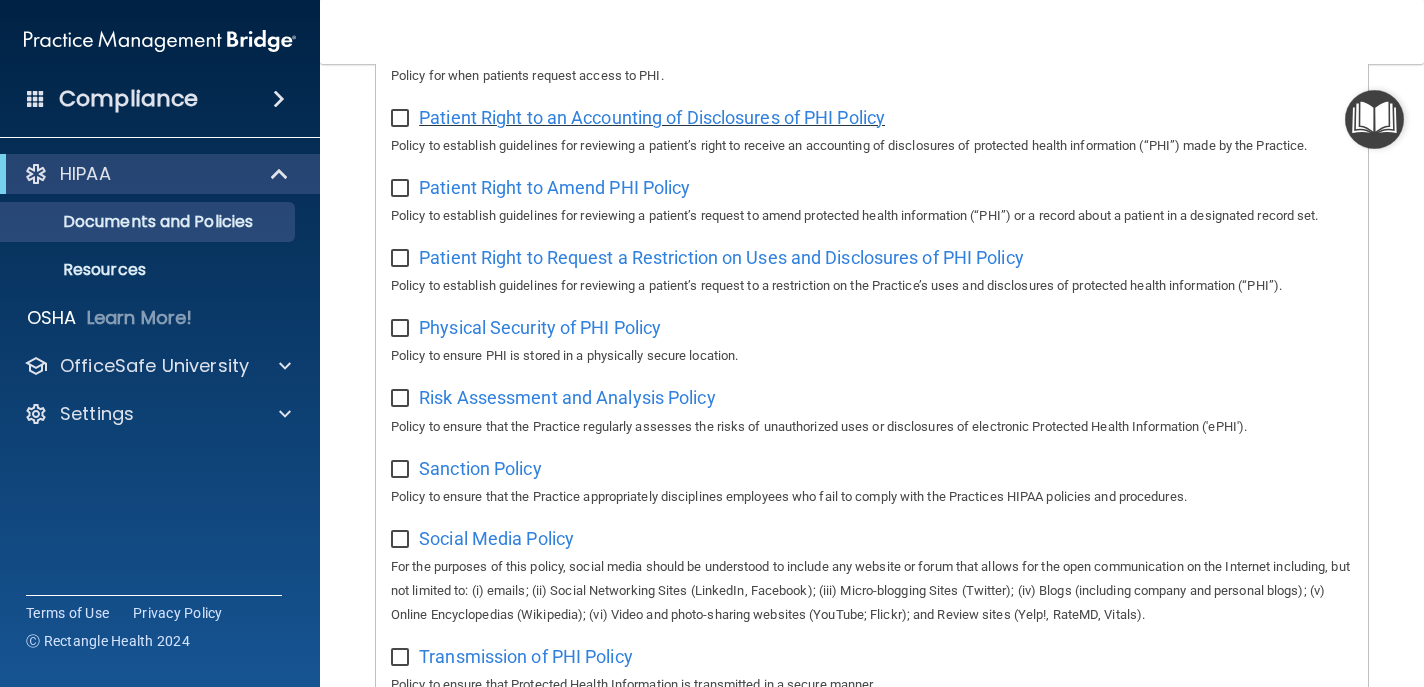 click on "Patient Right to an Accounting of Disclosures of PHI Policy" at bounding box center [652, 117] 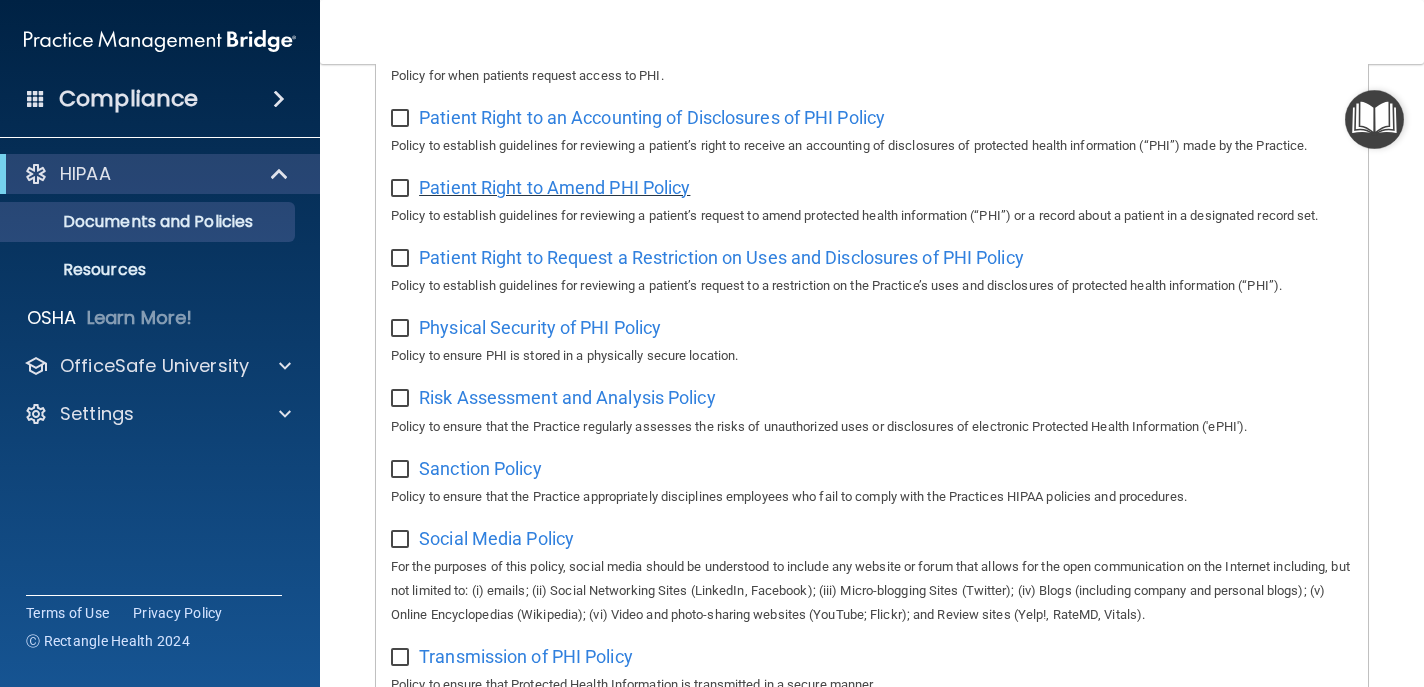 click on "Patient Right to Amend PHI Policy" at bounding box center (554, 187) 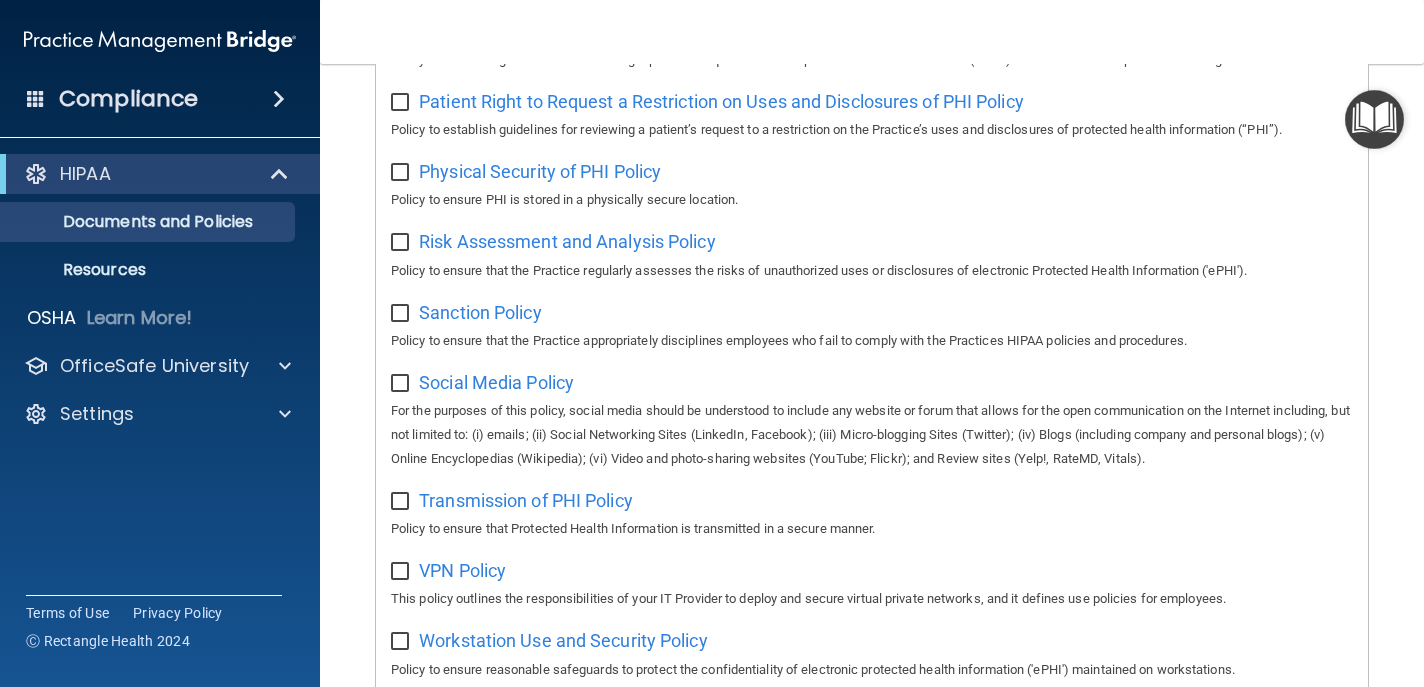 scroll, scrollTop: 1246, scrollLeft: 0, axis: vertical 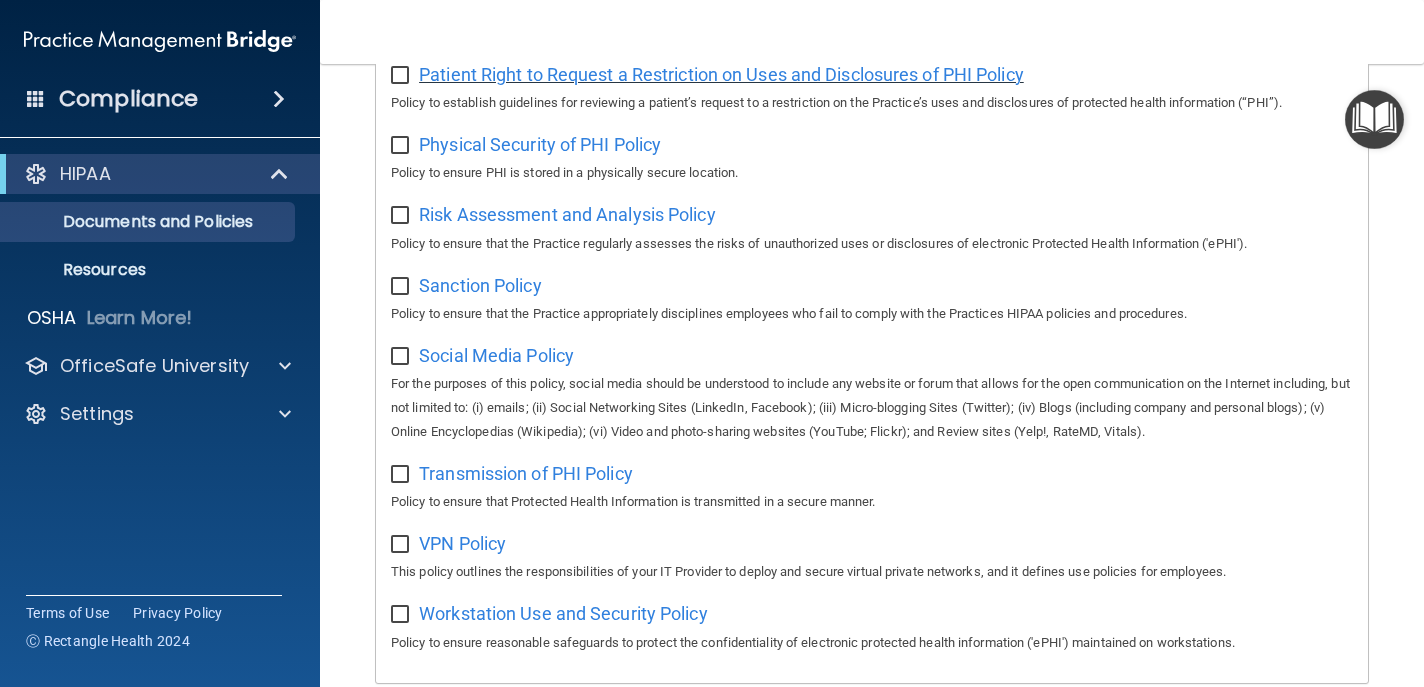 click on "Patient Right to Request a Restriction on Uses and Disclosures of PHI Policy" at bounding box center [721, 74] 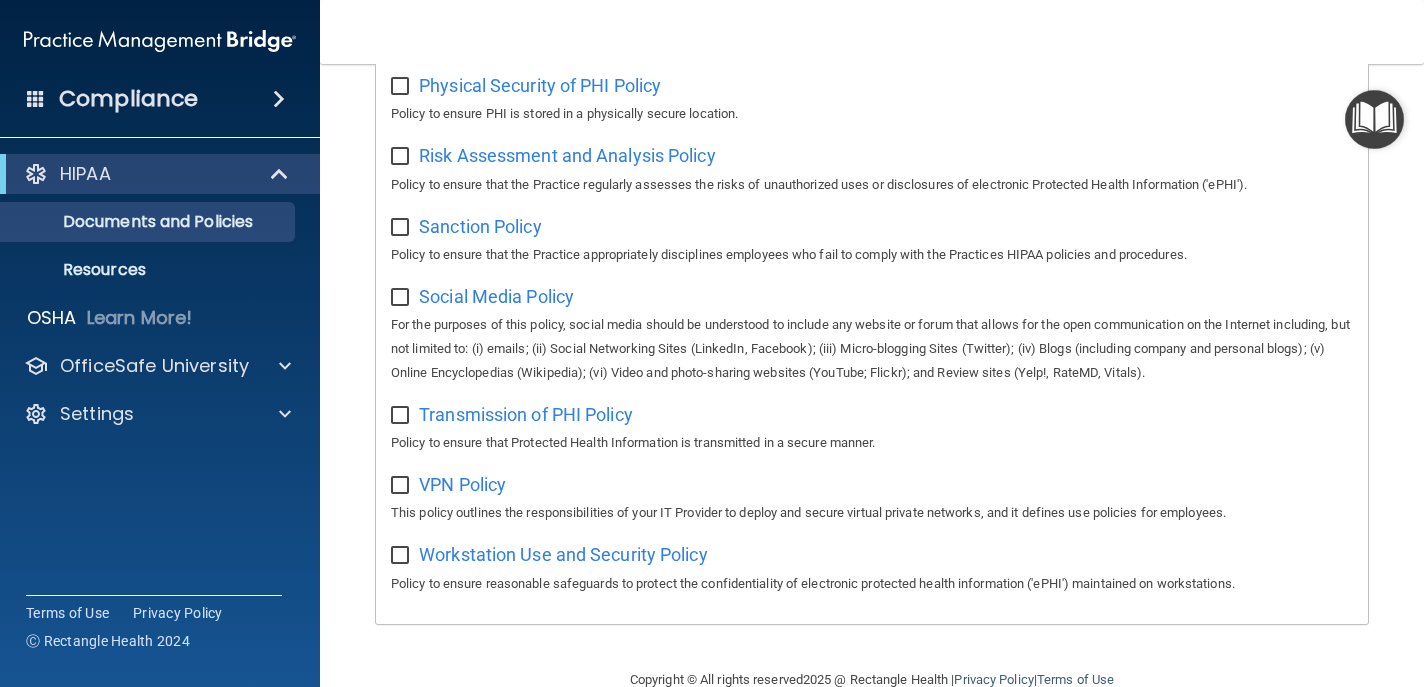 scroll, scrollTop: 1303, scrollLeft: 0, axis: vertical 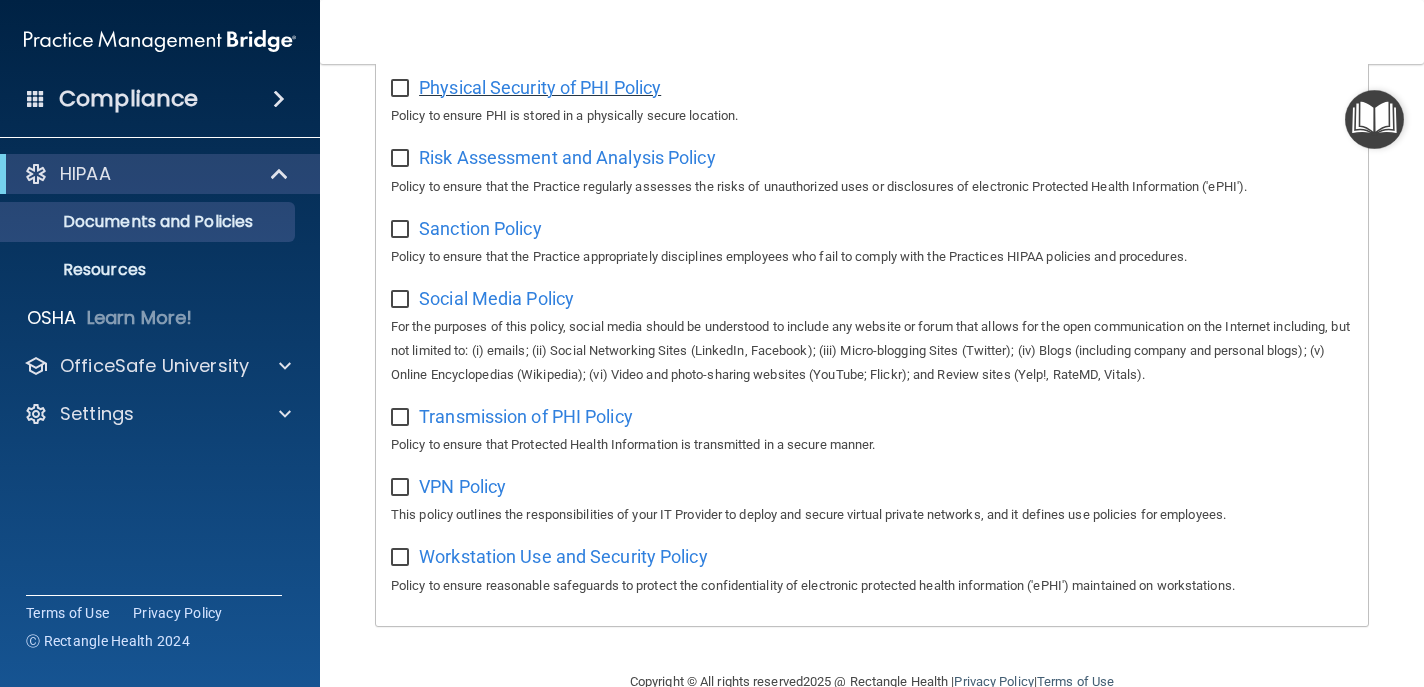 click on "Physical Security of PHI Policy" at bounding box center [540, 87] 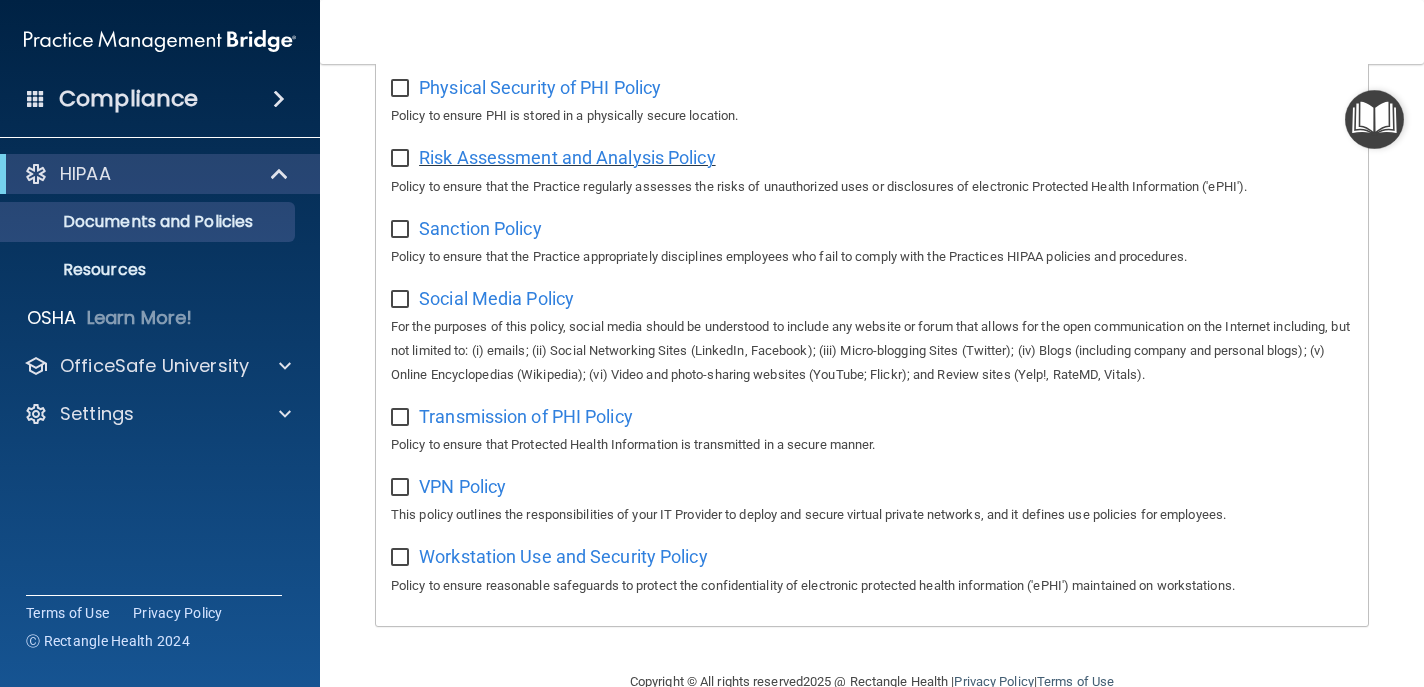 click on "Risk Assessment and Analysis Policy" at bounding box center (567, 157) 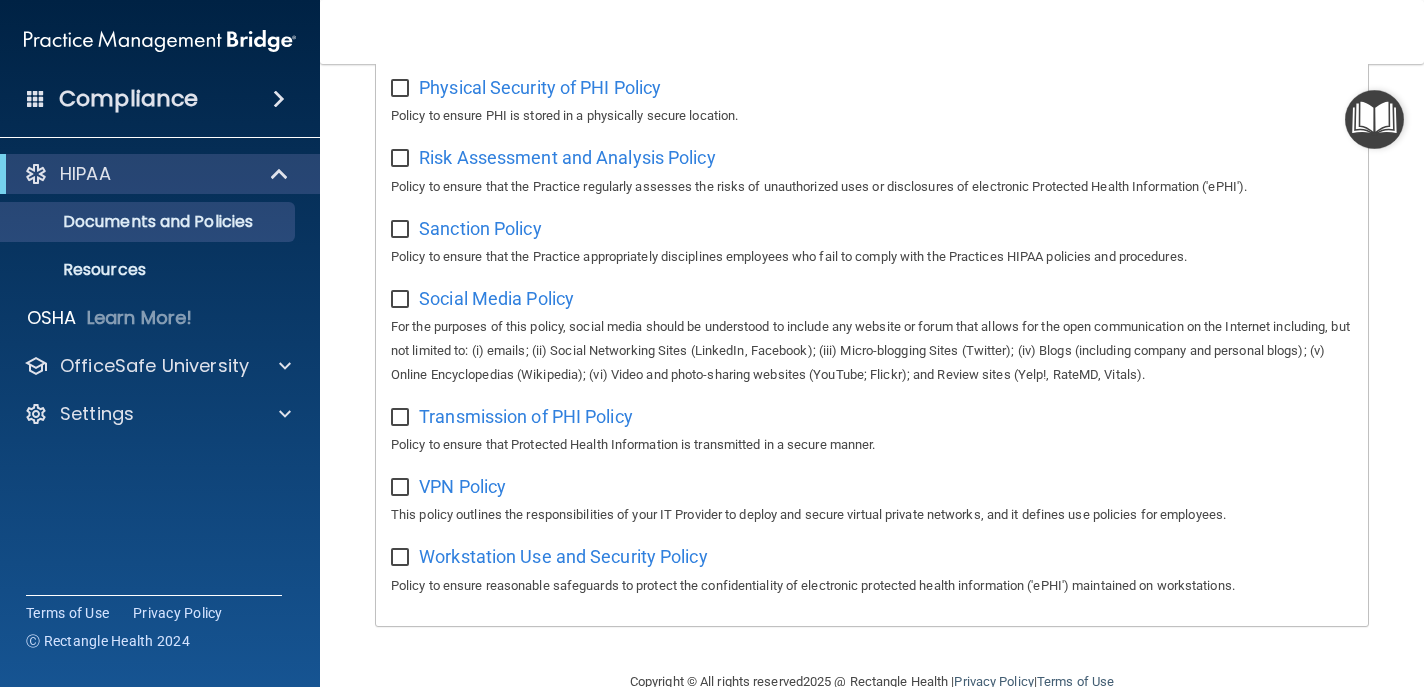 scroll, scrollTop: 1356, scrollLeft: 0, axis: vertical 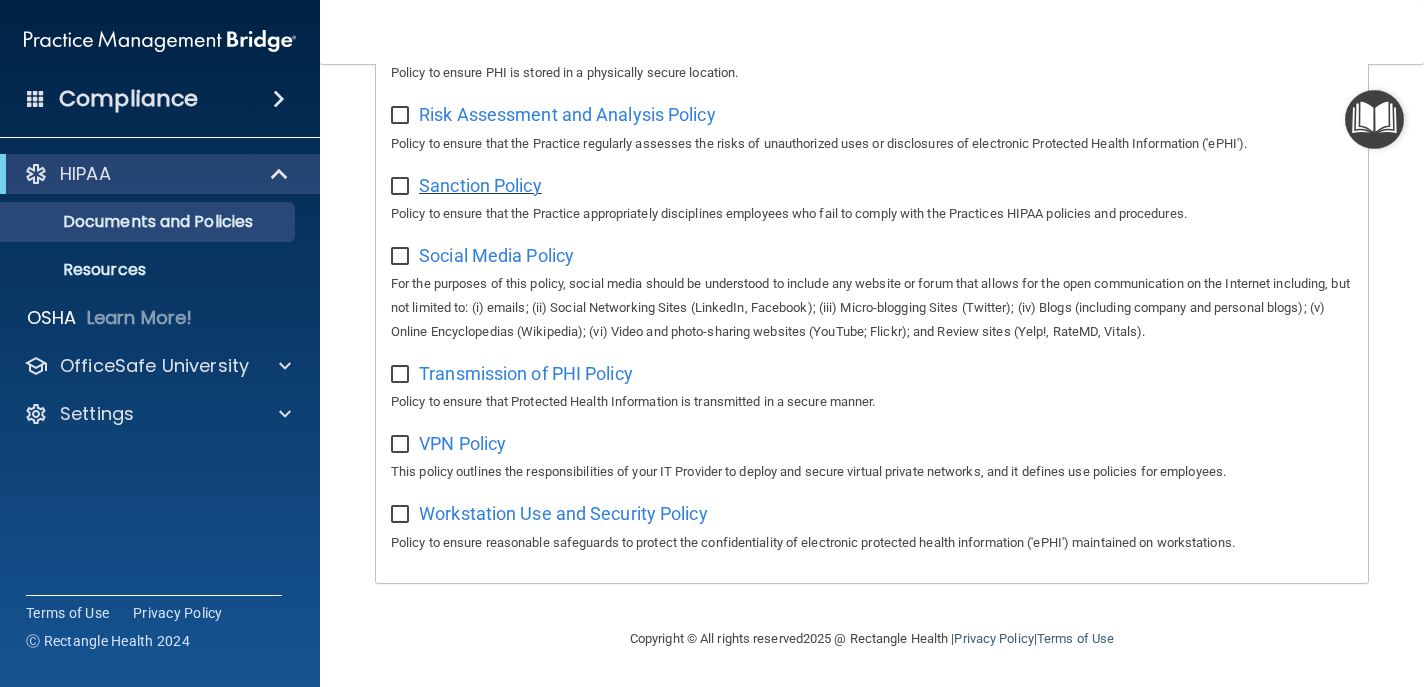 click on "Sanction Policy" at bounding box center (480, 185) 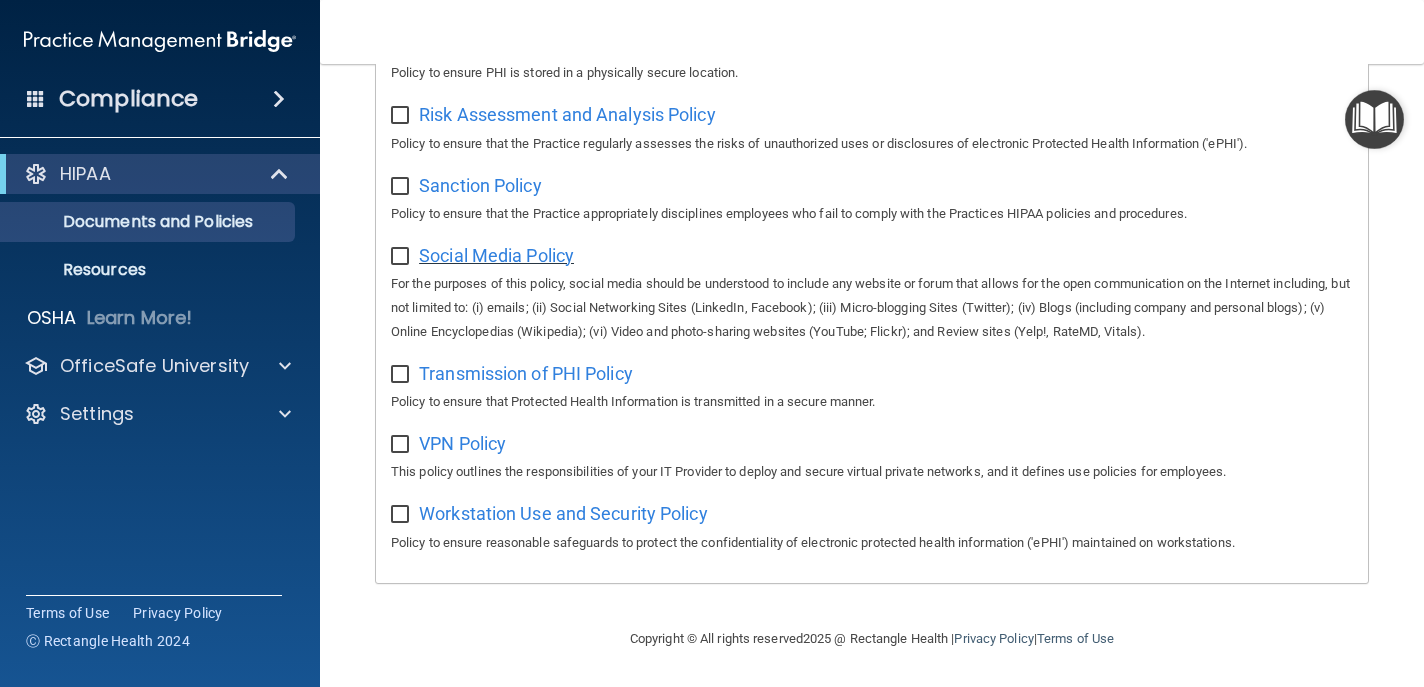 click on "Social Media Policy" at bounding box center (496, 255) 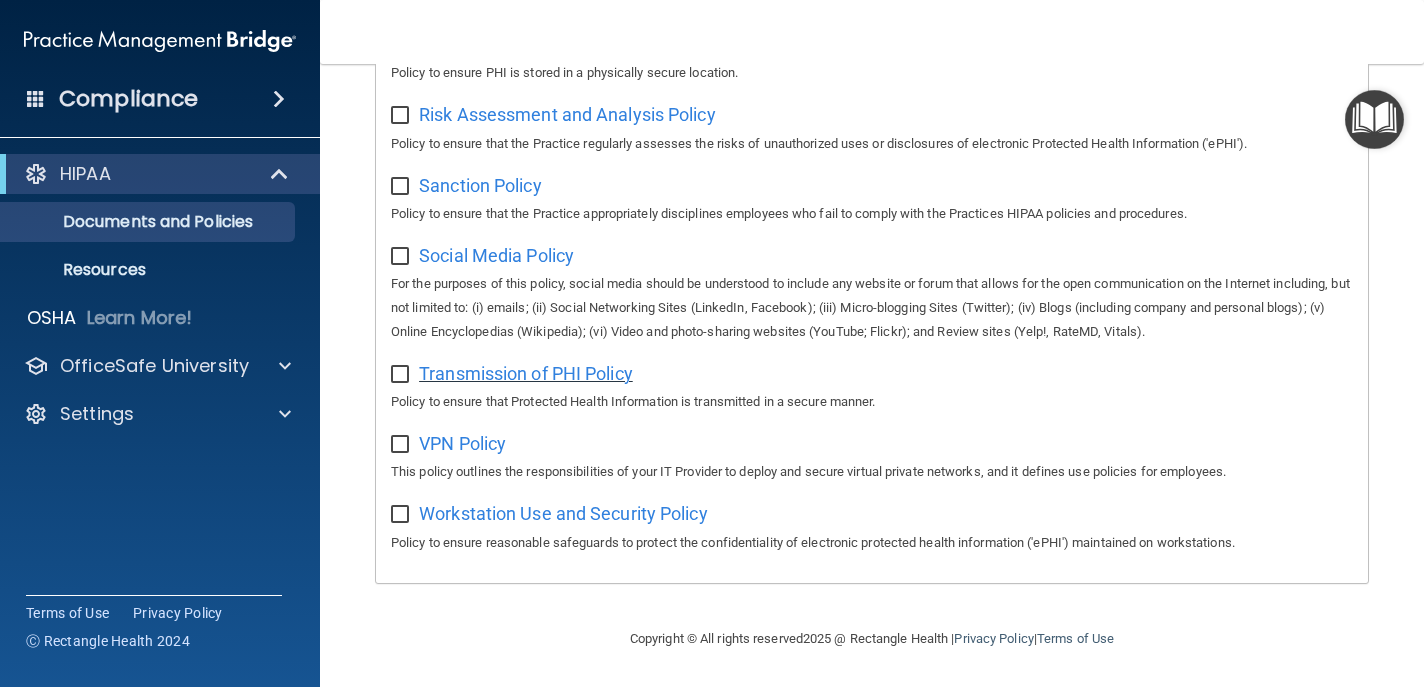 click on "Transmission of PHI Policy" at bounding box center [526, 373] 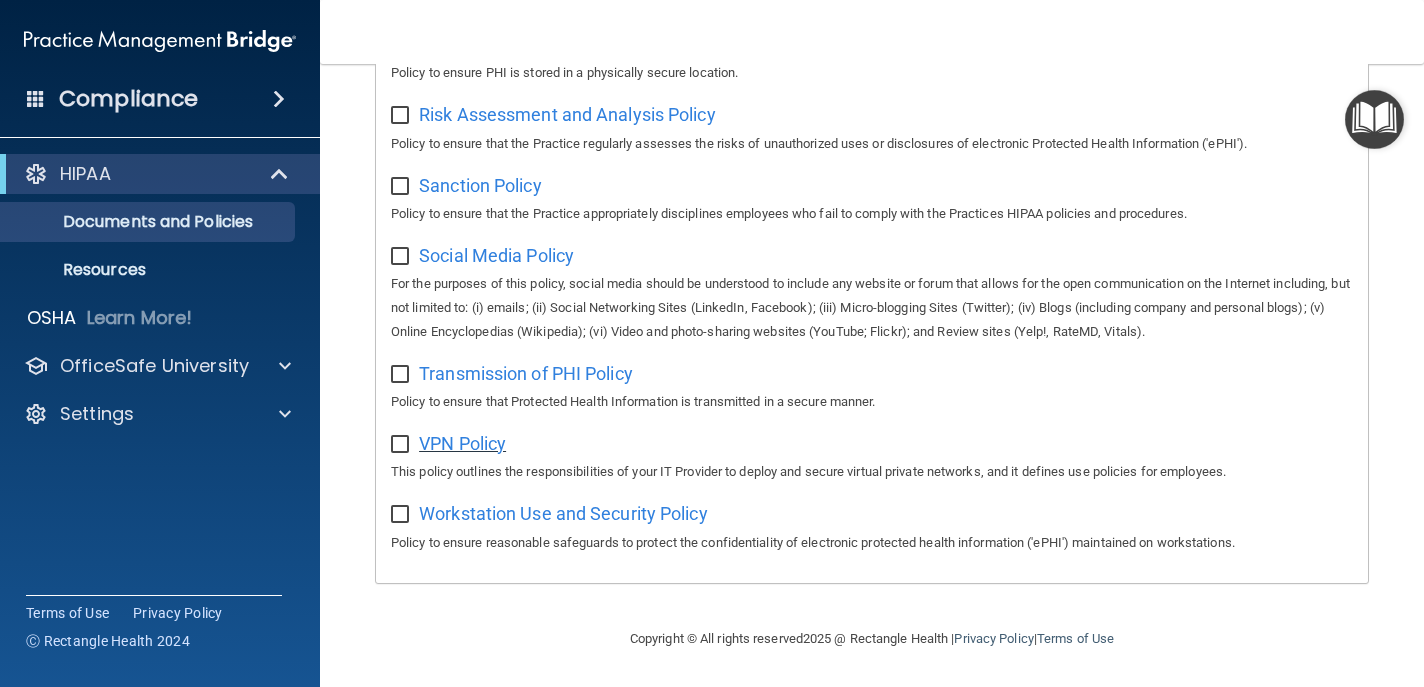 click on "VPN Policy" at bounding box center (462, 443) 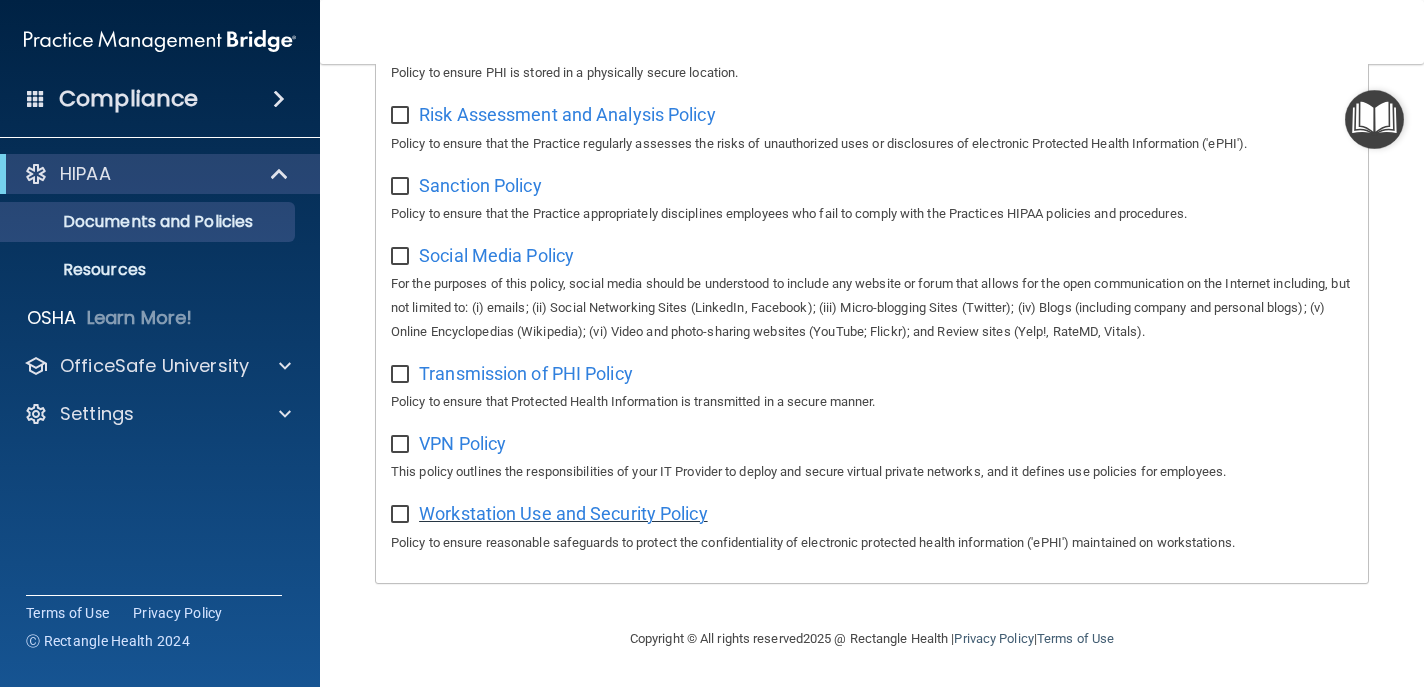 click on "Workstation Use and Security Policy" at bounding box center [563, 513] 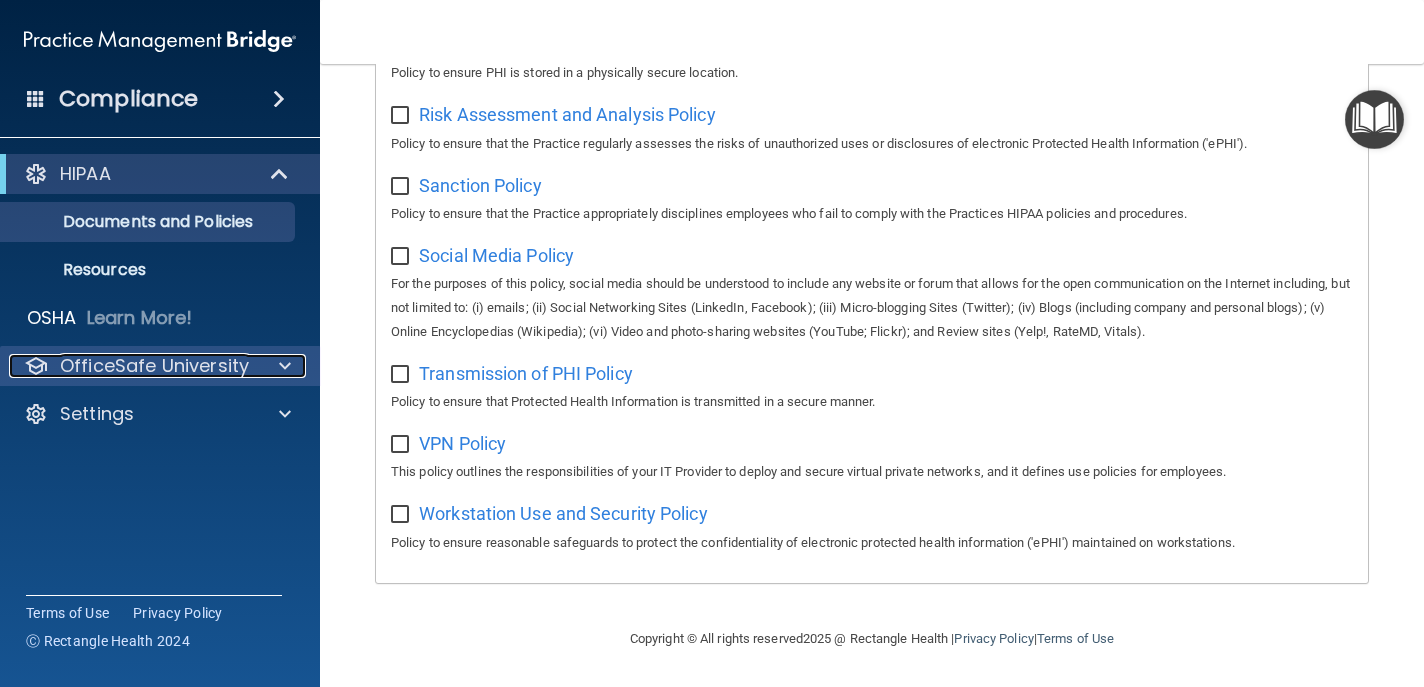 click at bounding box center [282, 366] 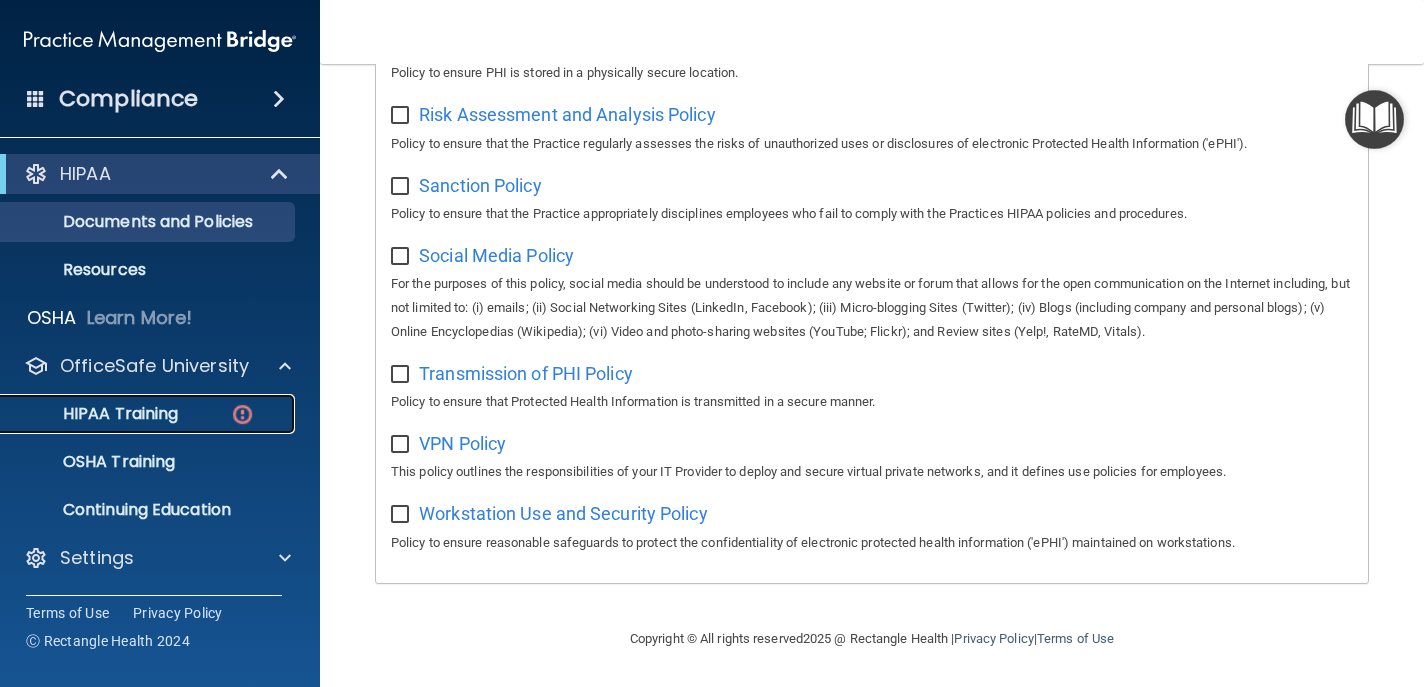 click on "HIPAA Training" at bounding box center (95, 414) 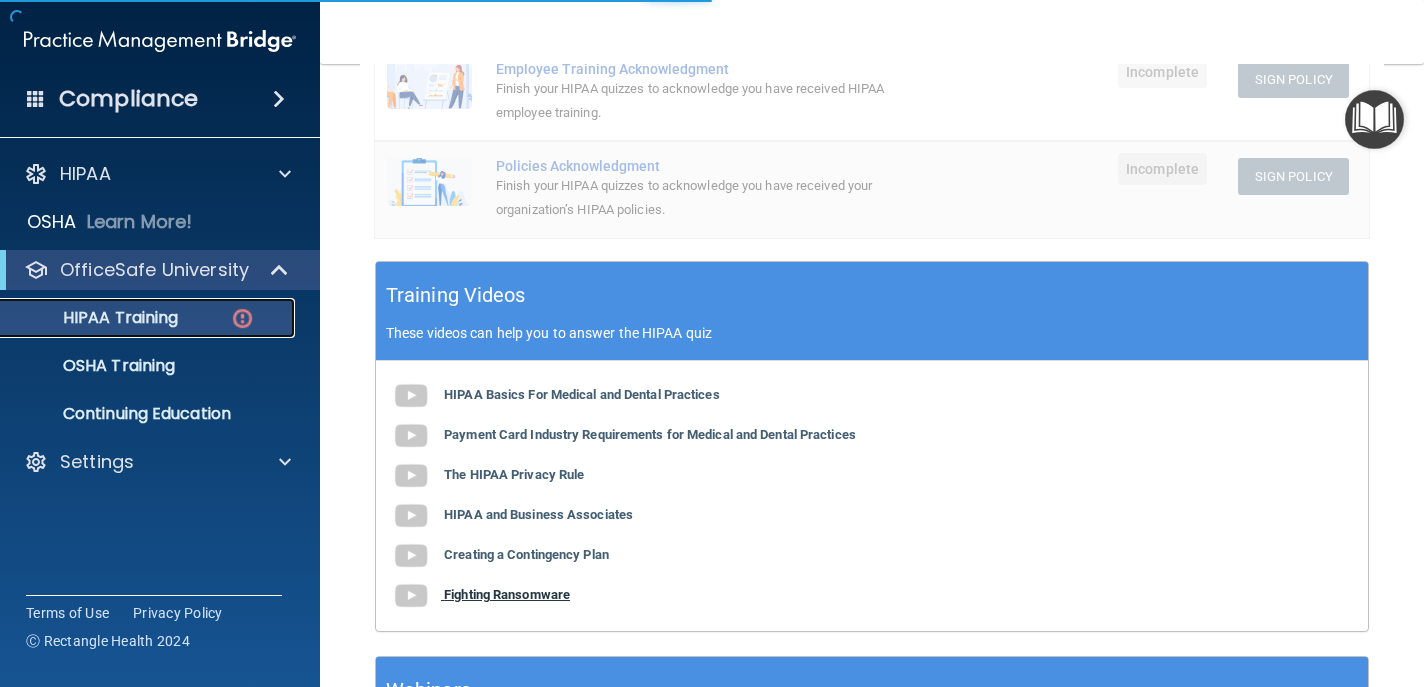 scroll, scrollTop: 746, scrollLeft: 0, axis: vertical 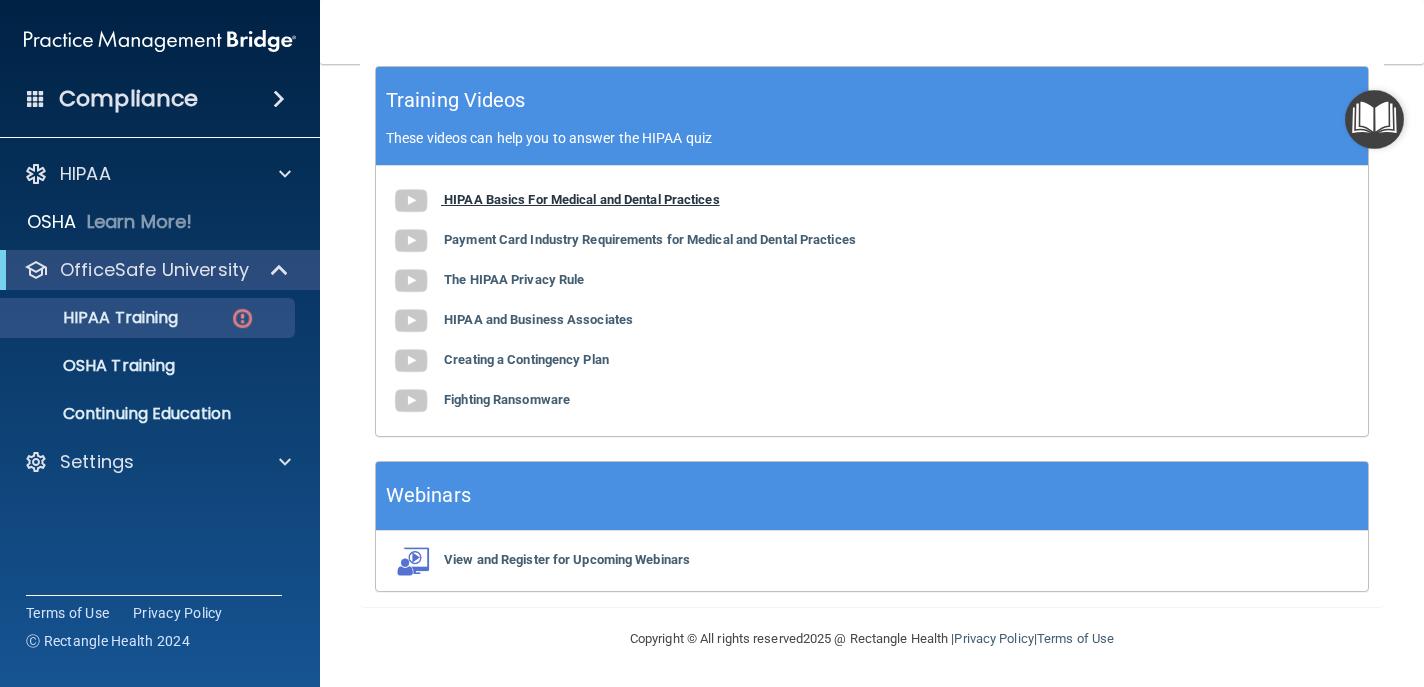 click on "HIPAA Basics For Medical and Dental Practices" at bounding box center [582, 199] 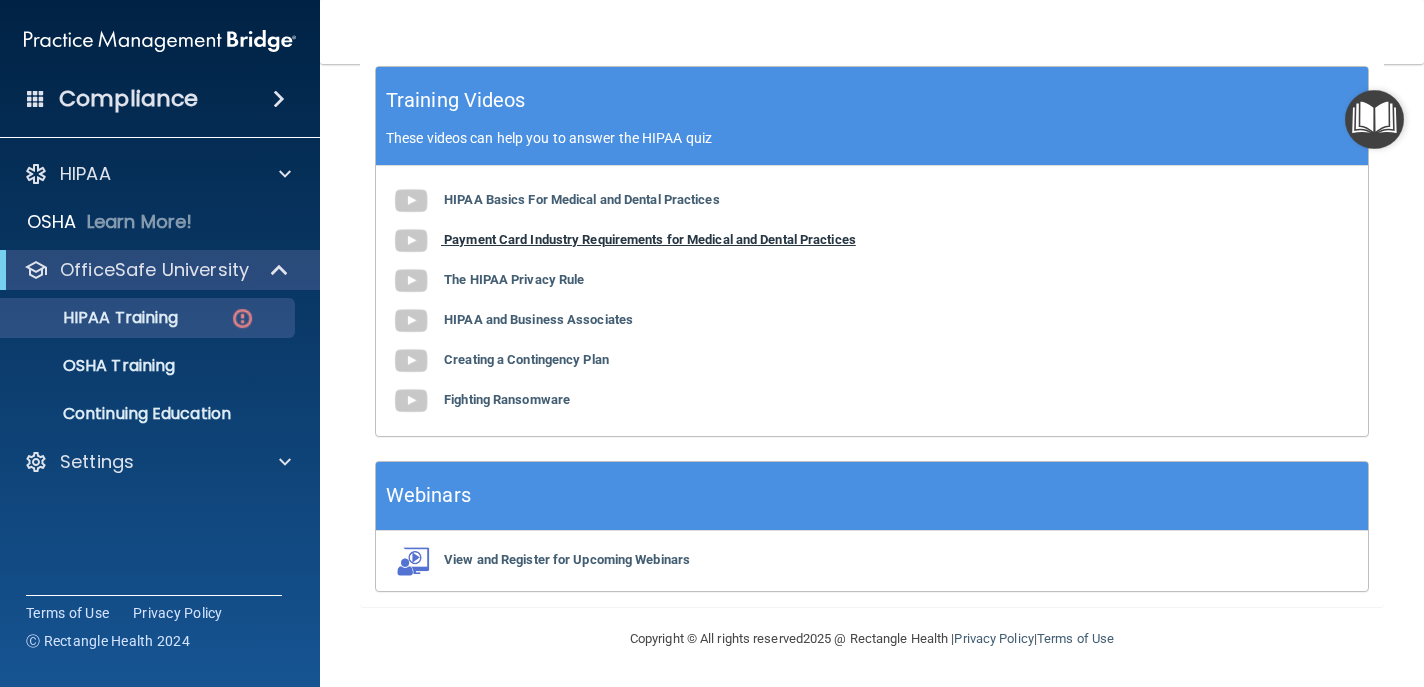 click on "Payment Card Industry Requirements for Medical and Dental Practices" at bounding box center (650, 239) 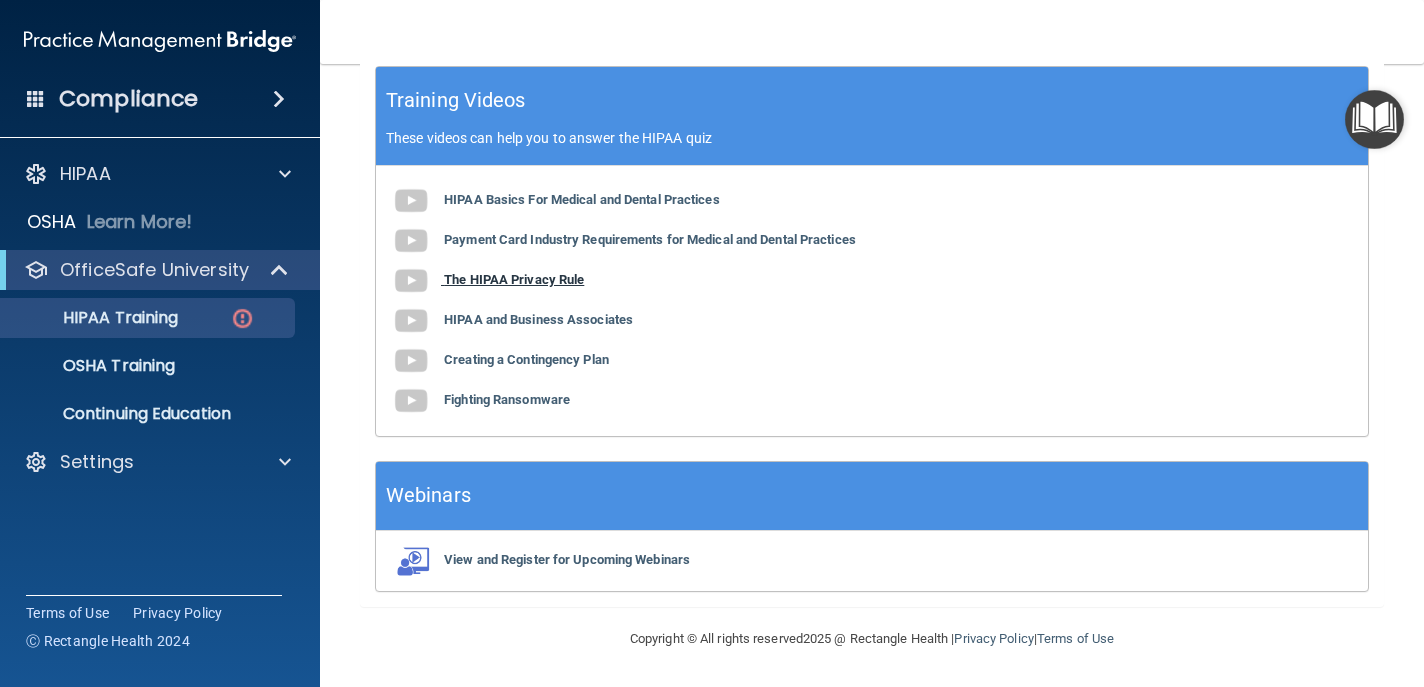 click on "The HIPAA Privacy Rule" at bounding box center [514, 279] 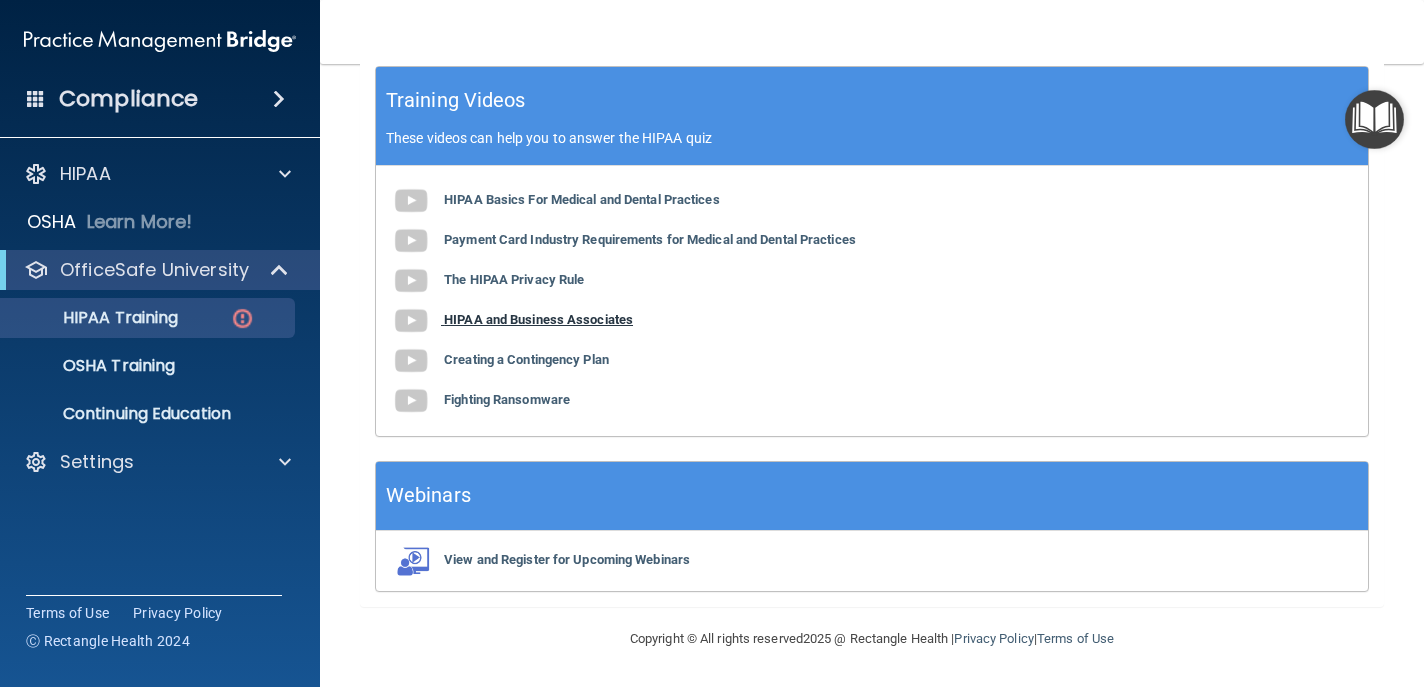 click on "HIPAA and Business Associates" at bounding box center (538, 319) 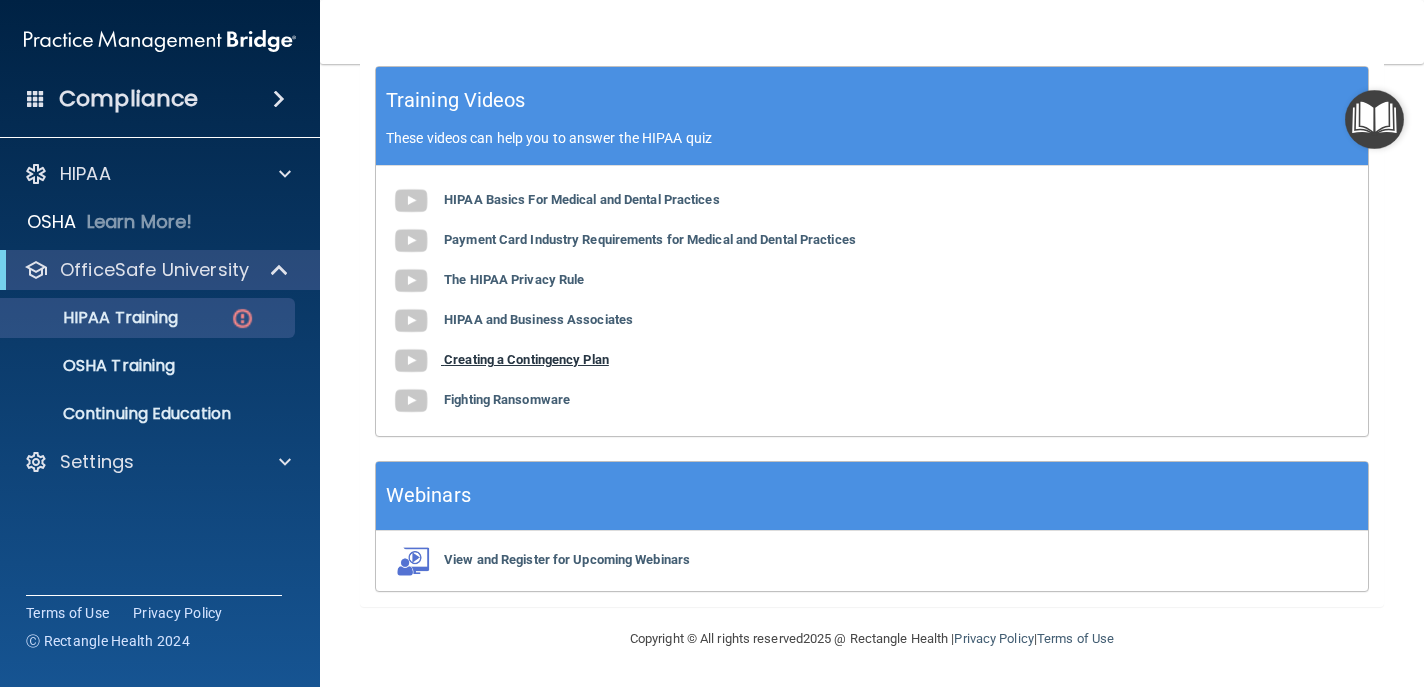 click on "Creating a Contingency Plan" at bounding box center [526, 359] 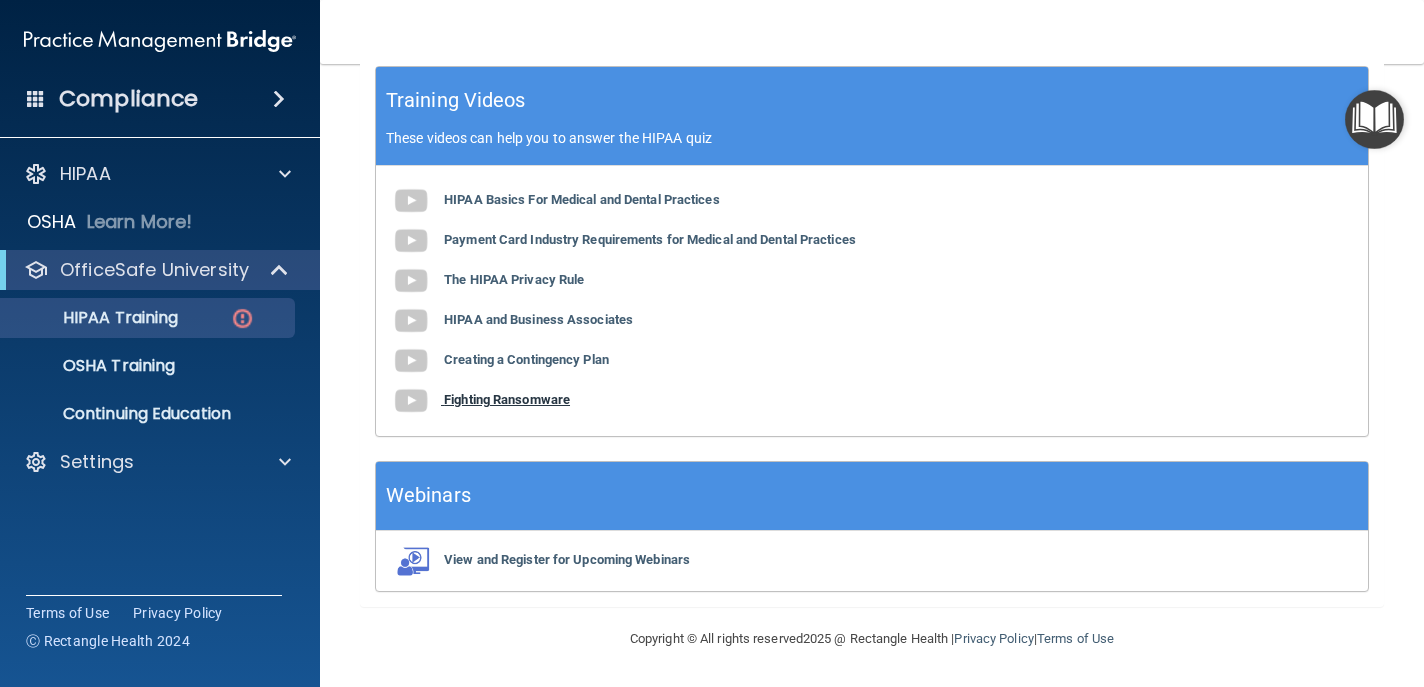 click on "Fighting Ransomware" at bounding box center [507, 399] 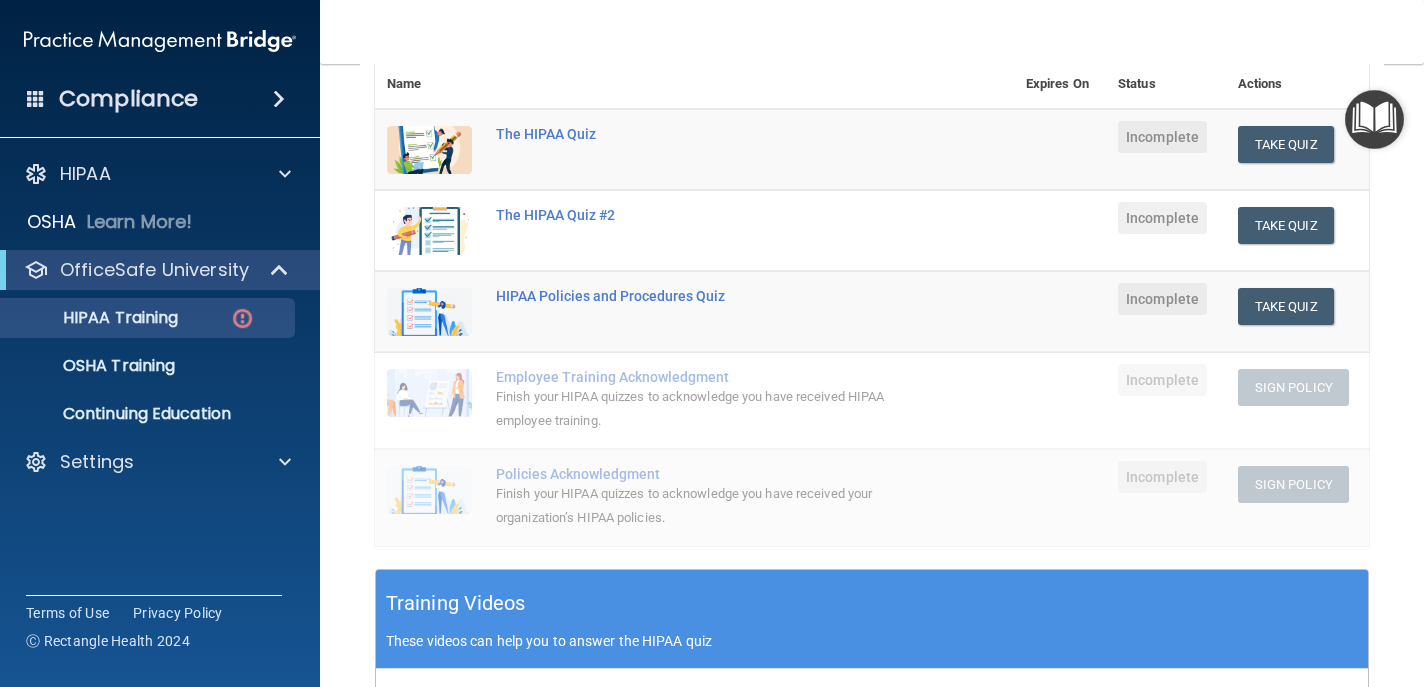 scroll, scrollTop: 239, scrollLeft: 0, axis: vertical 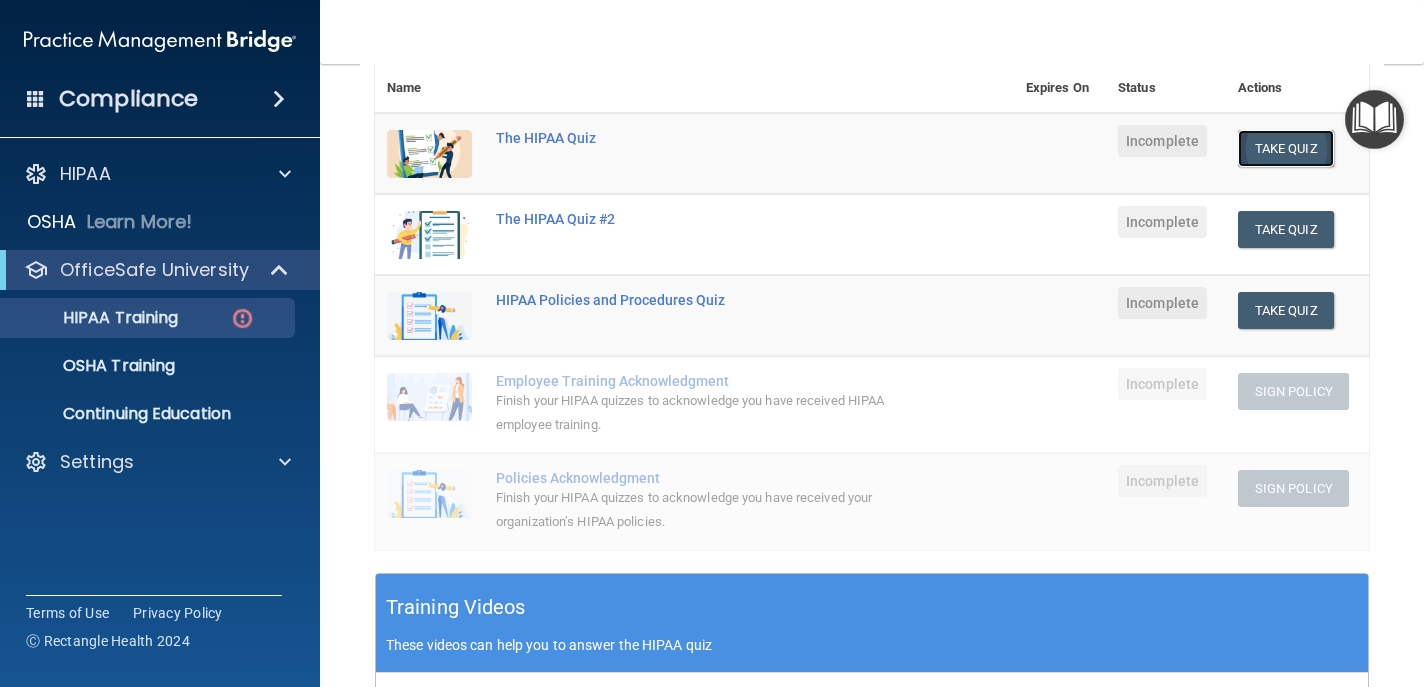 click on "Take Quiz" at bounding box center (1286, 148) 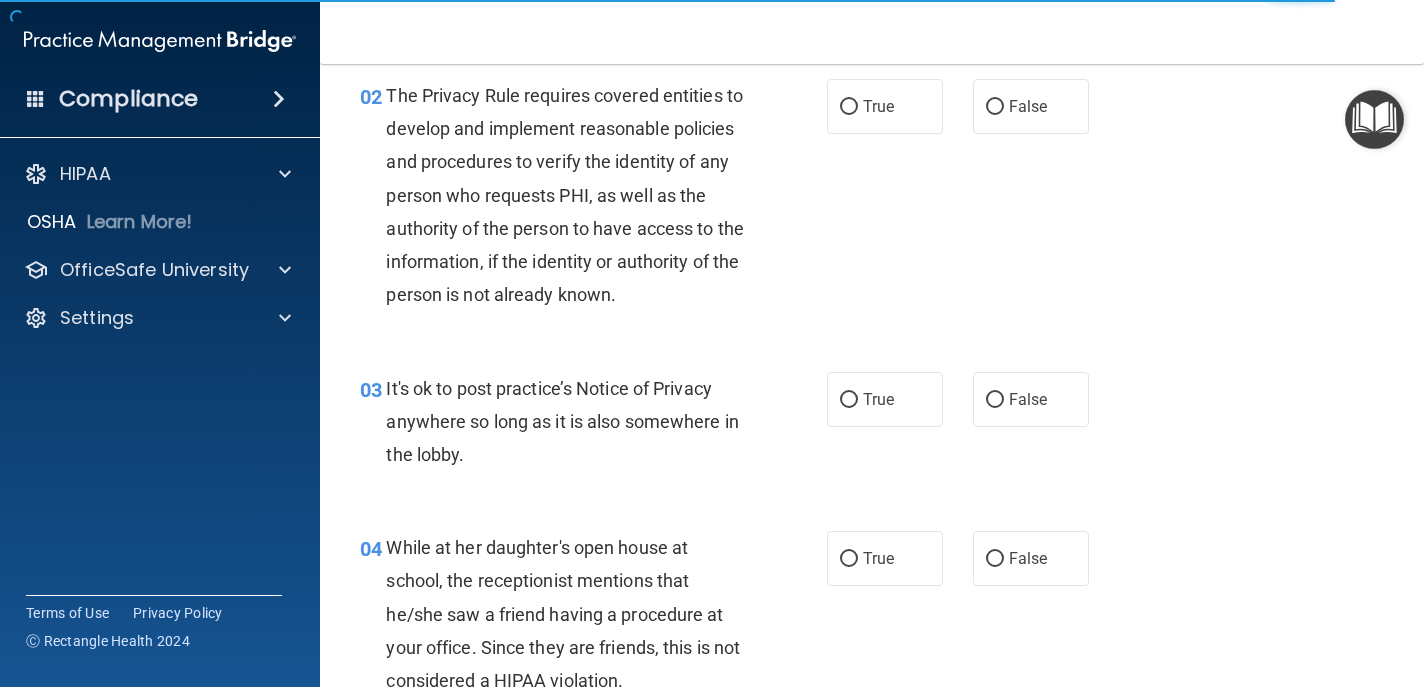 scroll, scrollTop: 0, scrollLeft: 0, axis: both 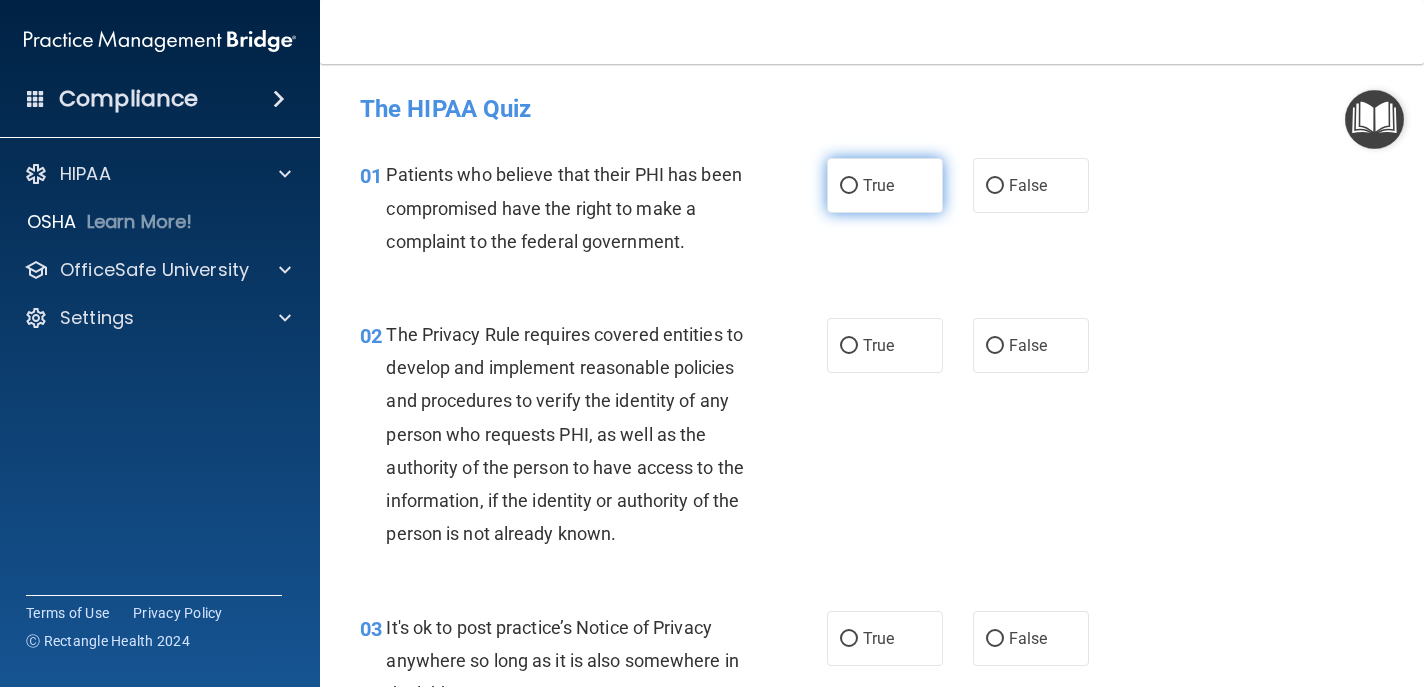 click on "True" at bounding box center (849, 186) 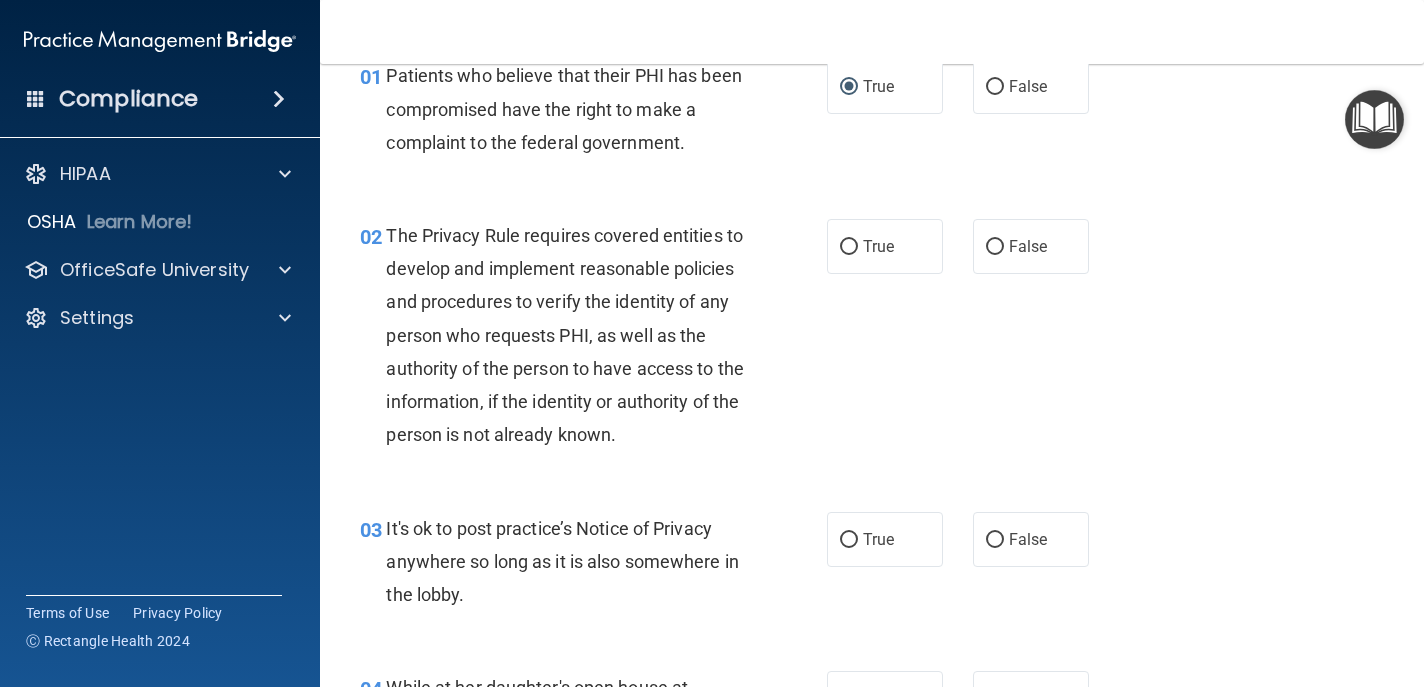 scroll, scrollTop: 107, scrollLeft: 0, axis: vertical 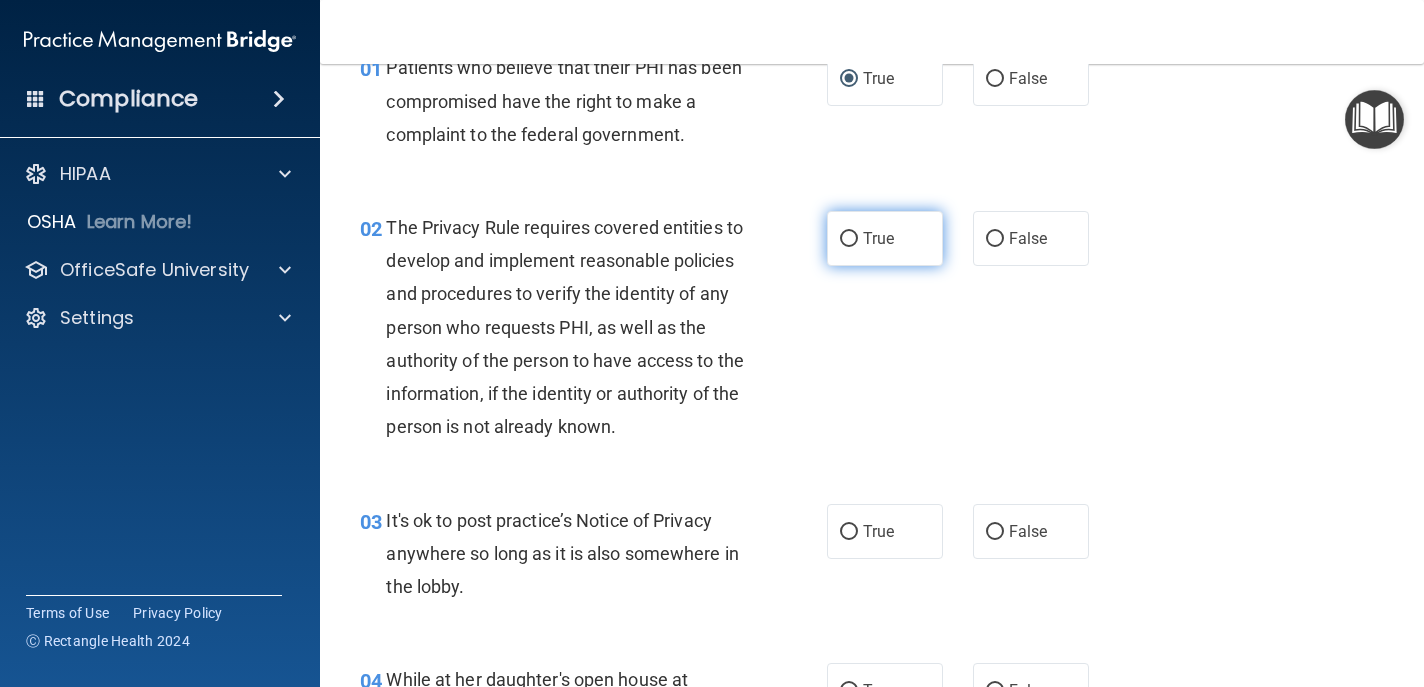 click on "True" at bounding box center (849, 239) 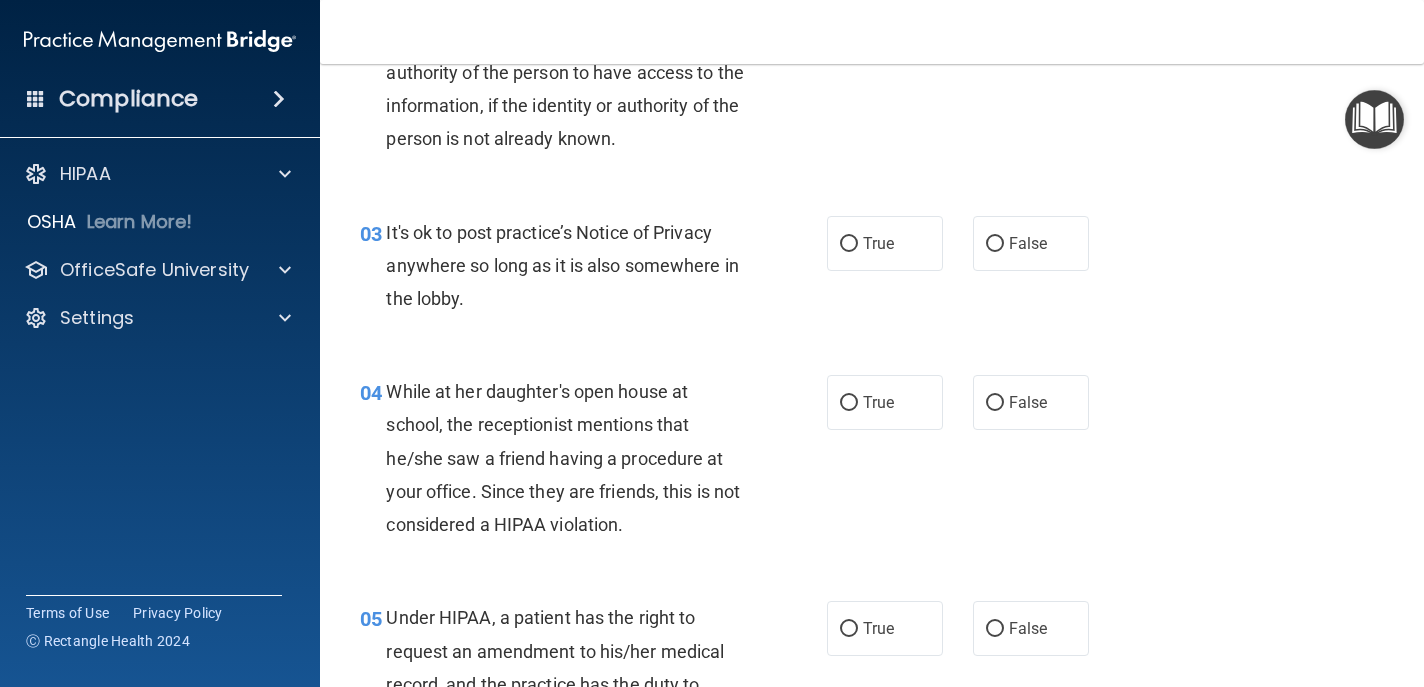 scroll, scrollTop: 402, scrollLeft: 0, axis: vertical 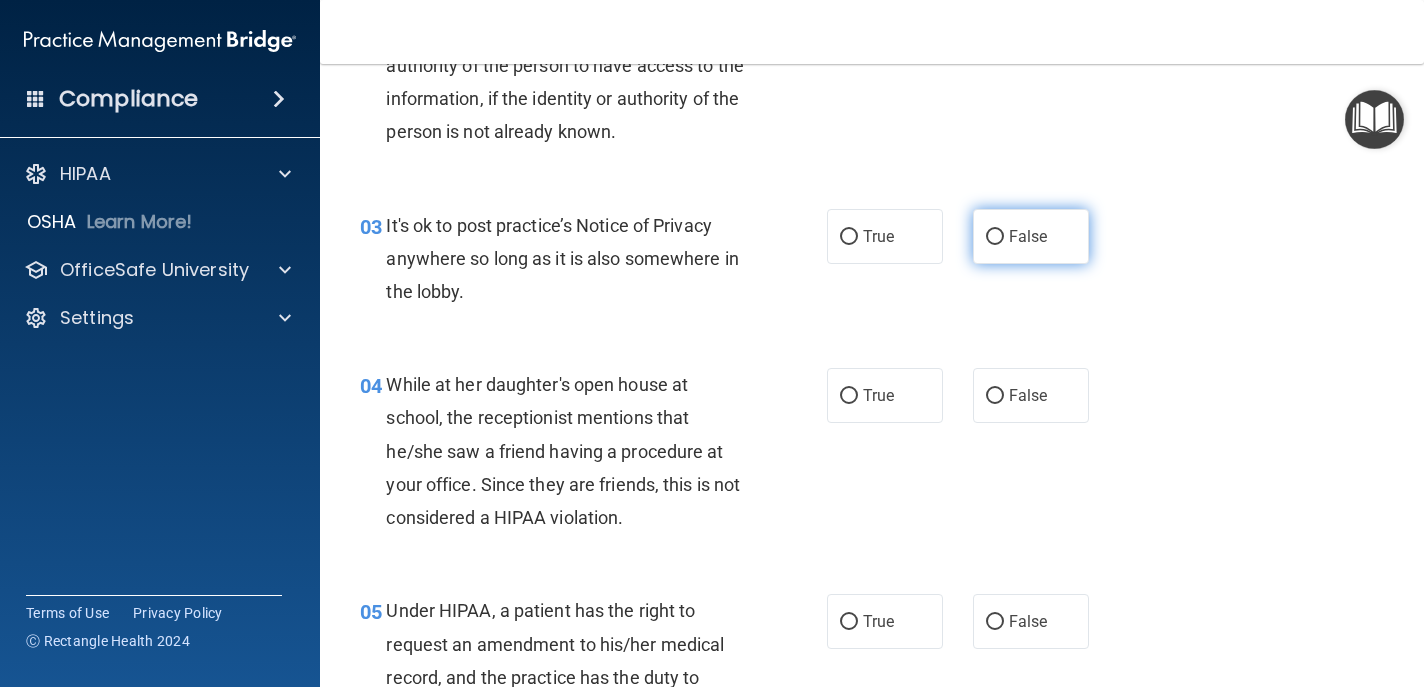 click on "False" at bounding box center [995, 237] 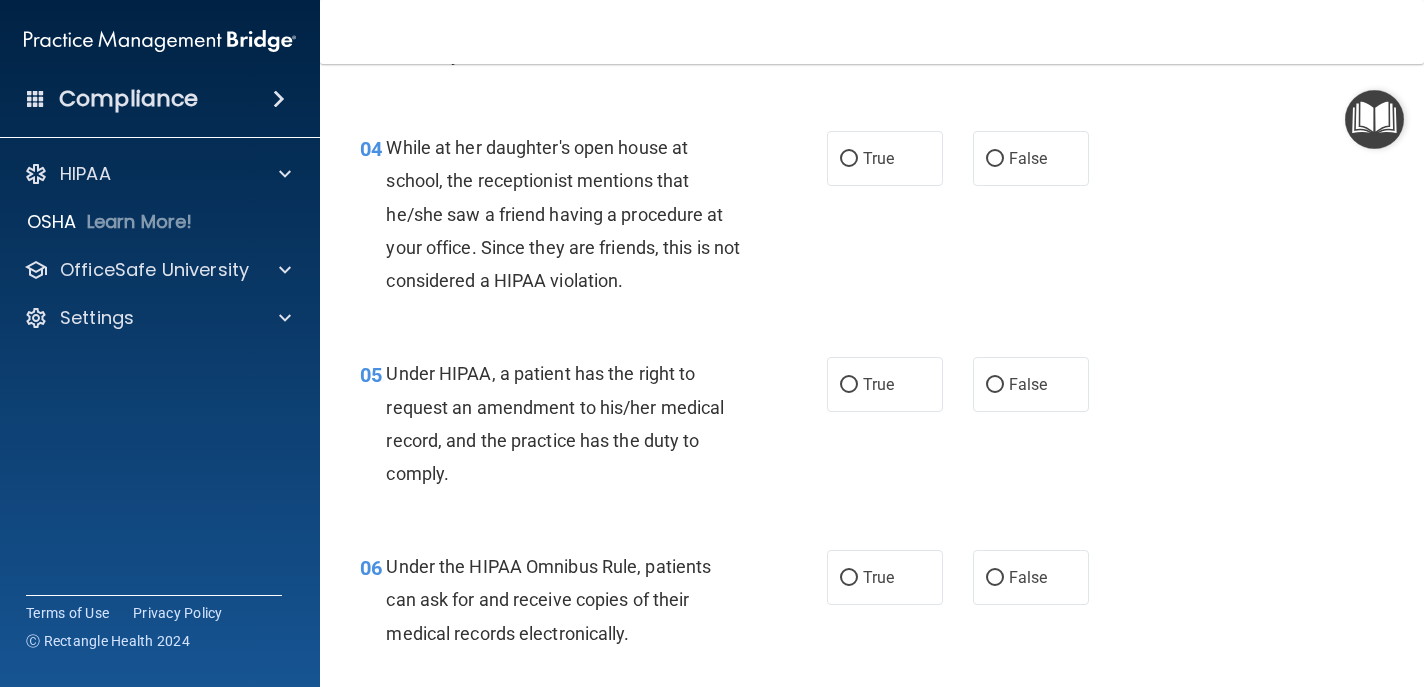 scroll, scrollTop: 677, scrollLeft: 0, axis: vertical 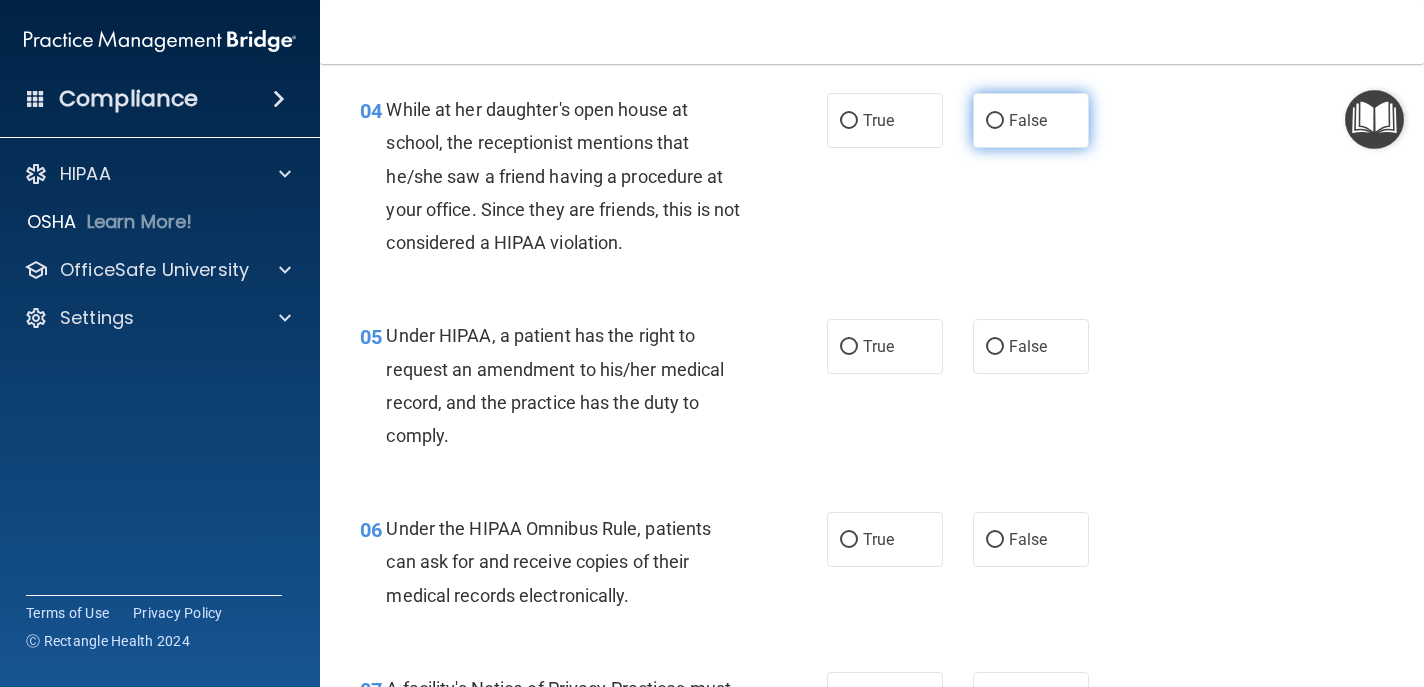 click on "False" at bounding box center [995, 121] 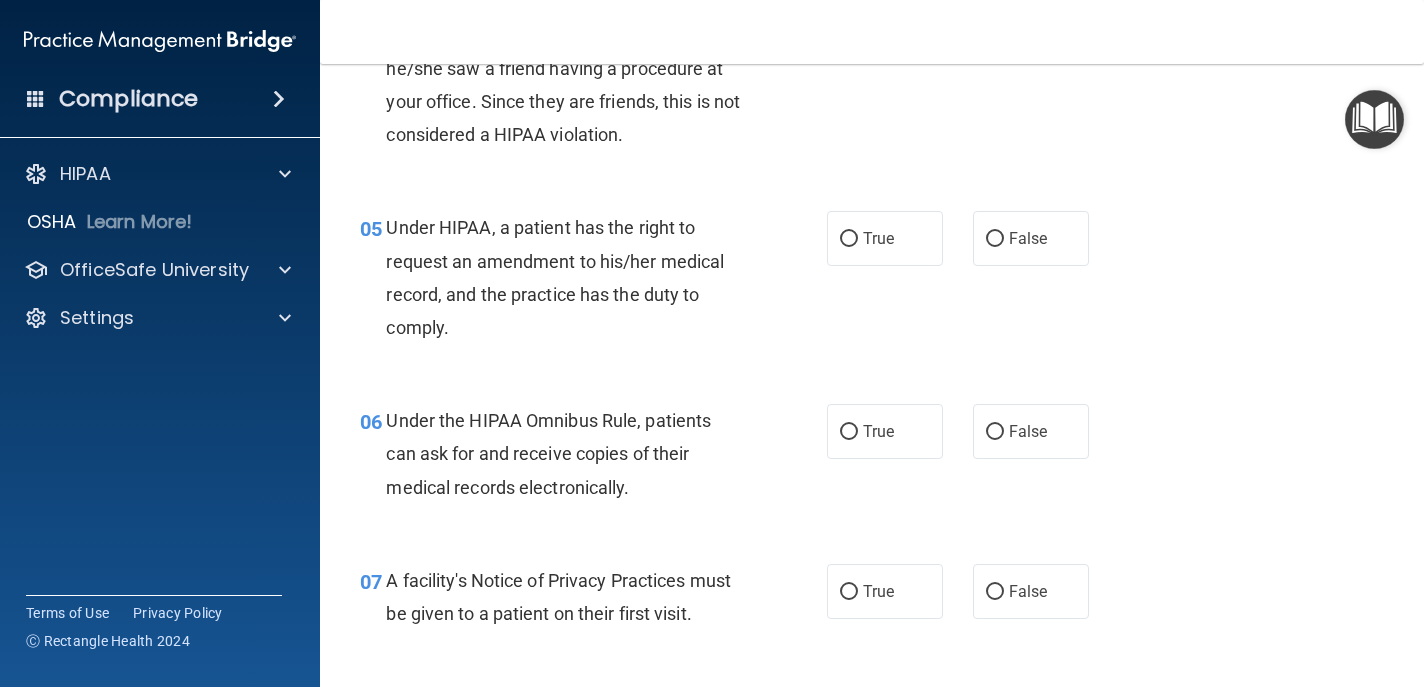 scroll, scrollTop: 842, scrollLeft: 0, axis: vertical 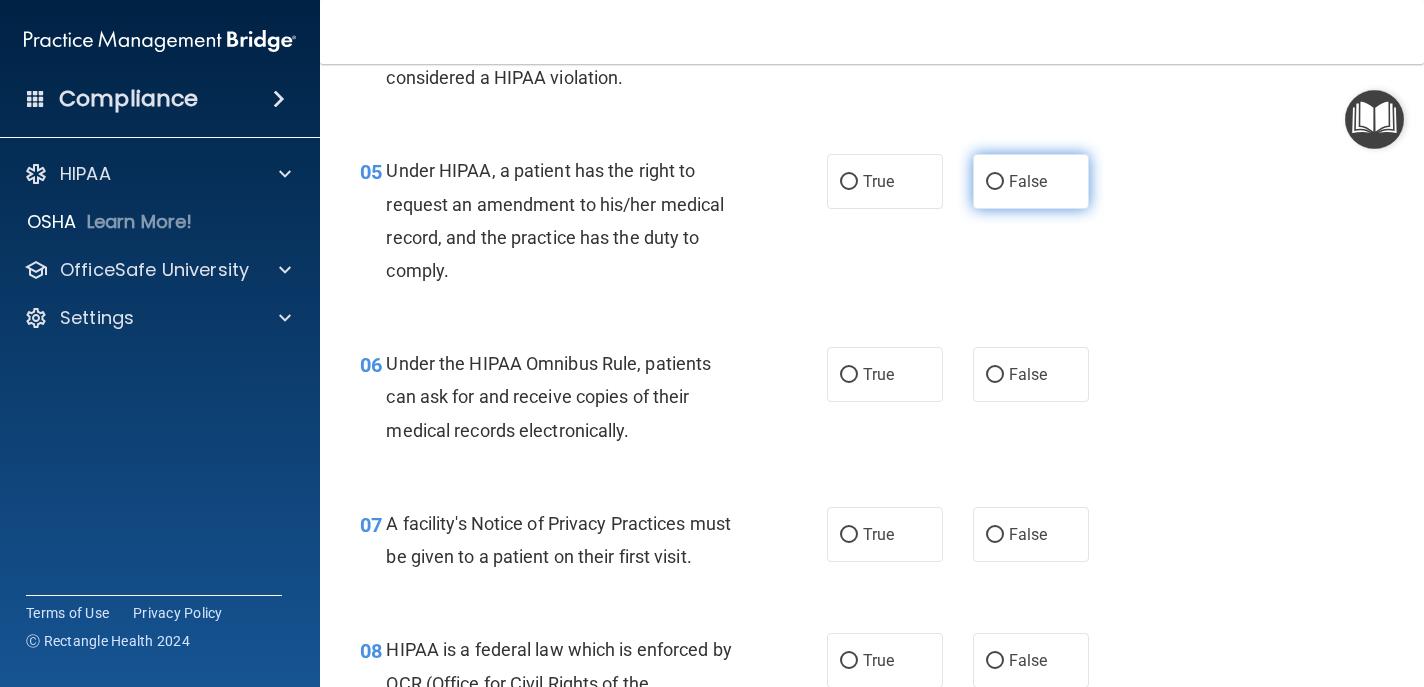 click on "False" at bounding box center [995, 182] 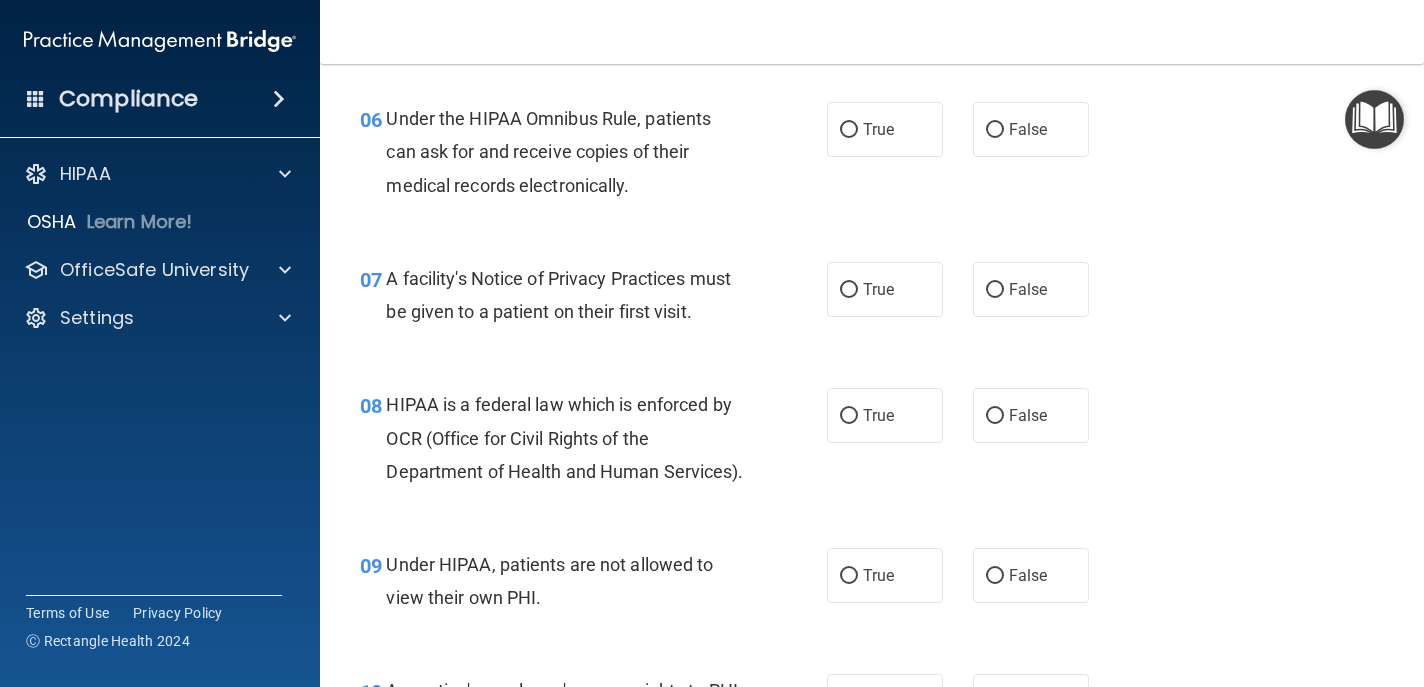 scroll, scrollTop: 1090, scrollLeft: 0, axis: vertical 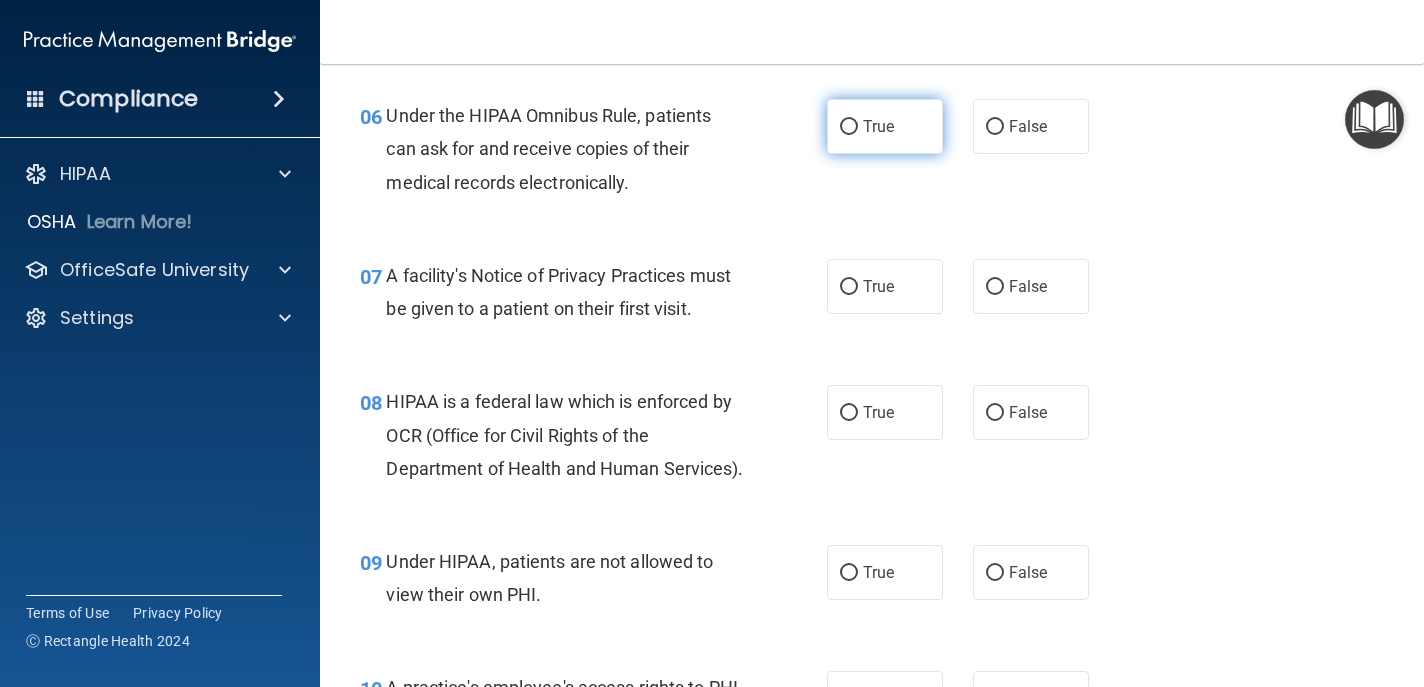 click on "True" at bounding box center [849, 127] 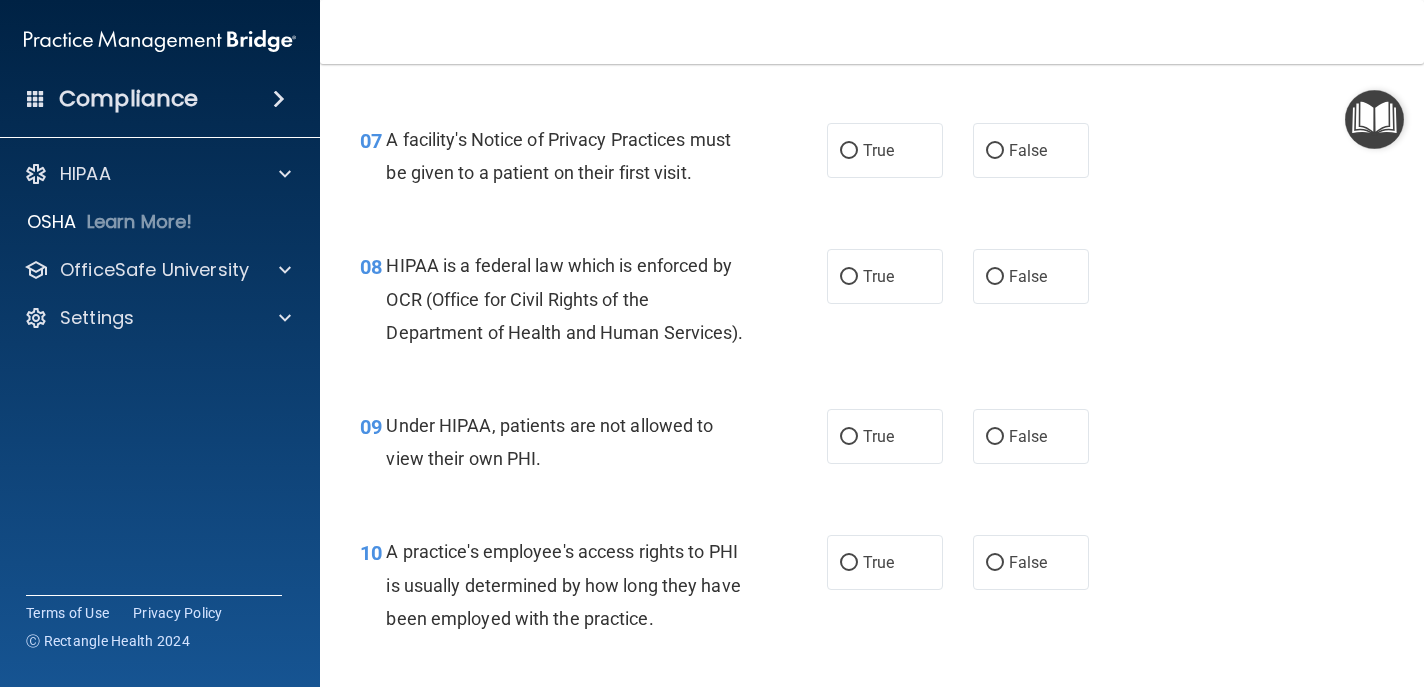 scroll, scrollTop: 1230, scrollLeft: 0, axis: vertical 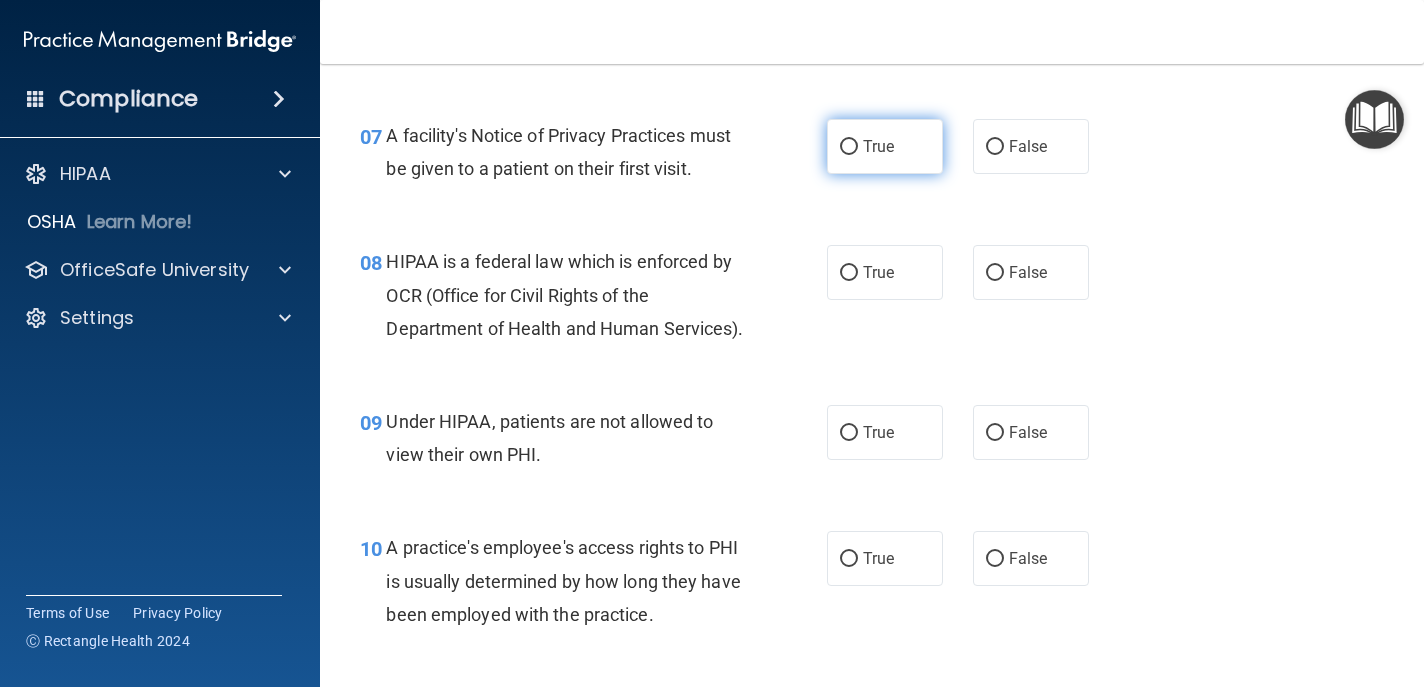 click on "True" at bounding box center (849, 147) 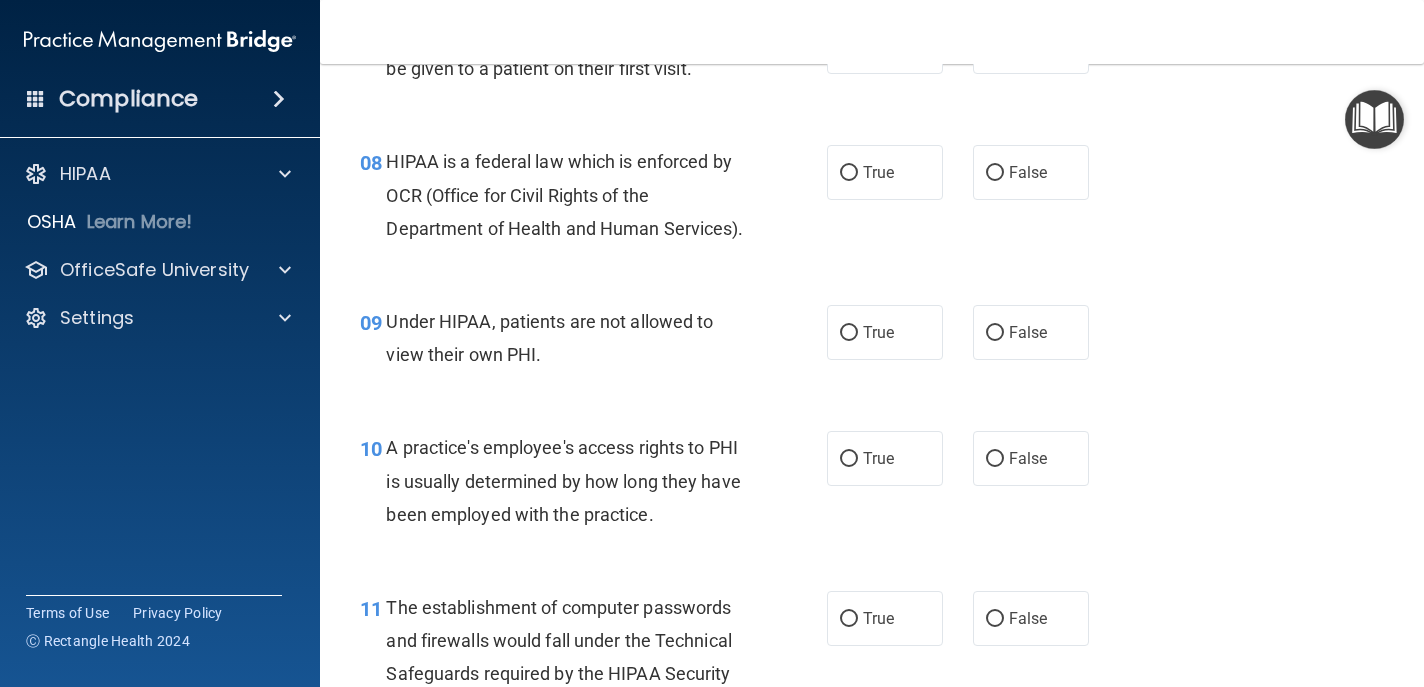 scroll, scrollTop: 1337, scrollLeft: 0, axis: vertical 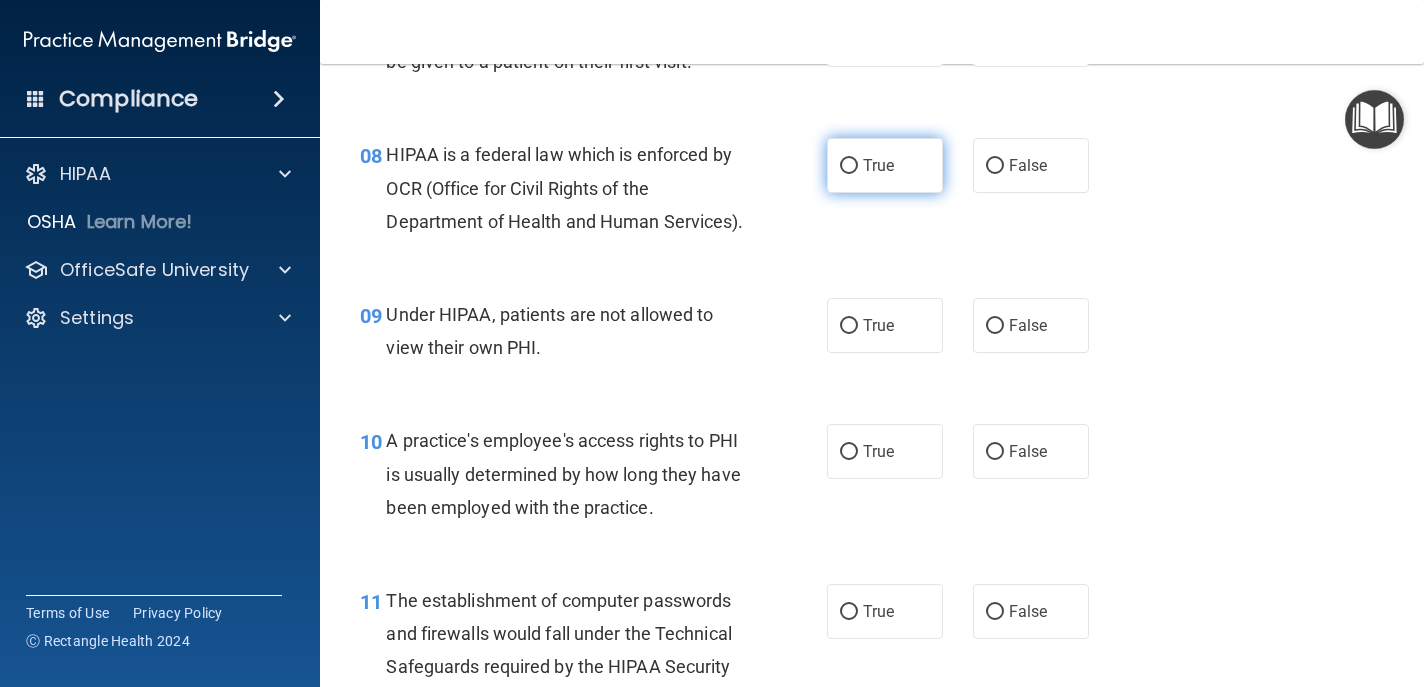click on "True" at bounding box center [849, 166] 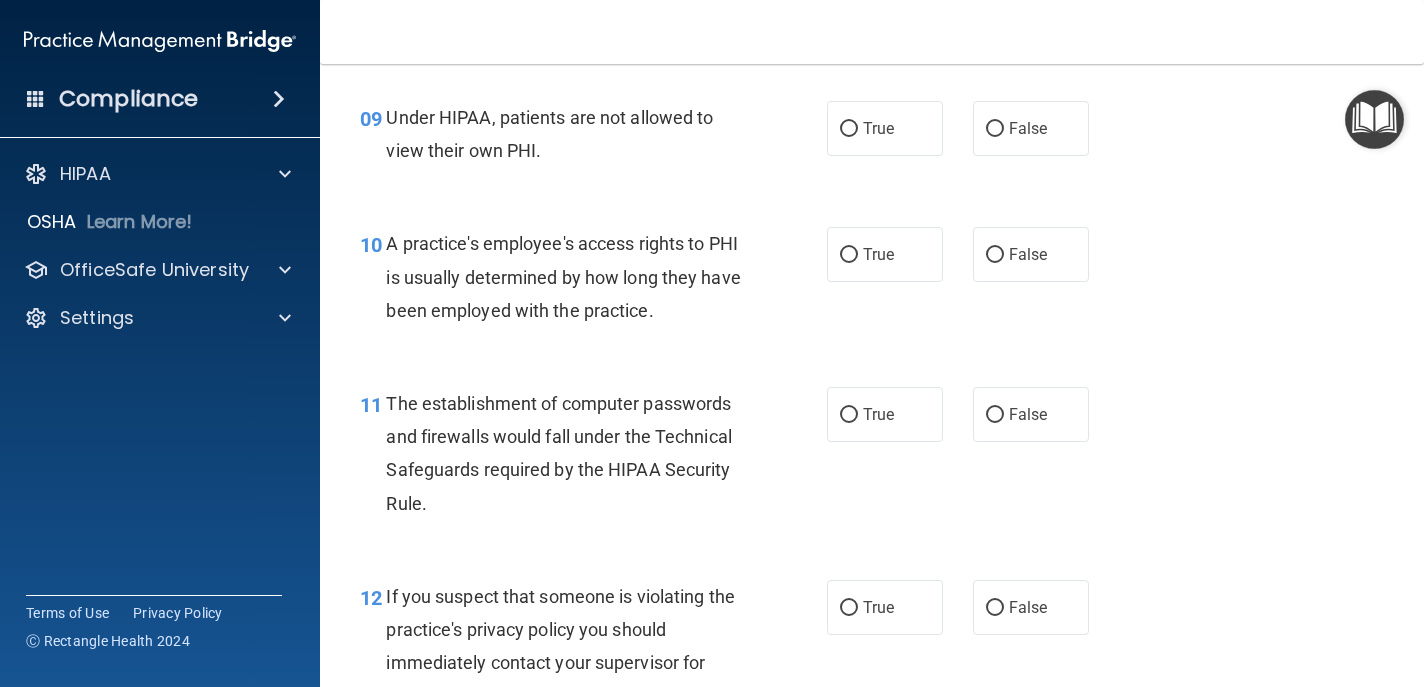 scroll, scrollTop: 1536, scrollLeft: 0, axis: vertical 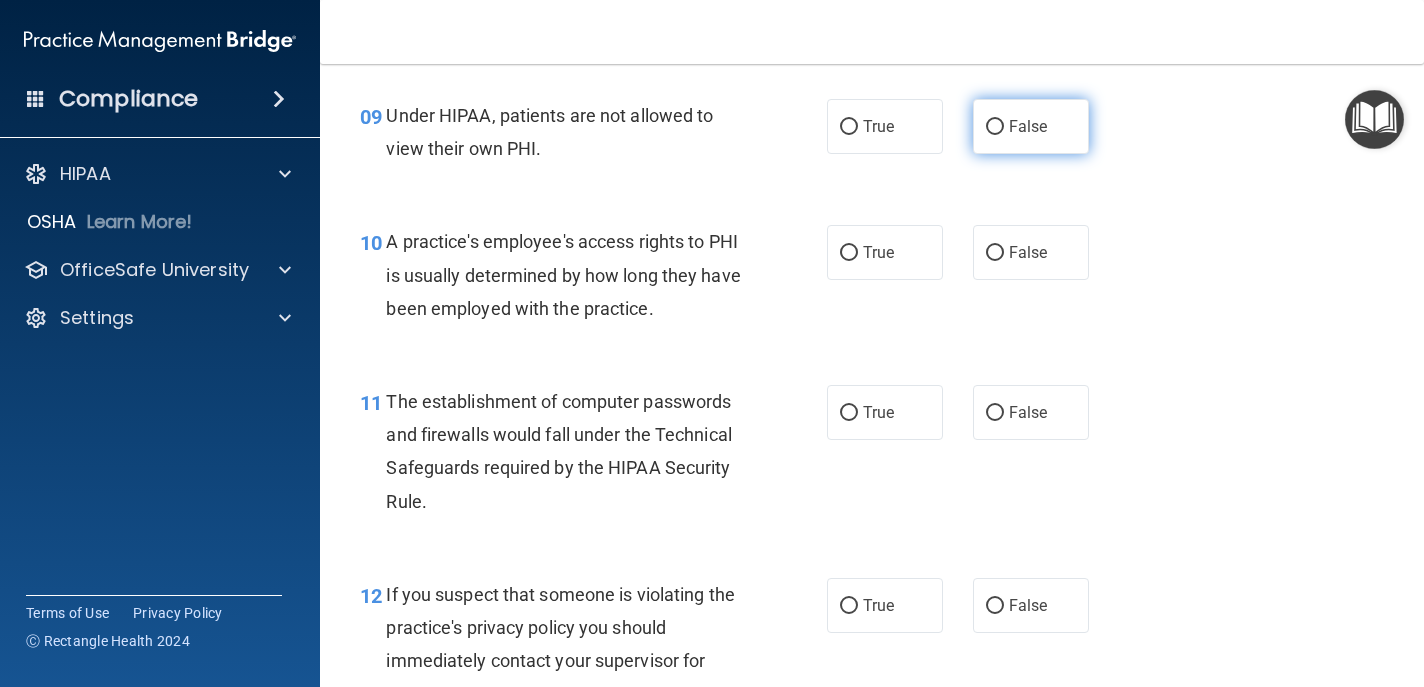 click on "False" at bounding box center (995, 127) 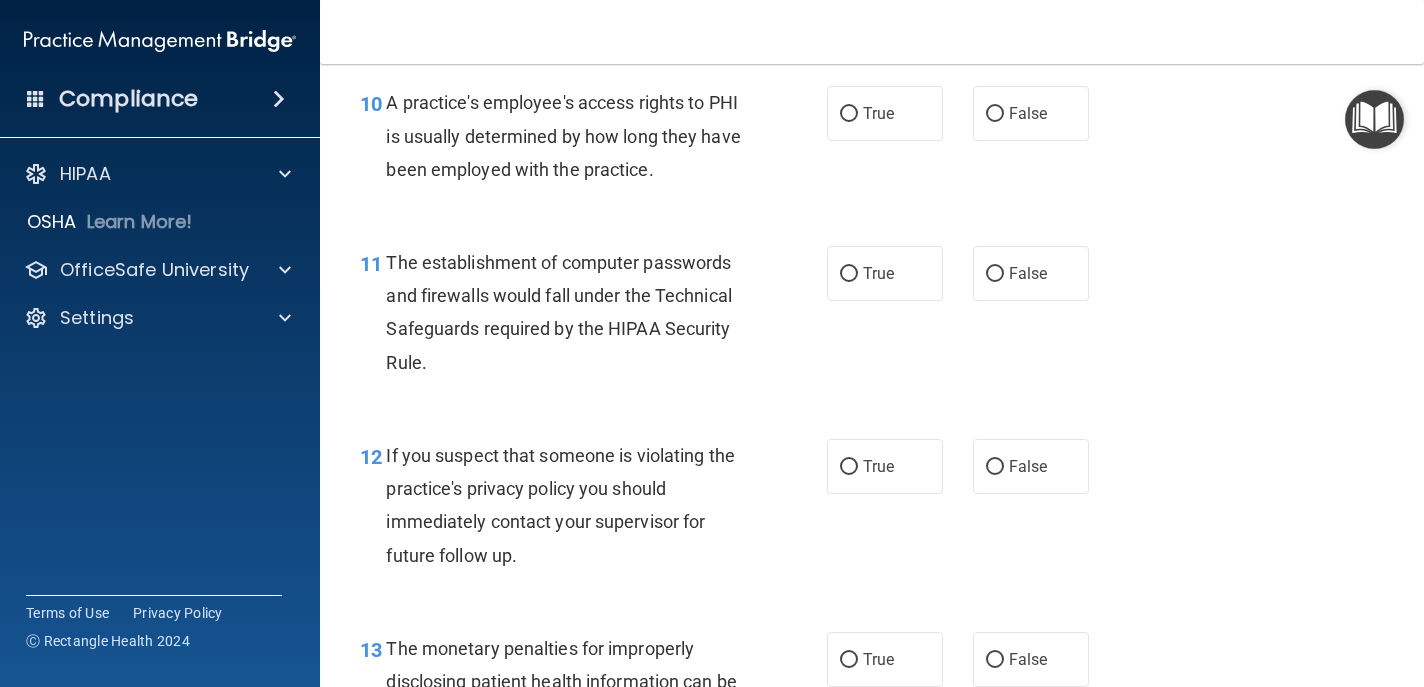 scroll, scrollTop: 1683, scrollLeft: 0, axis: vertical 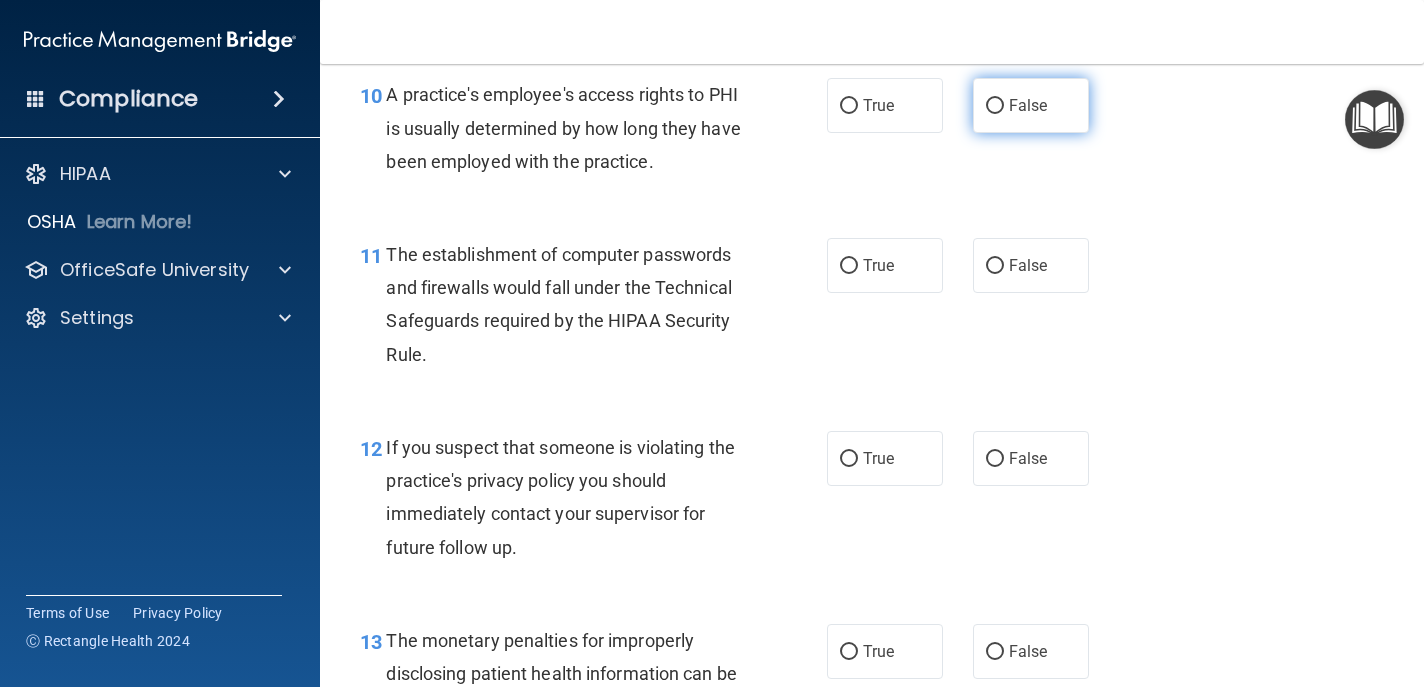 click on "False" at bounding box center (995, 106) 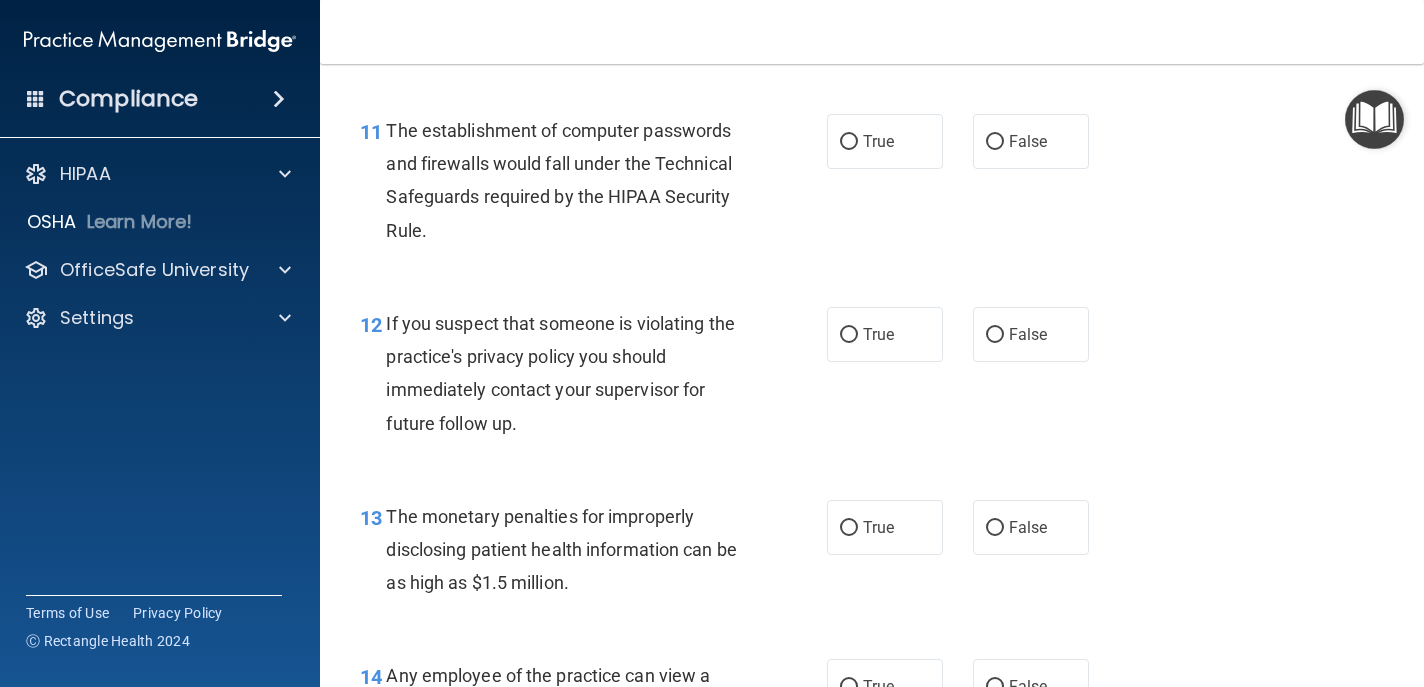 scroll, scrollTop: 1812, scrollLeft: 0, axis: vertical 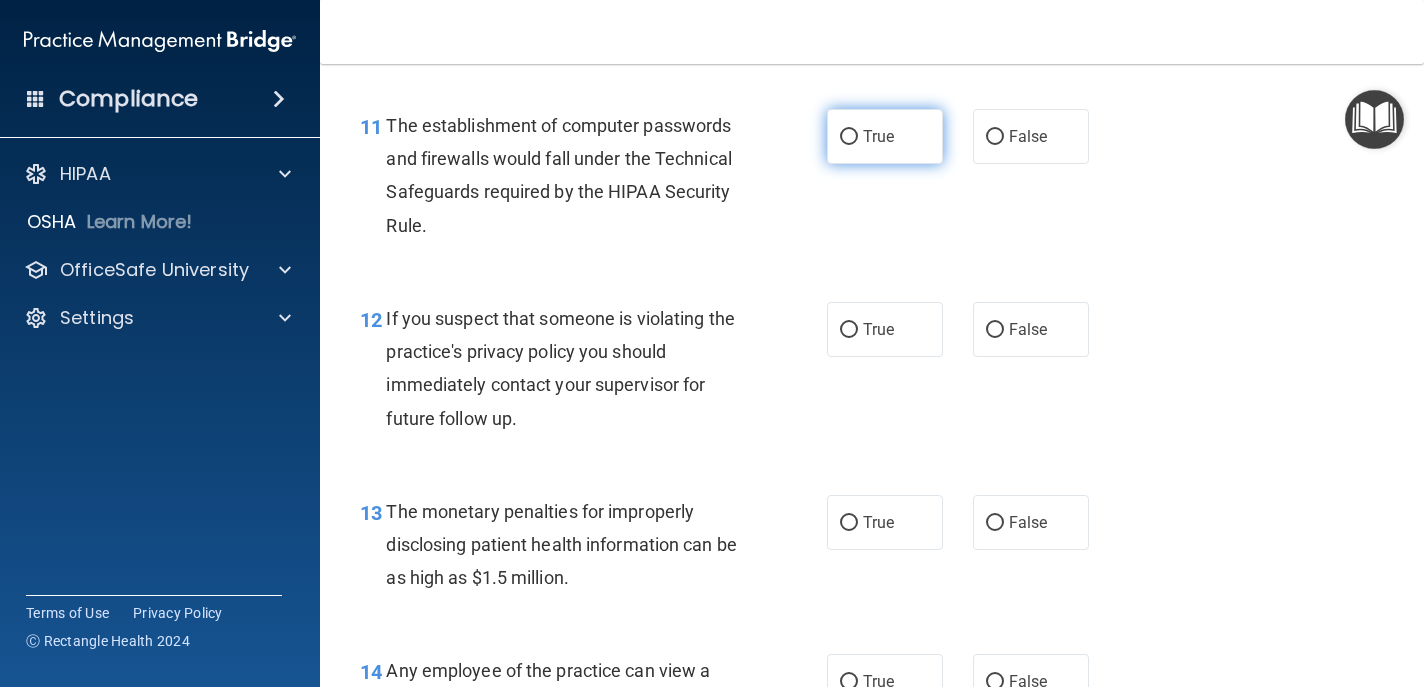 click on "True" at bounding box center [849, 137] 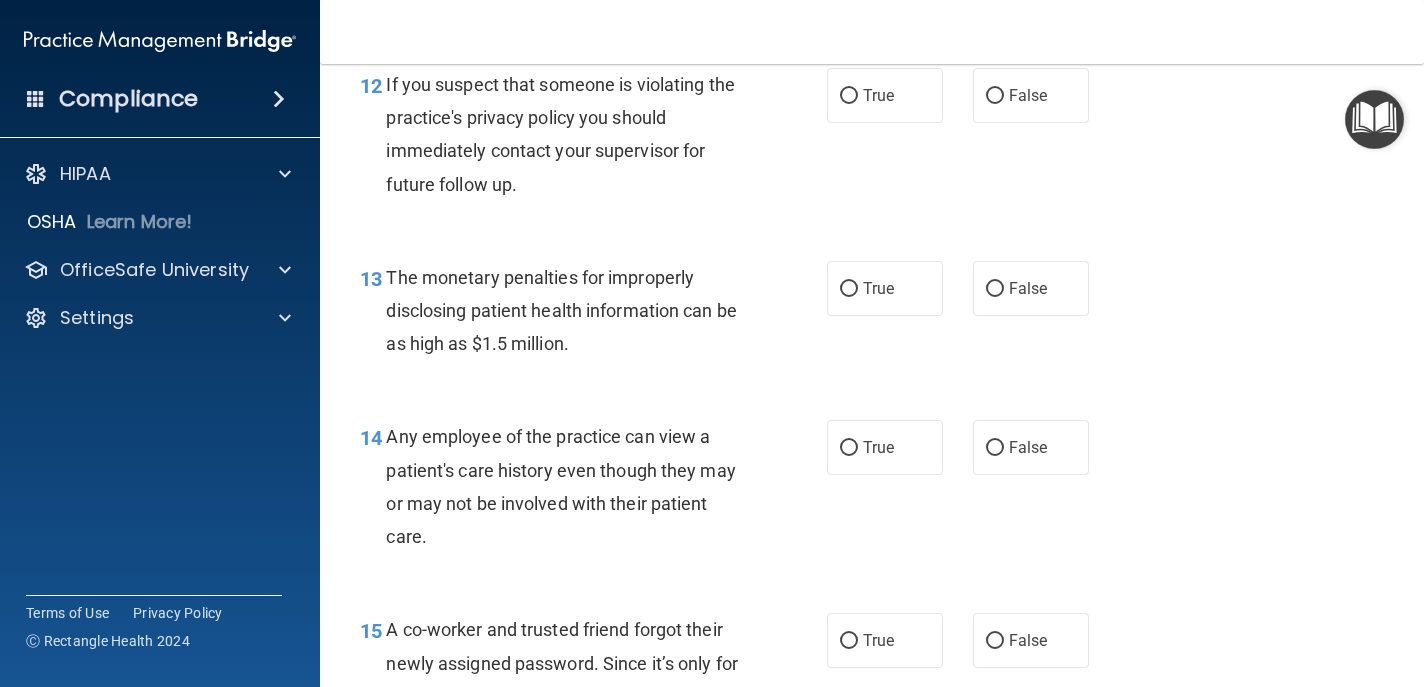 scroll, scrollTop: 2047, scrollLeft: 0, axis: vertical 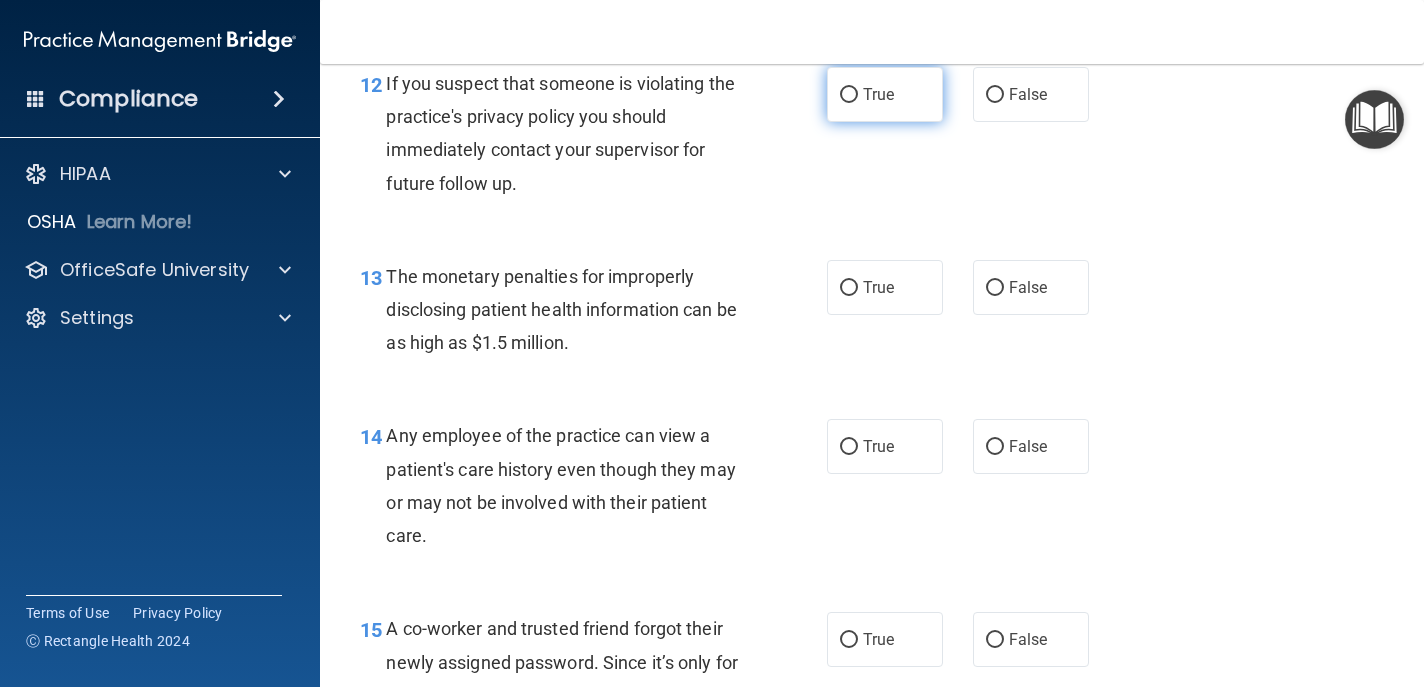 click on "True" at bounding box center (849, 95) 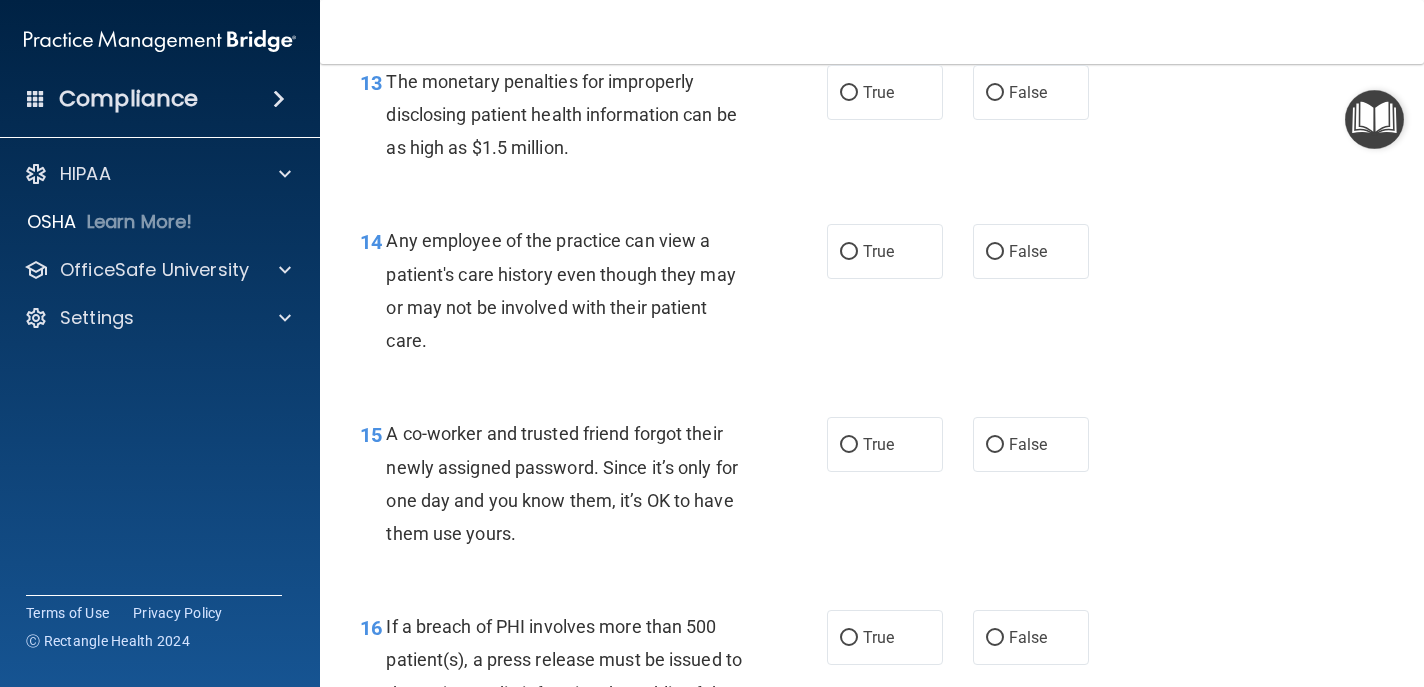 scroll, scrollTop: 2244, scrollLeft: 0, axis: vertical 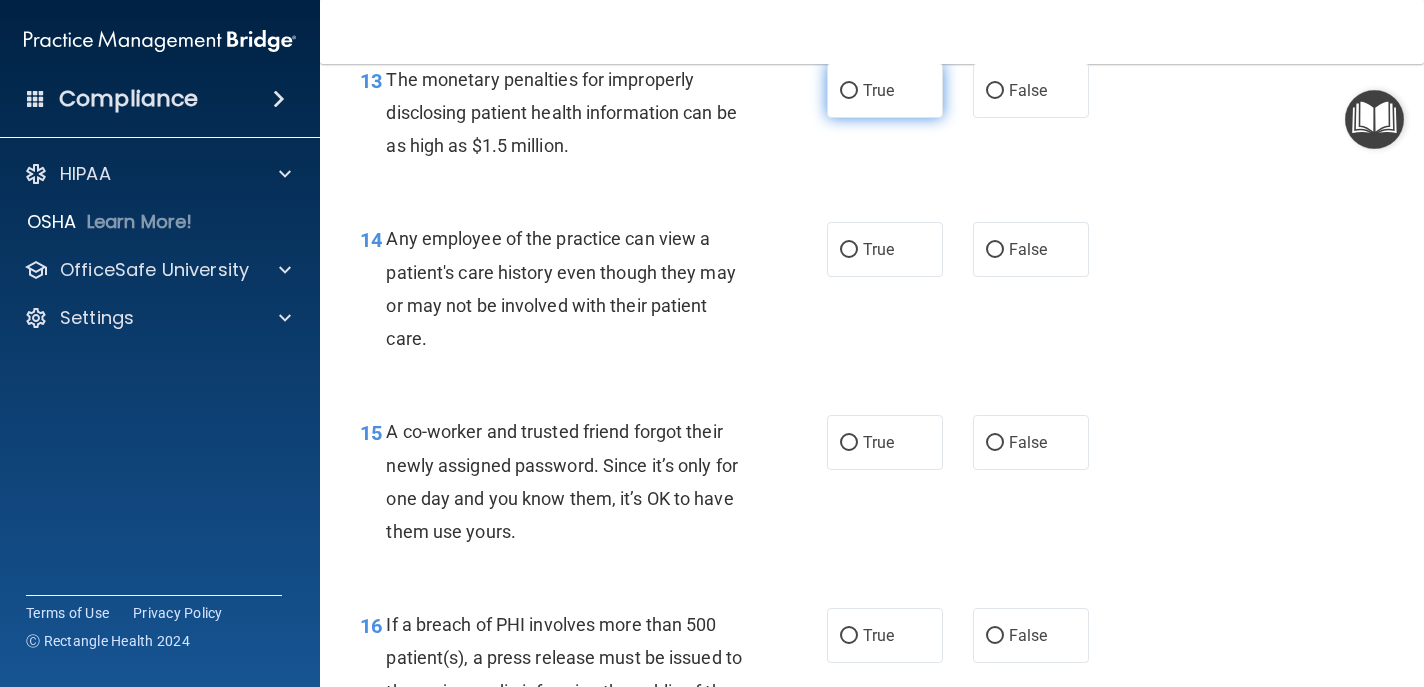 click on "True" at bounding box center [849, 91] 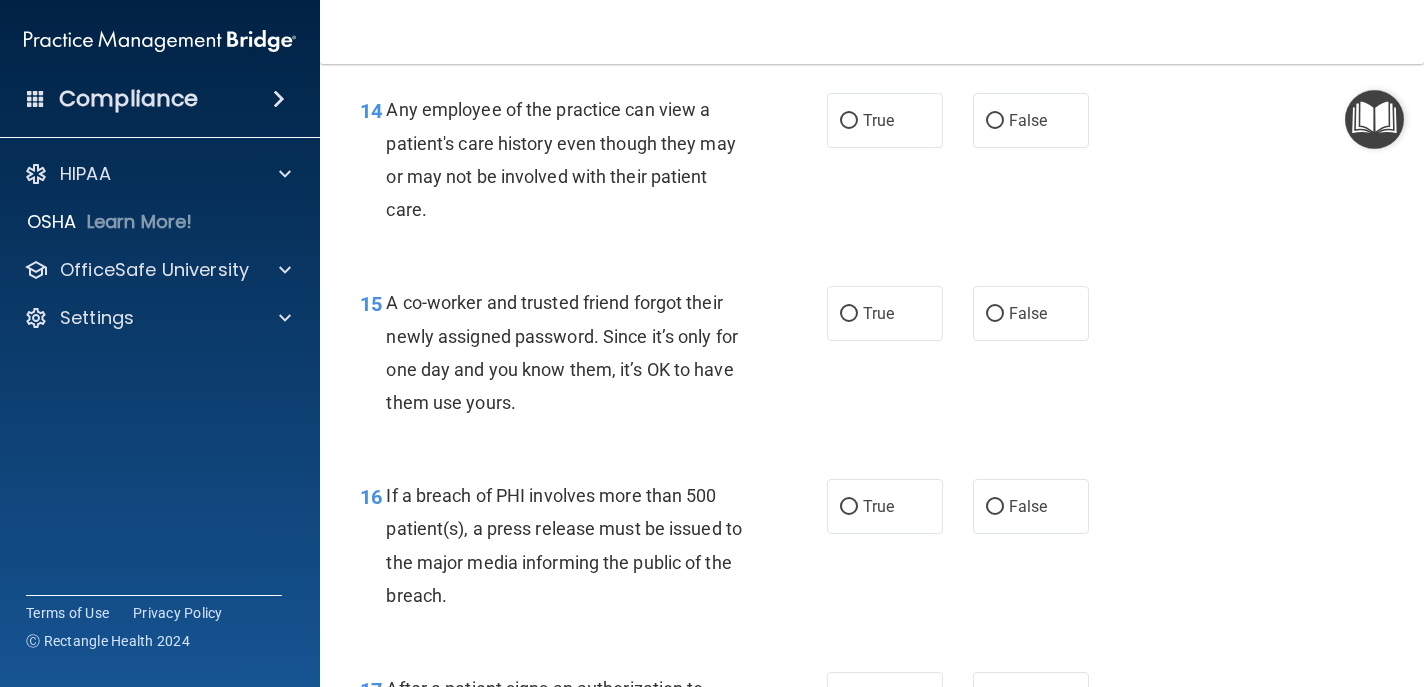 scroll, scrollTop: 2392, scrollLeft: 0, axis: vertical 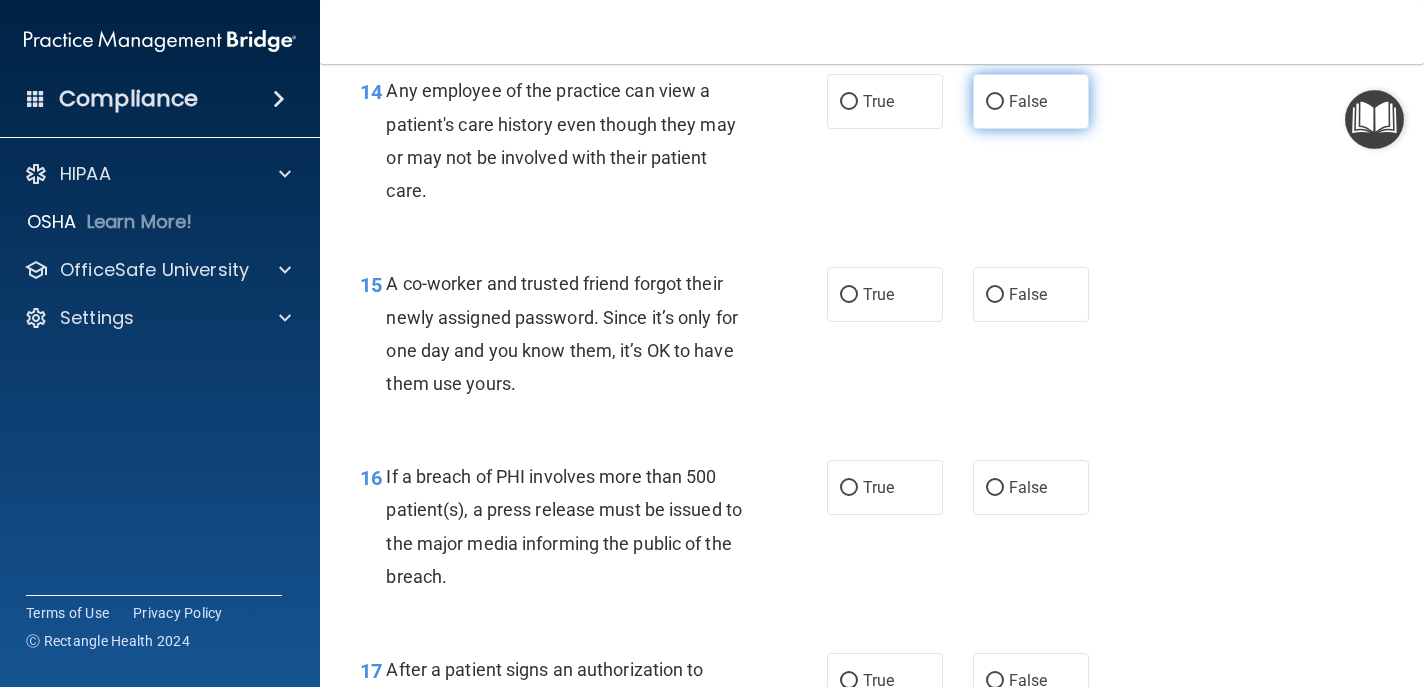 click on "False" at bounding box center (995, 102) 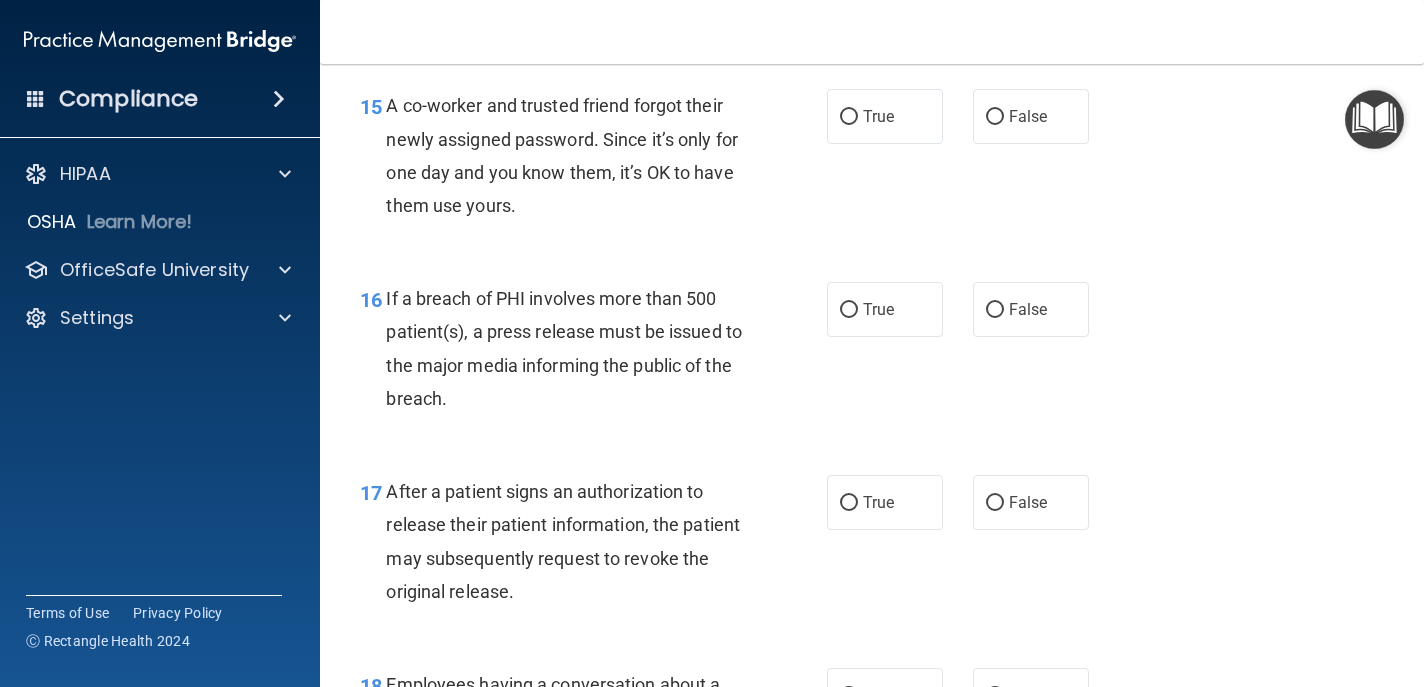 scroll, scrollTop: 2578, scrollLeft: 0, axis: vertical 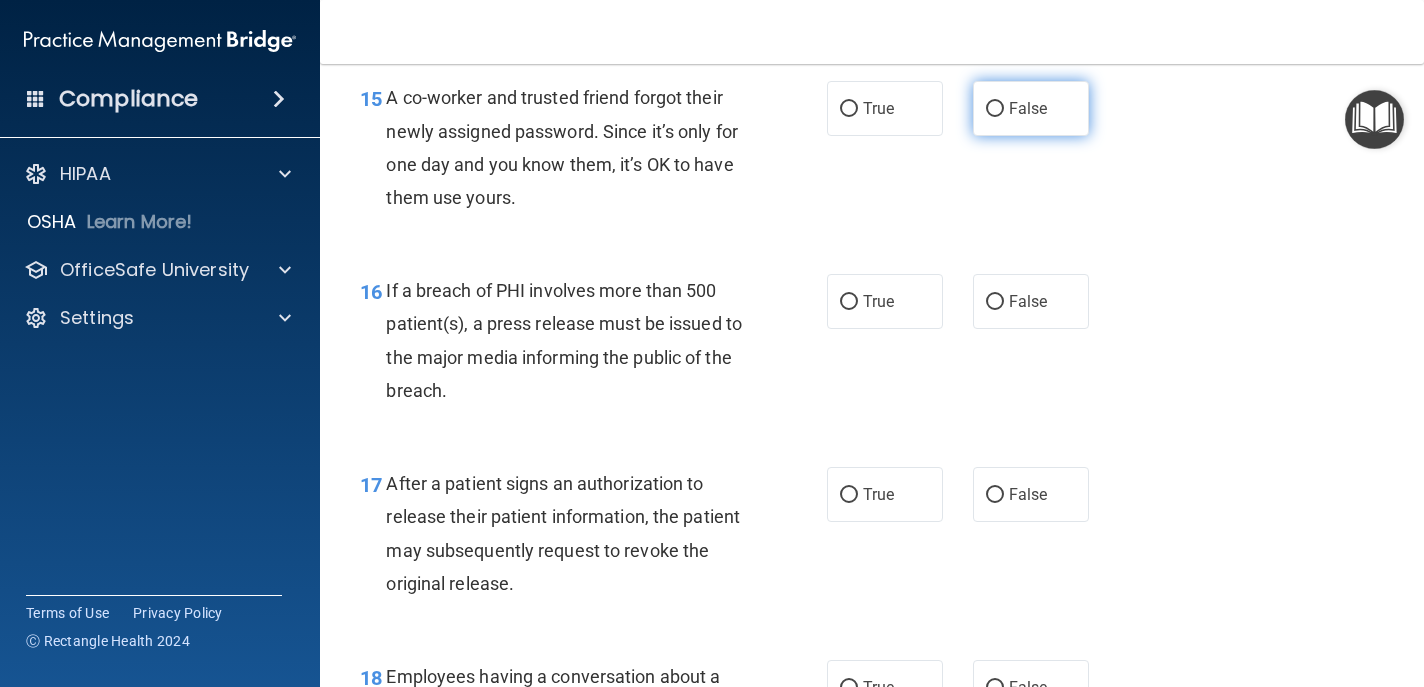 click on "False" at bounding box center (995, 109) 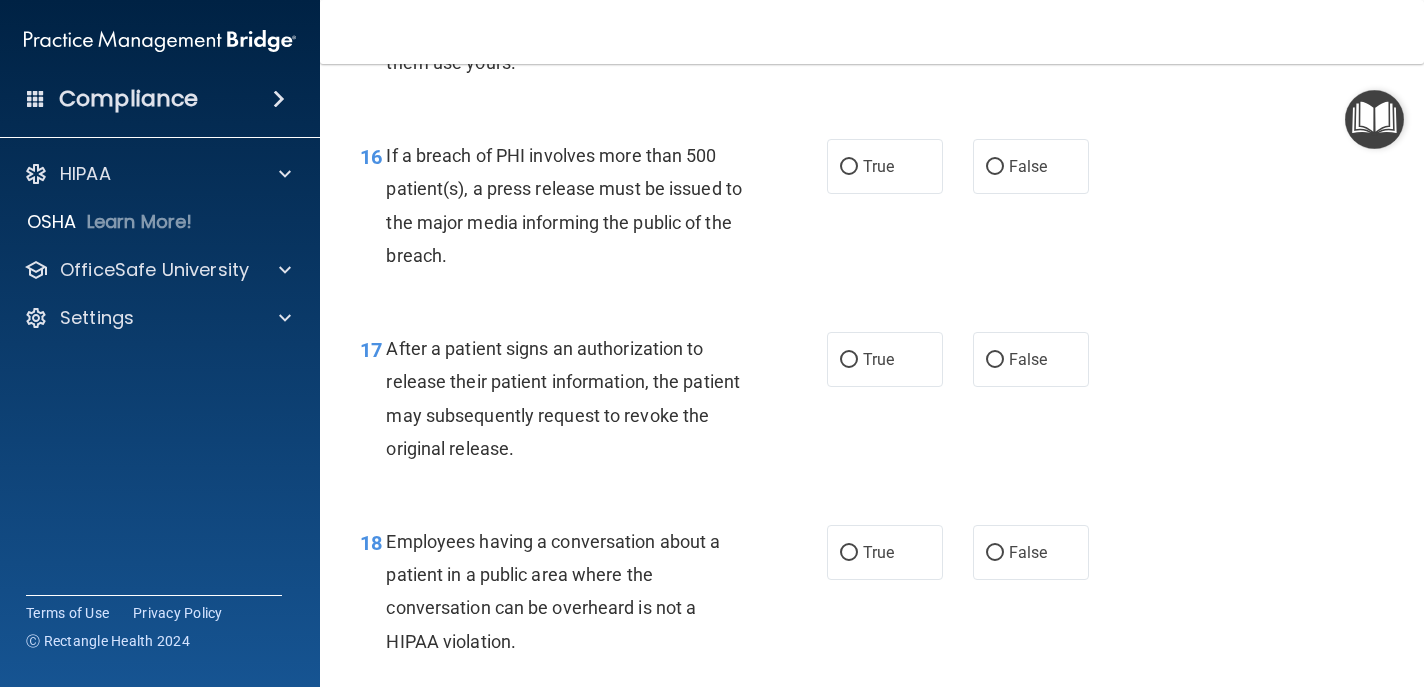 scroll, scrollTop: 2715, scrollLeft: 0, axis: vertical 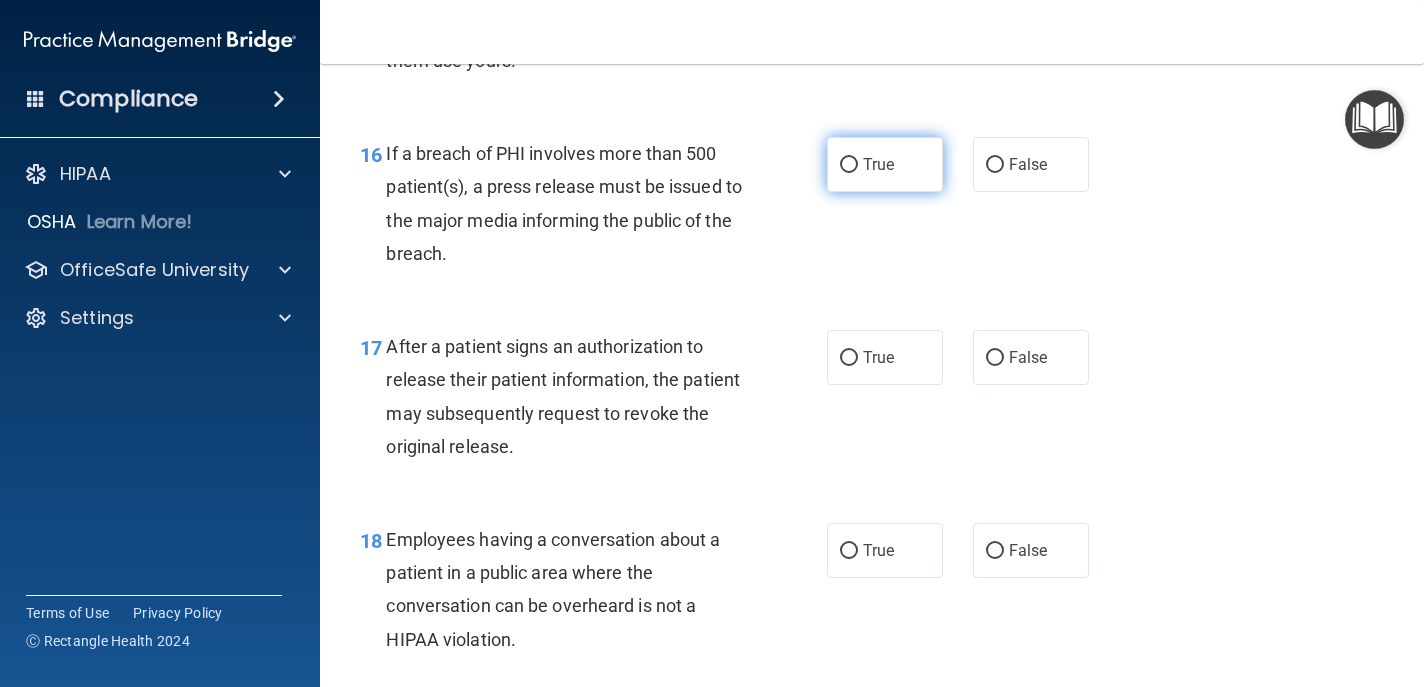 click on "True" at bounding box center [849, 165] 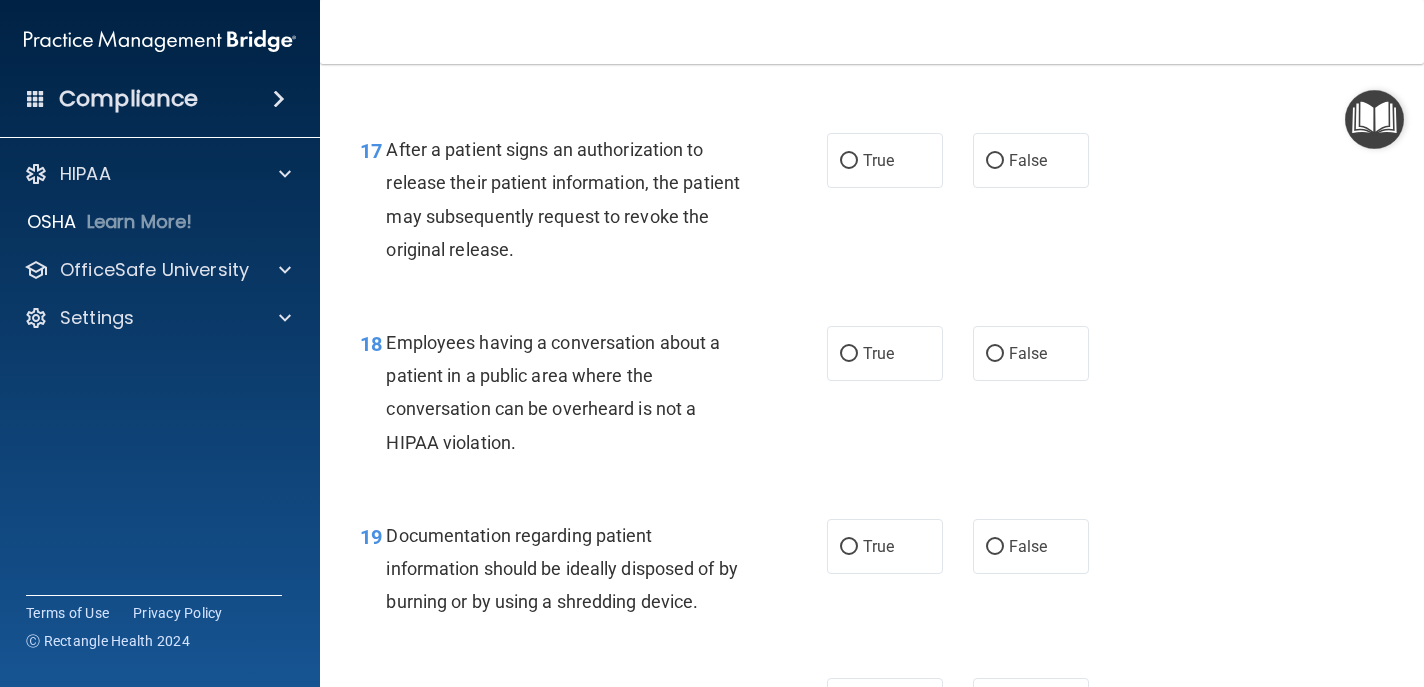 scroll, scrollTop: 2914, scrollLeft: 0, axis: vertical 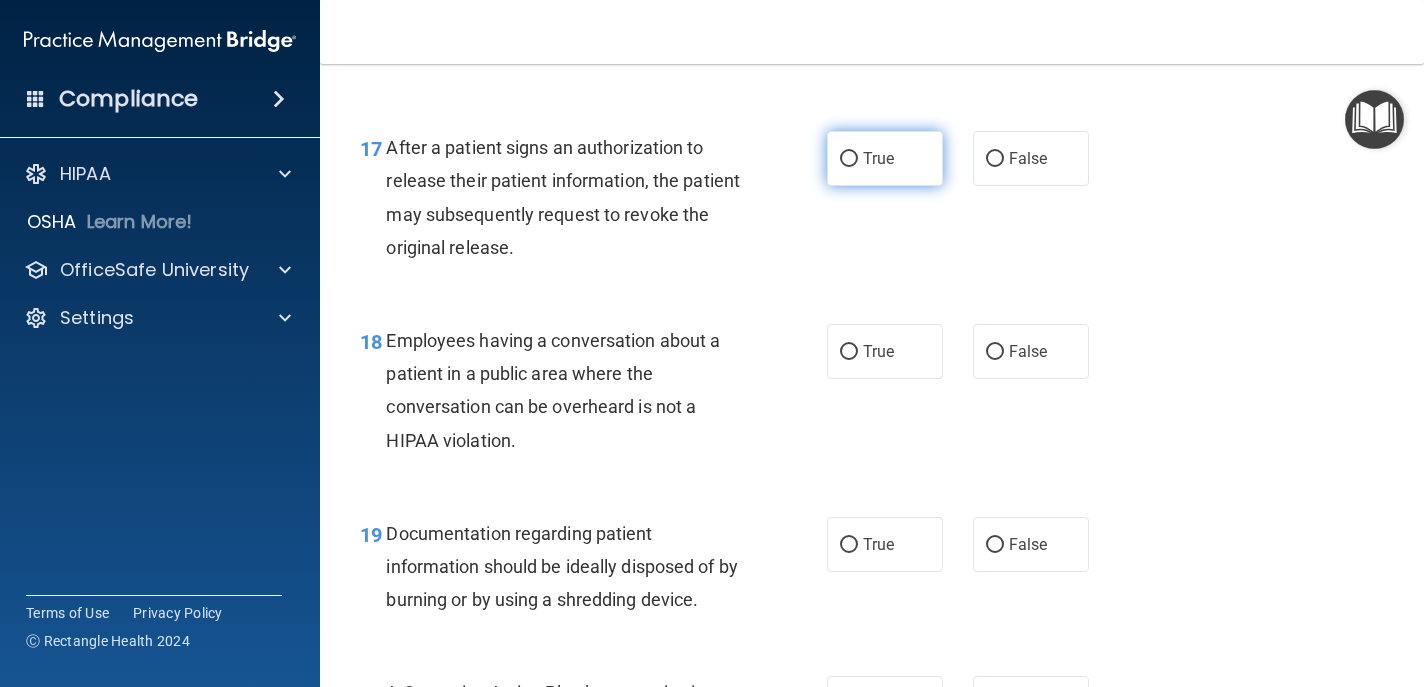 click on "True" at bounding box center (849, 159) 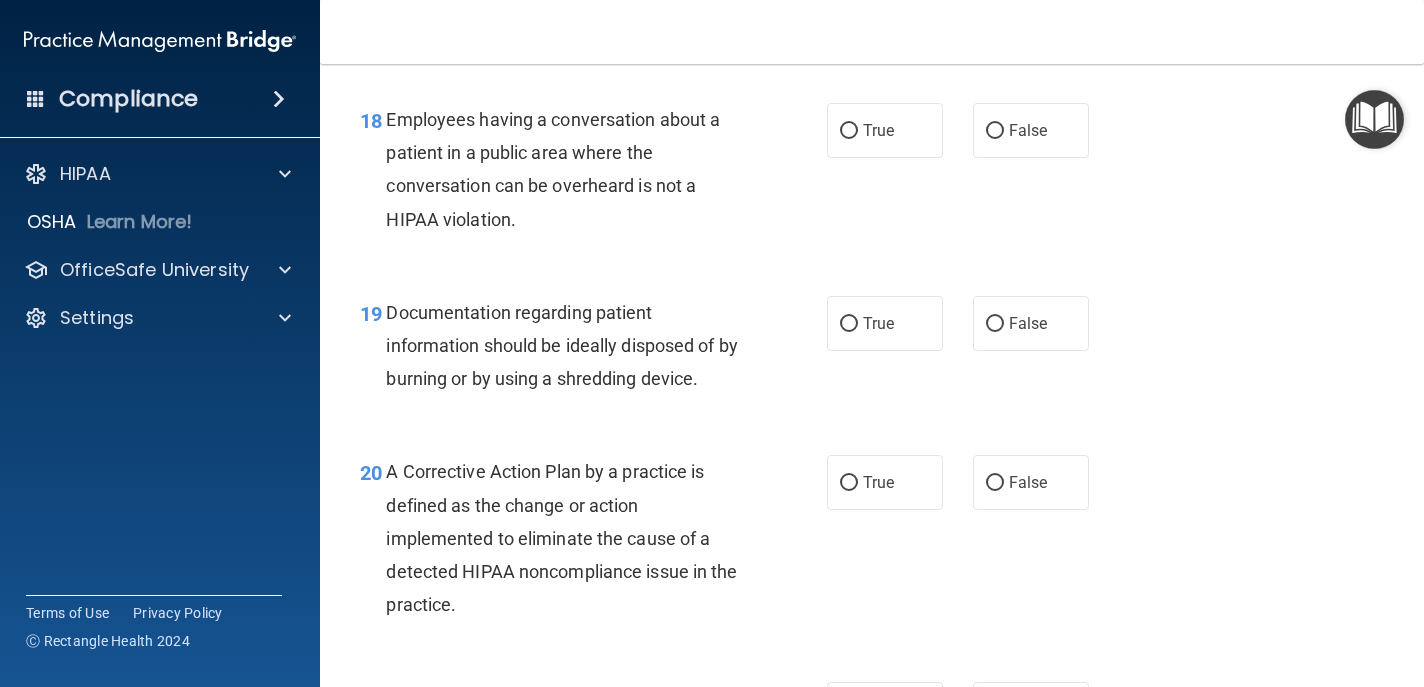 scroll, scrollTop: 3145, scrollLeft: 0, axis: vertical 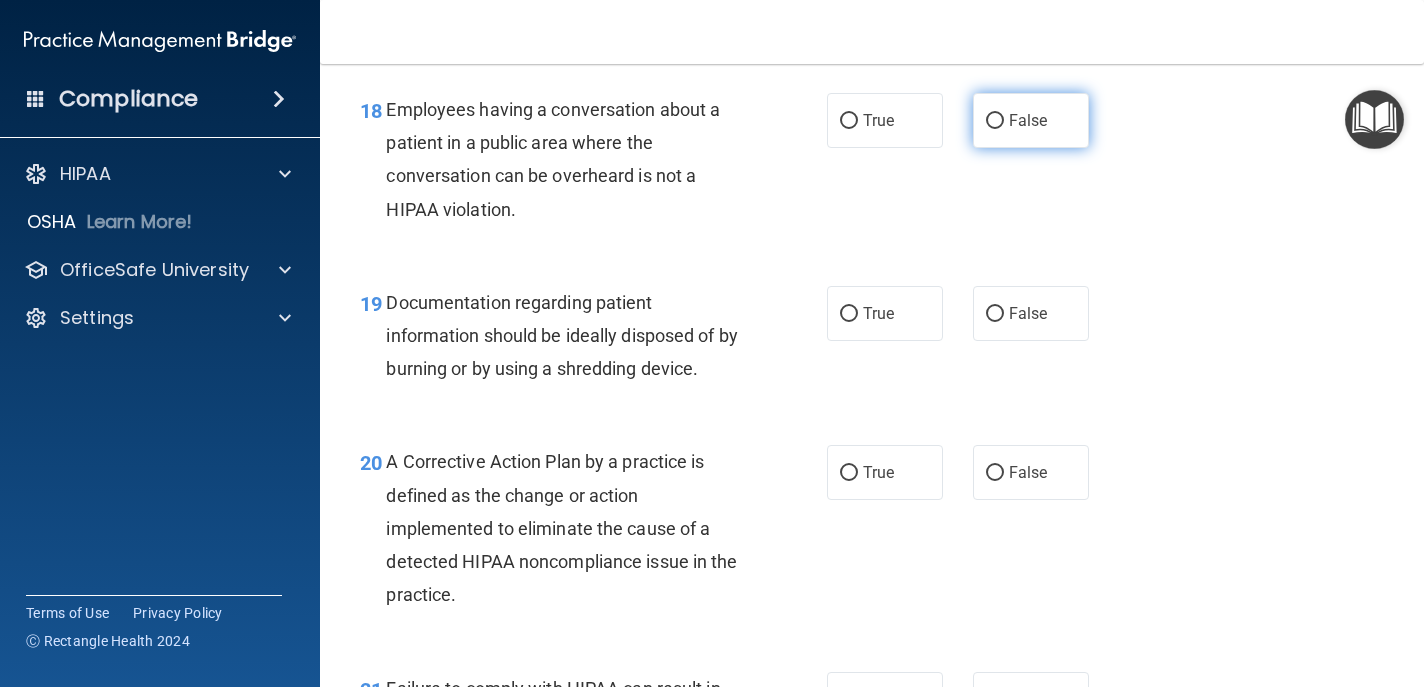 click on "False" at bounding box center (995, 121) 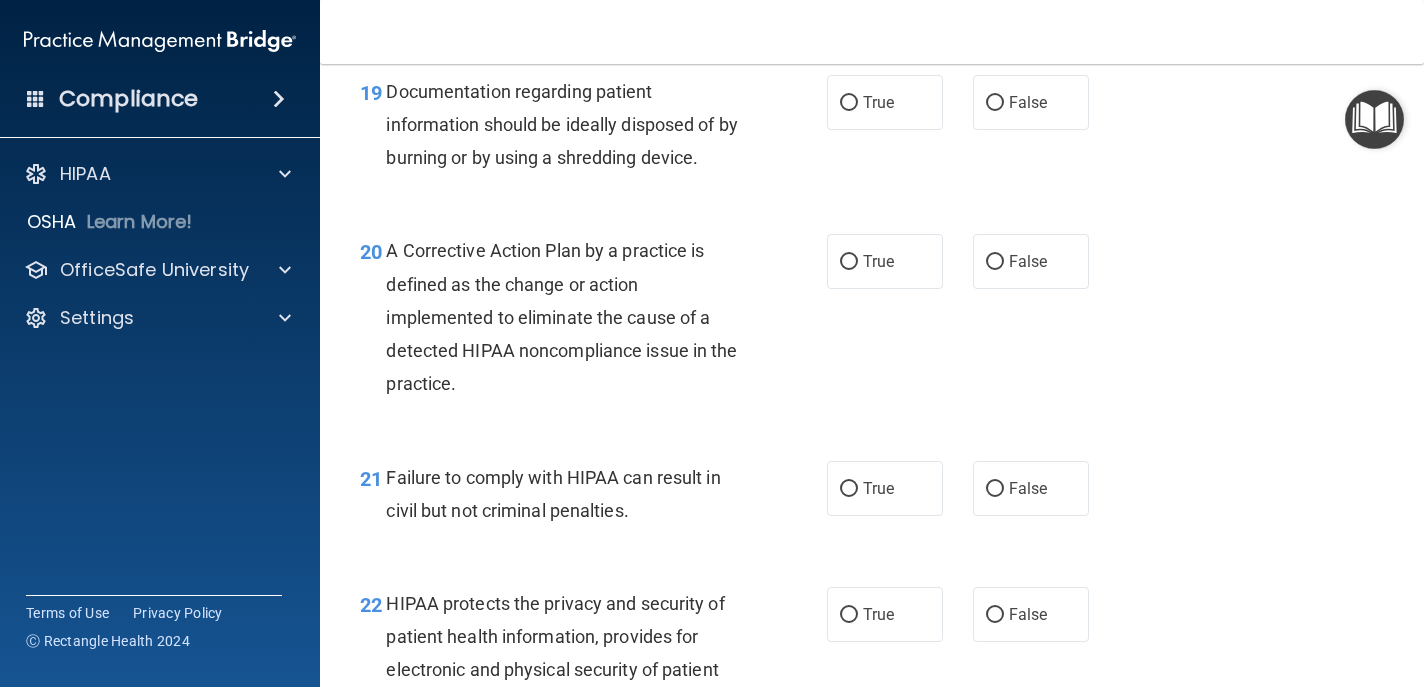 scroll, scrollTop: 3352, scrollLeft: 0, axis: vertical 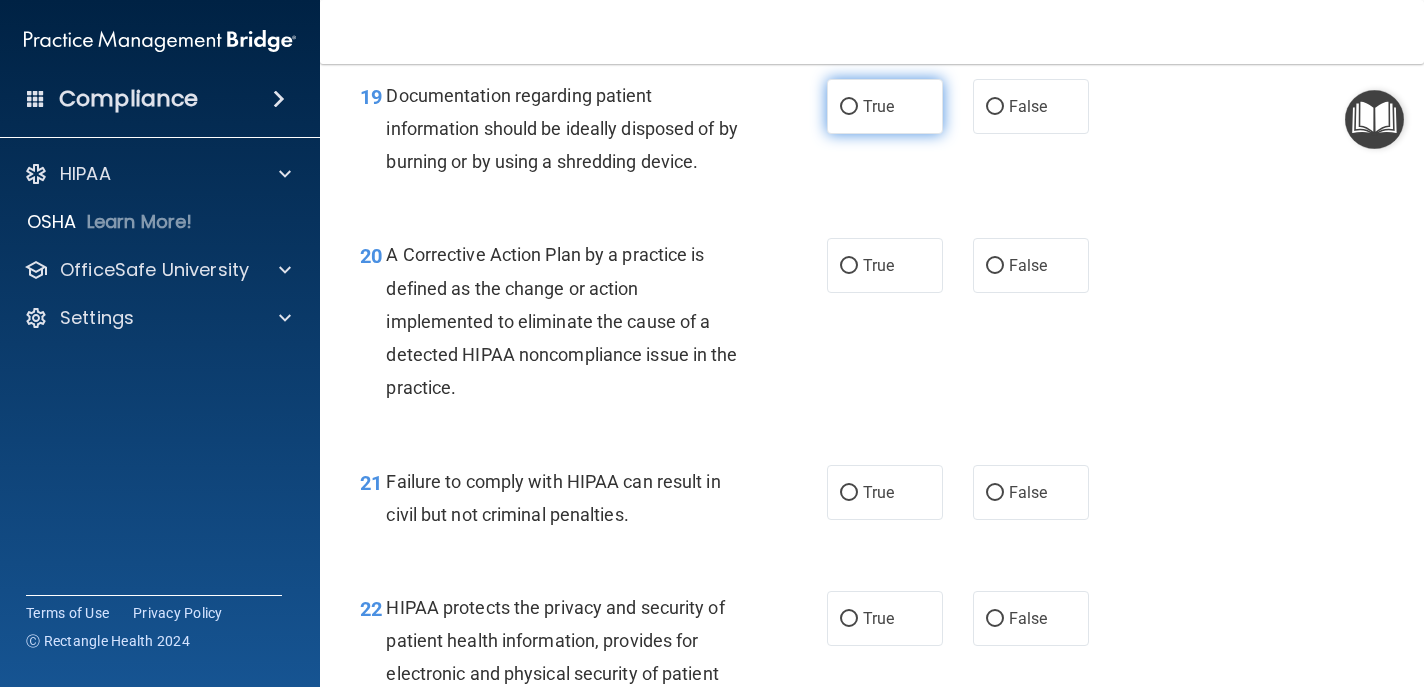click on "True" at bounding box center [849, 107] 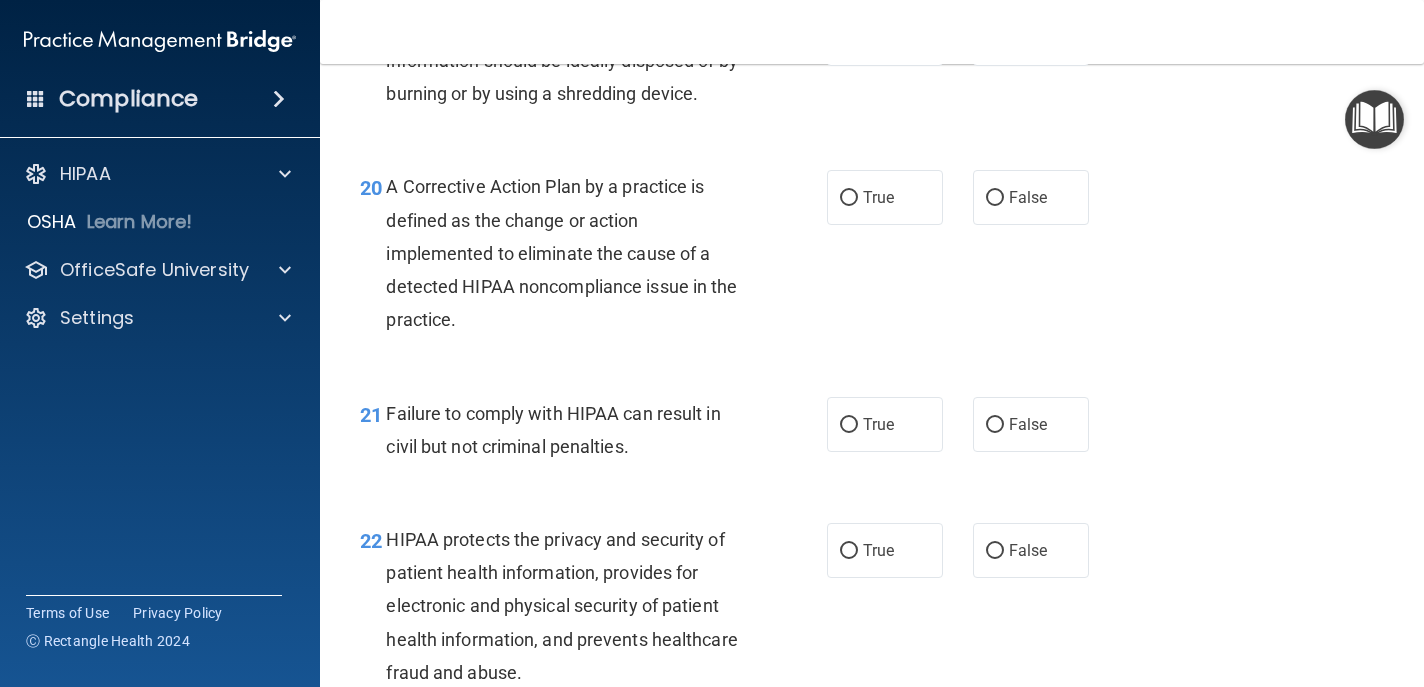 scroll, scrollTop: 3426, scrollLeft: 0, axis: vertical 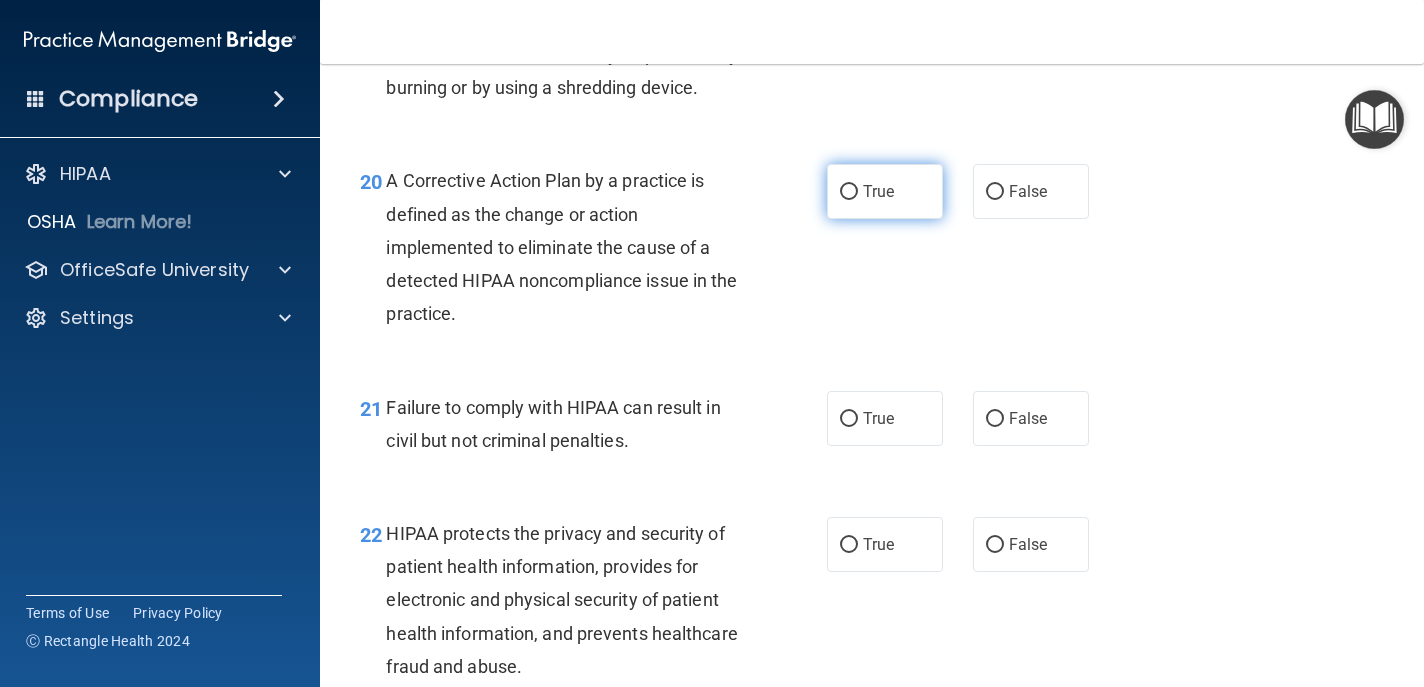 click on "True" at bounding box center (849, 192) 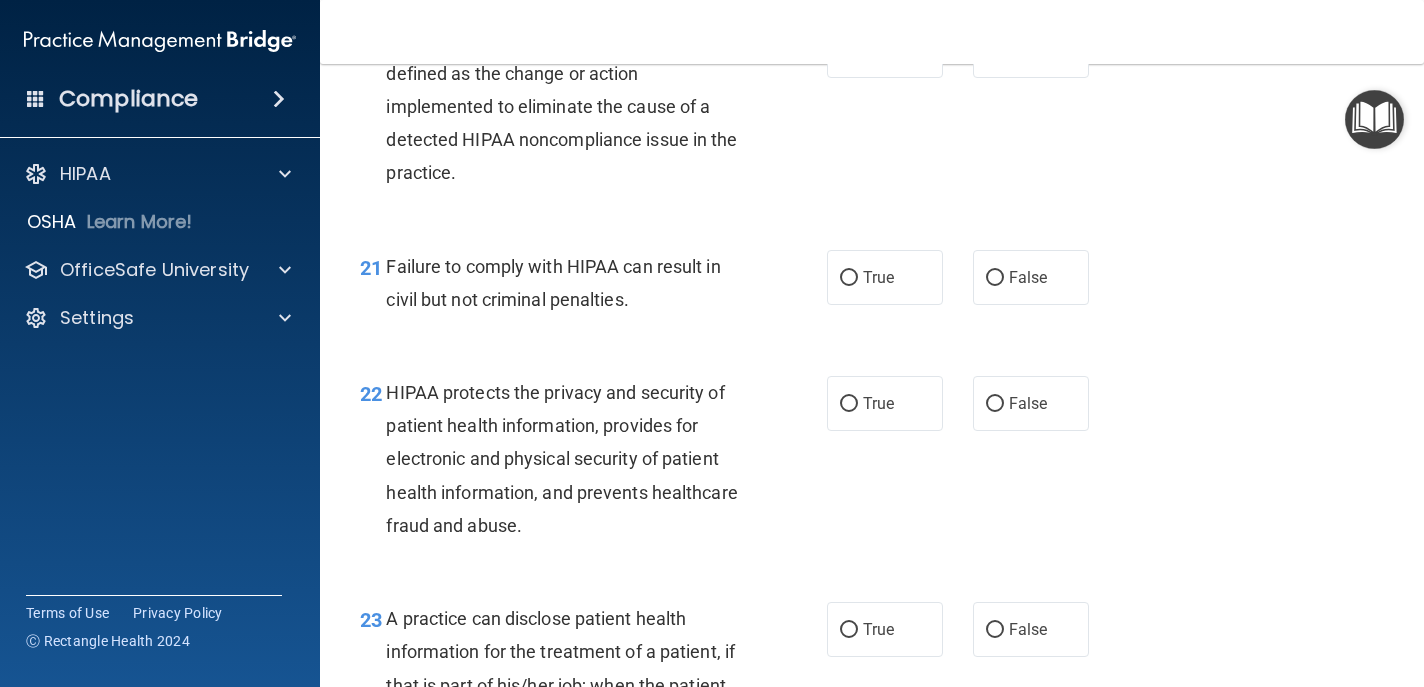 scroll, scrollTop: 3586, scrollLeft: 0, axis: vertical 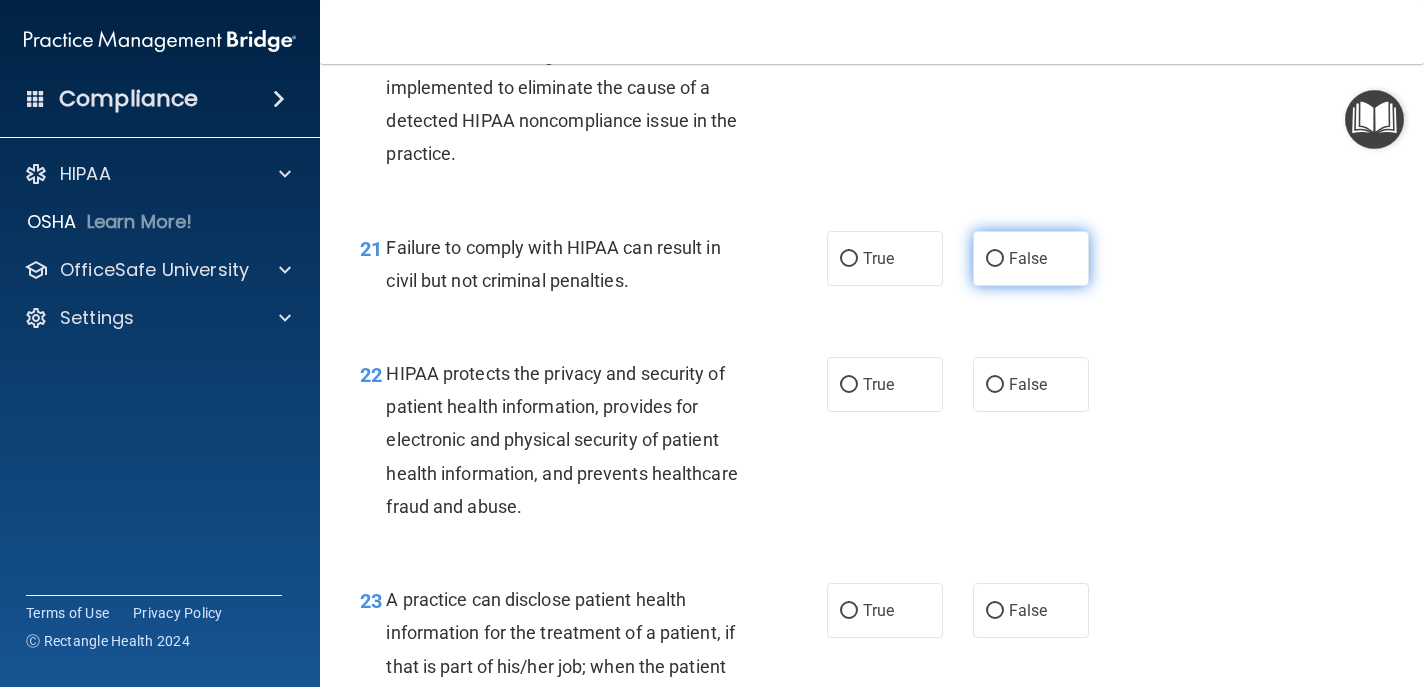click on "False" at bounding box center (995, 259) 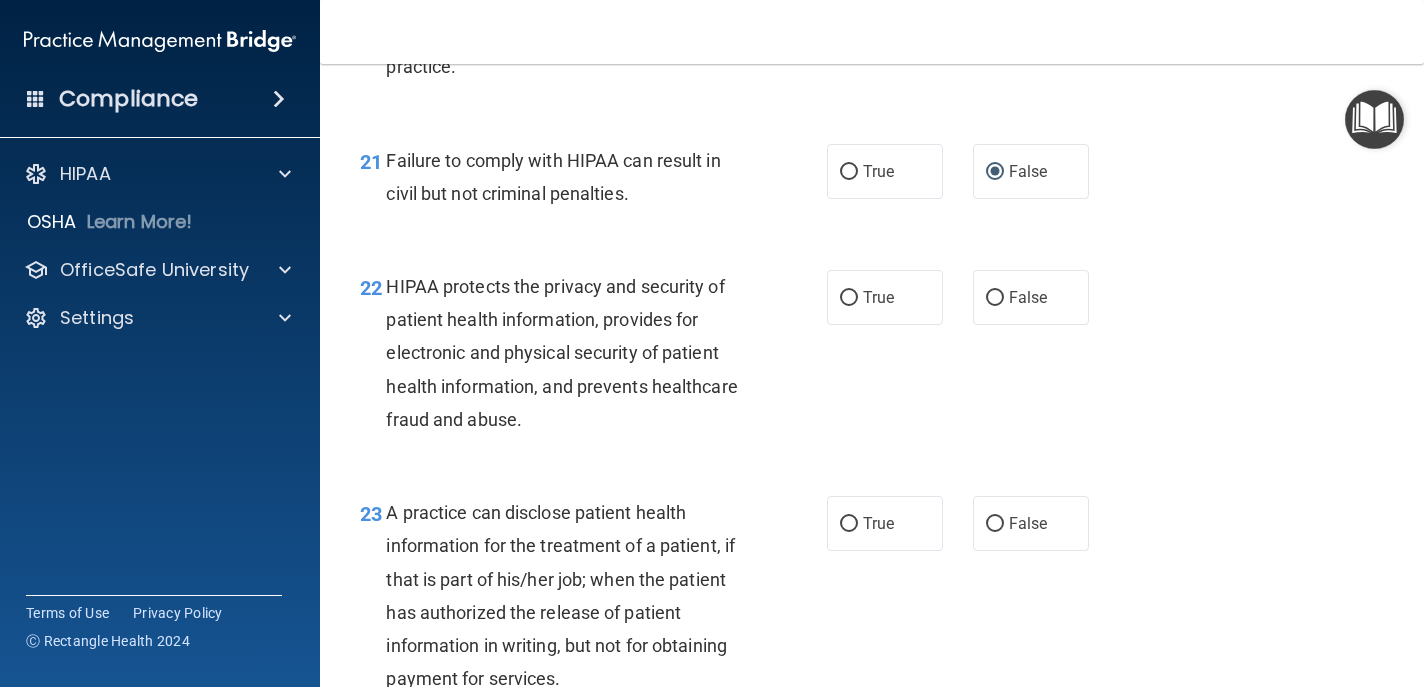 scroll, scrollTop: 3672, scrollLeft: 0, axis: vertical 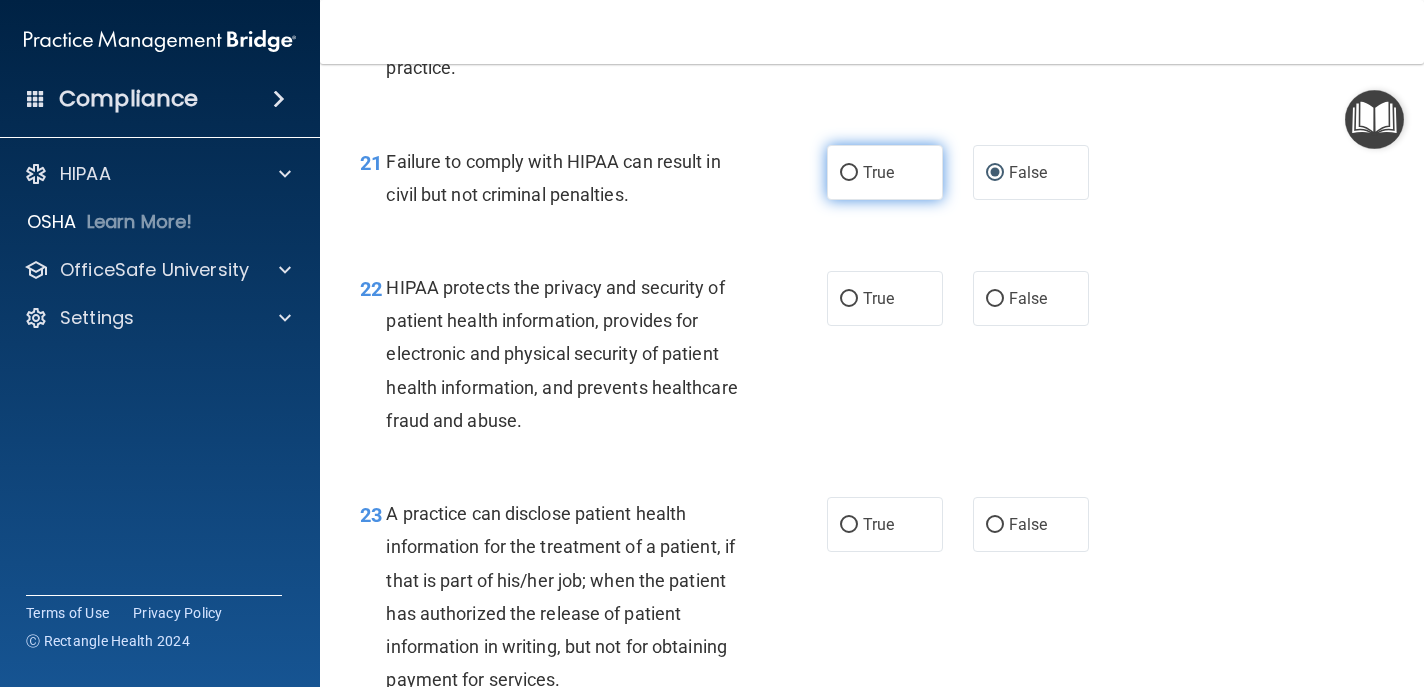 click on "True" at bounding box center [849, 173] 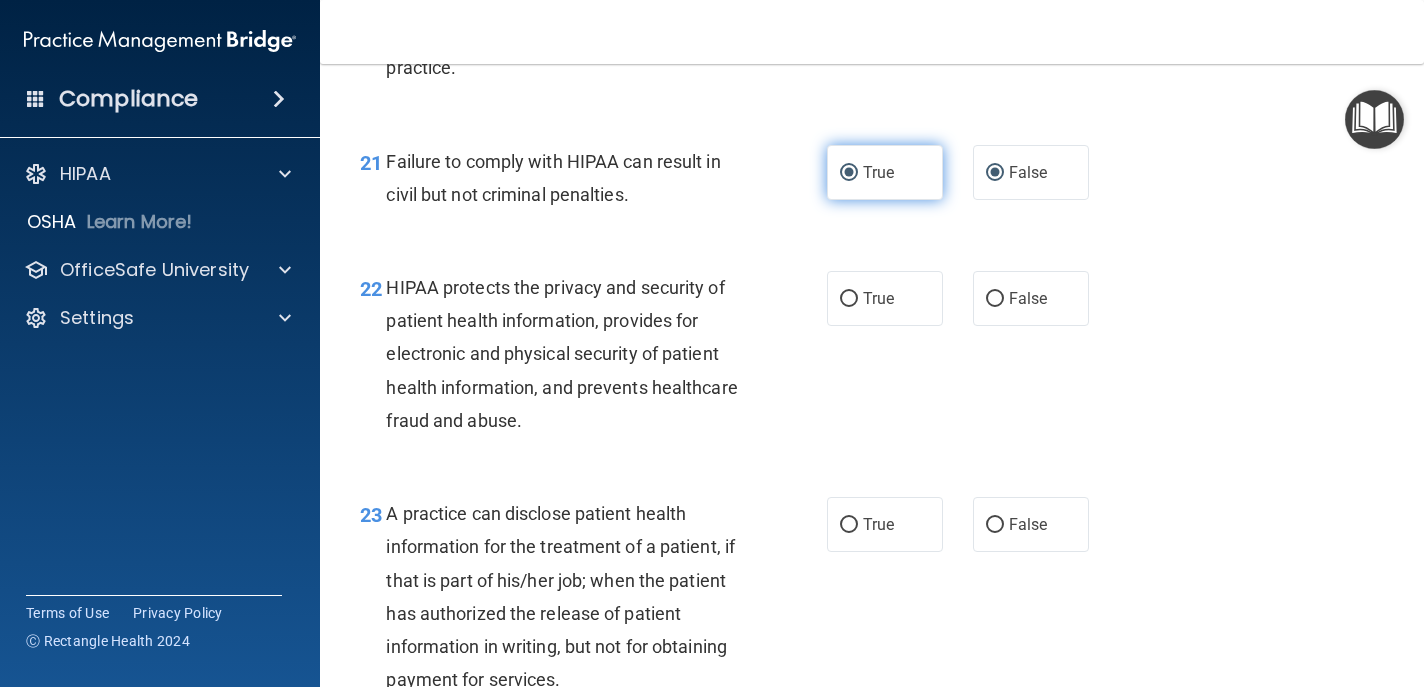radio on "false" 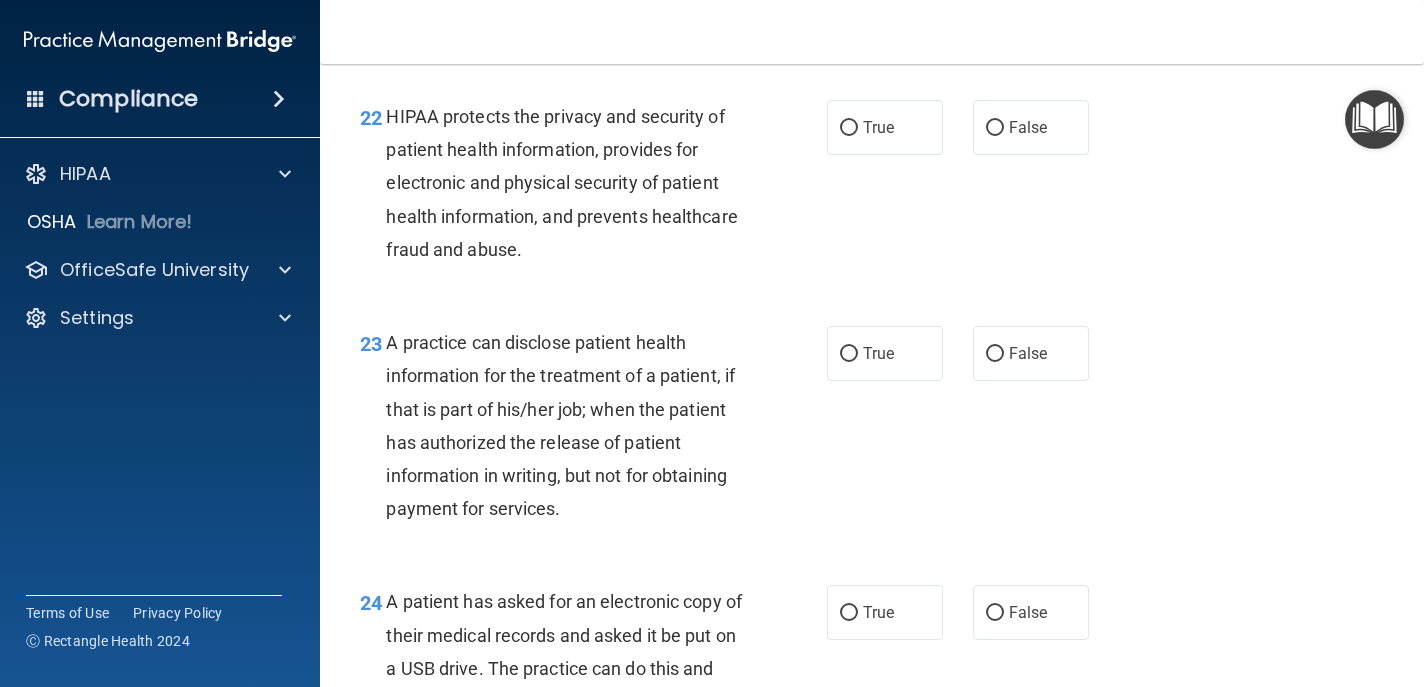 scroll, scrollTop: 3849, scrollLeft: 0, axis: vertical 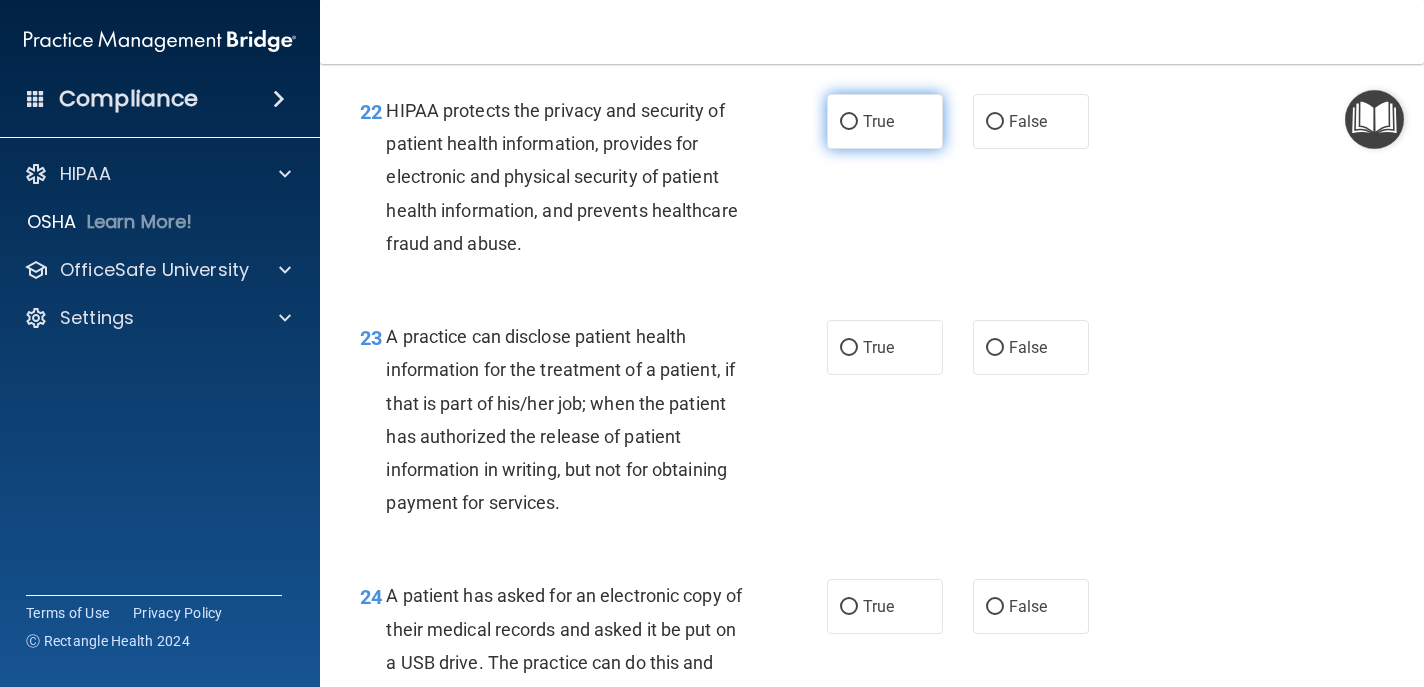 click on "True" at bounding box center (849, 122) 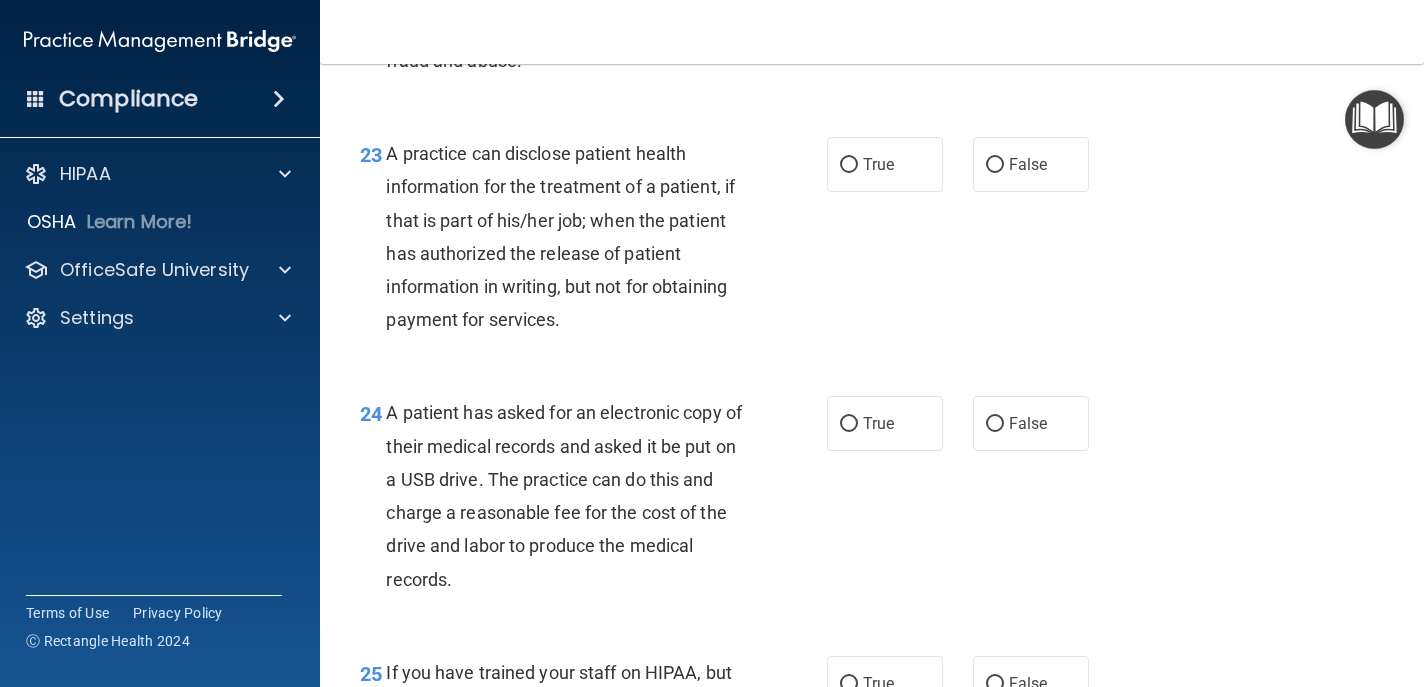 scroll, scrollTop: 4036, scrollLeft: 0, axis: vertical 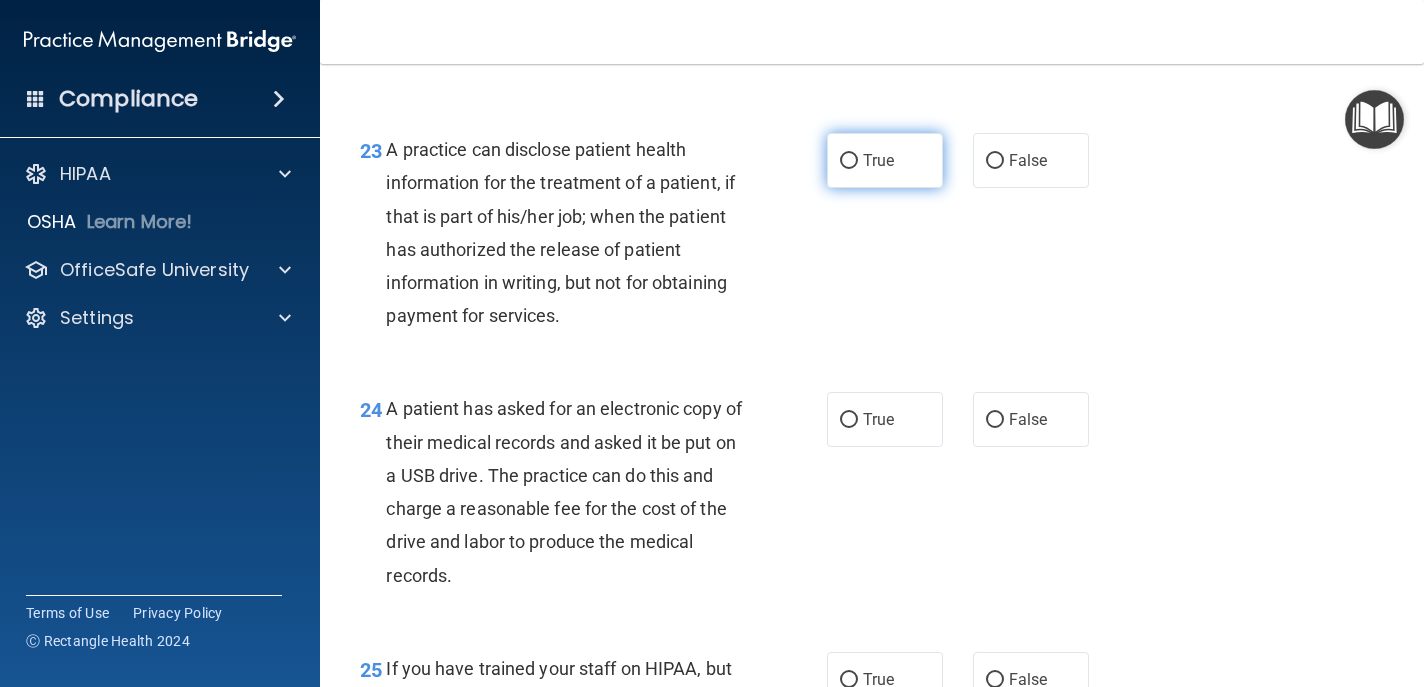 click on "True" at bounding box center [849, 161] 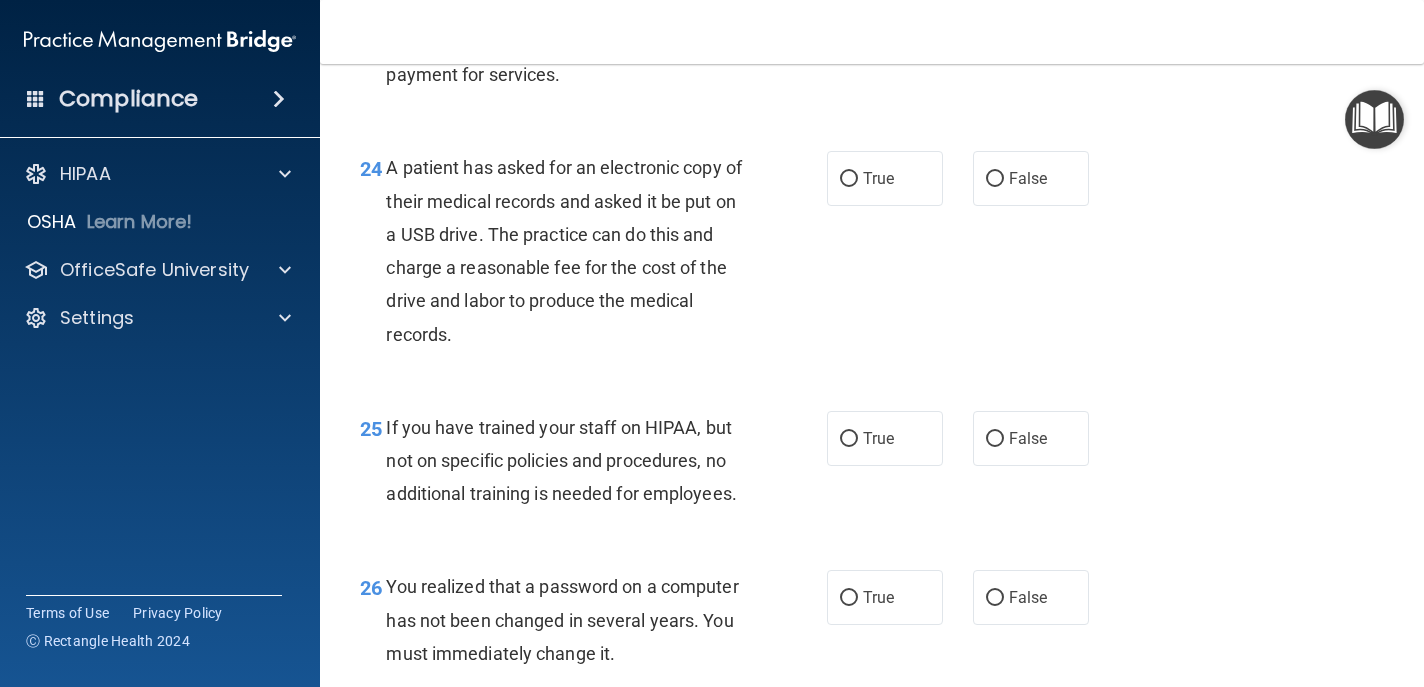 scroll, scrollTop: 4297, scrollLeft: 0, axis: vertical 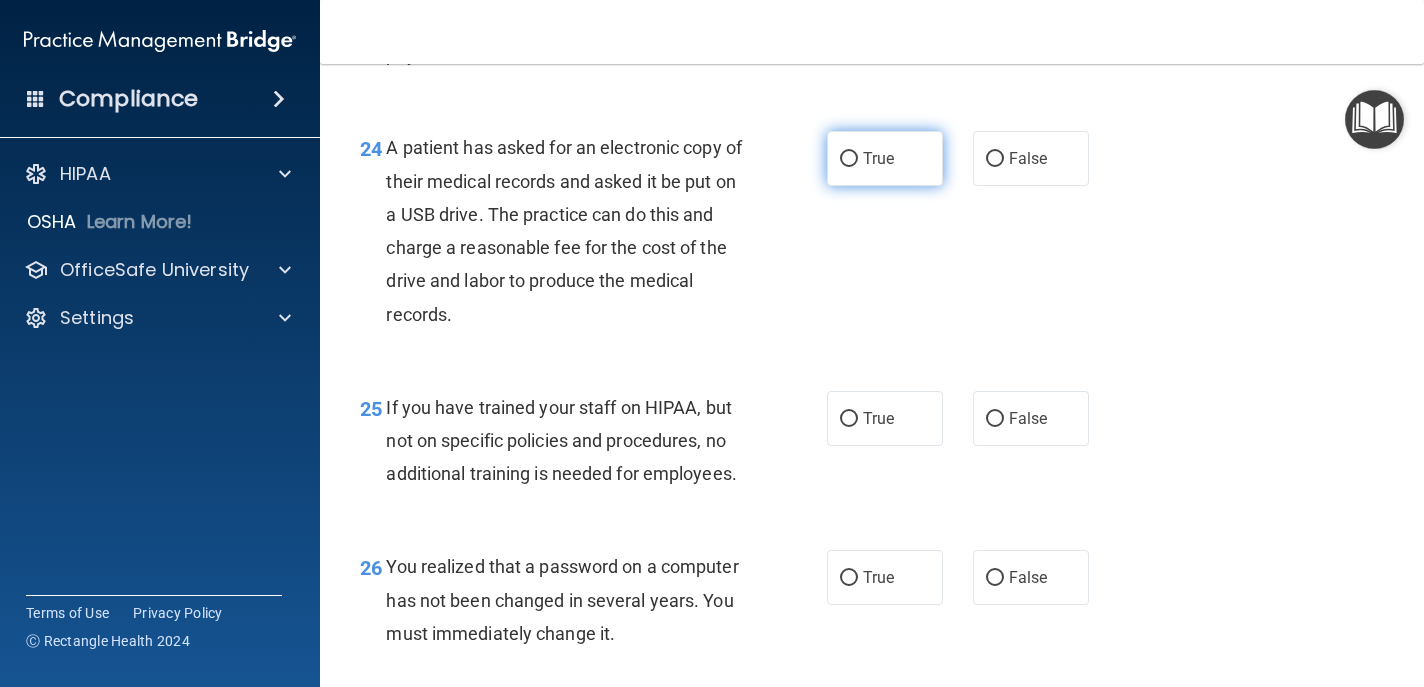 click on "True" at bounding box center [849, 159] 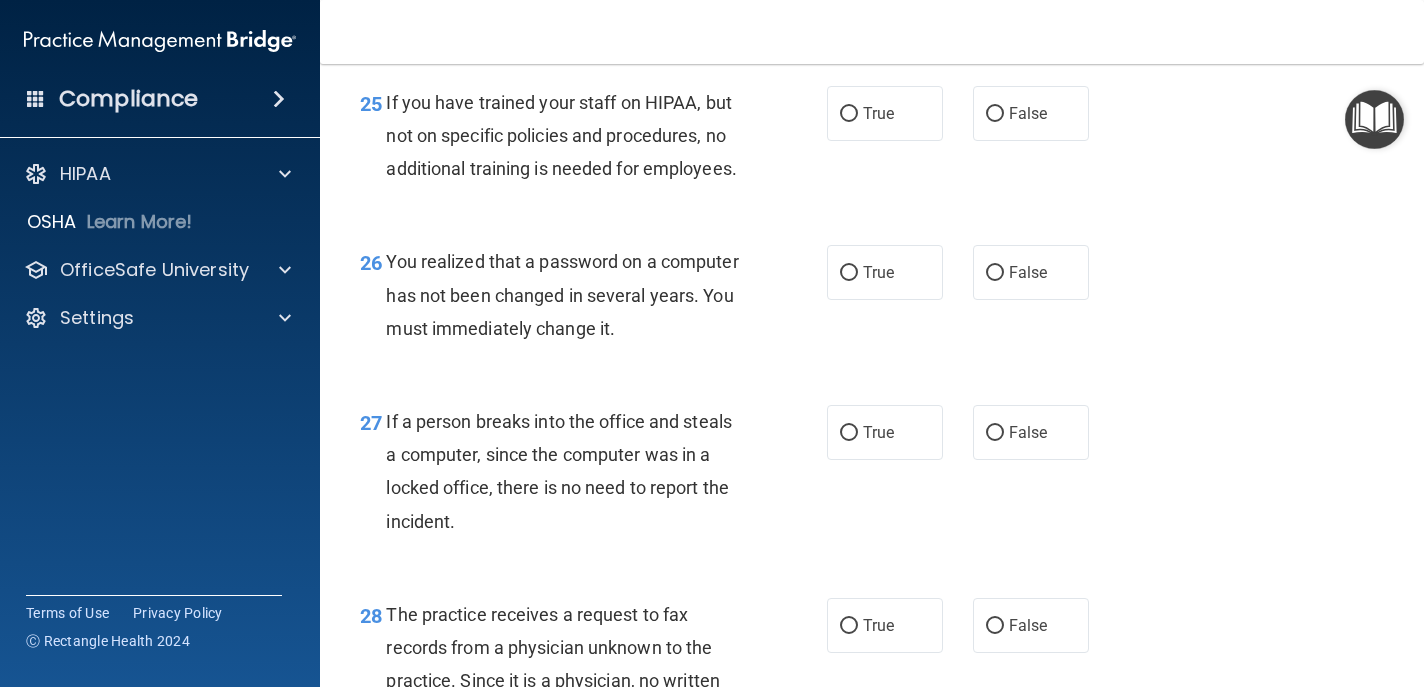 scroll, scrollTop: 4603, scrollLeft: 0, axis: vertical 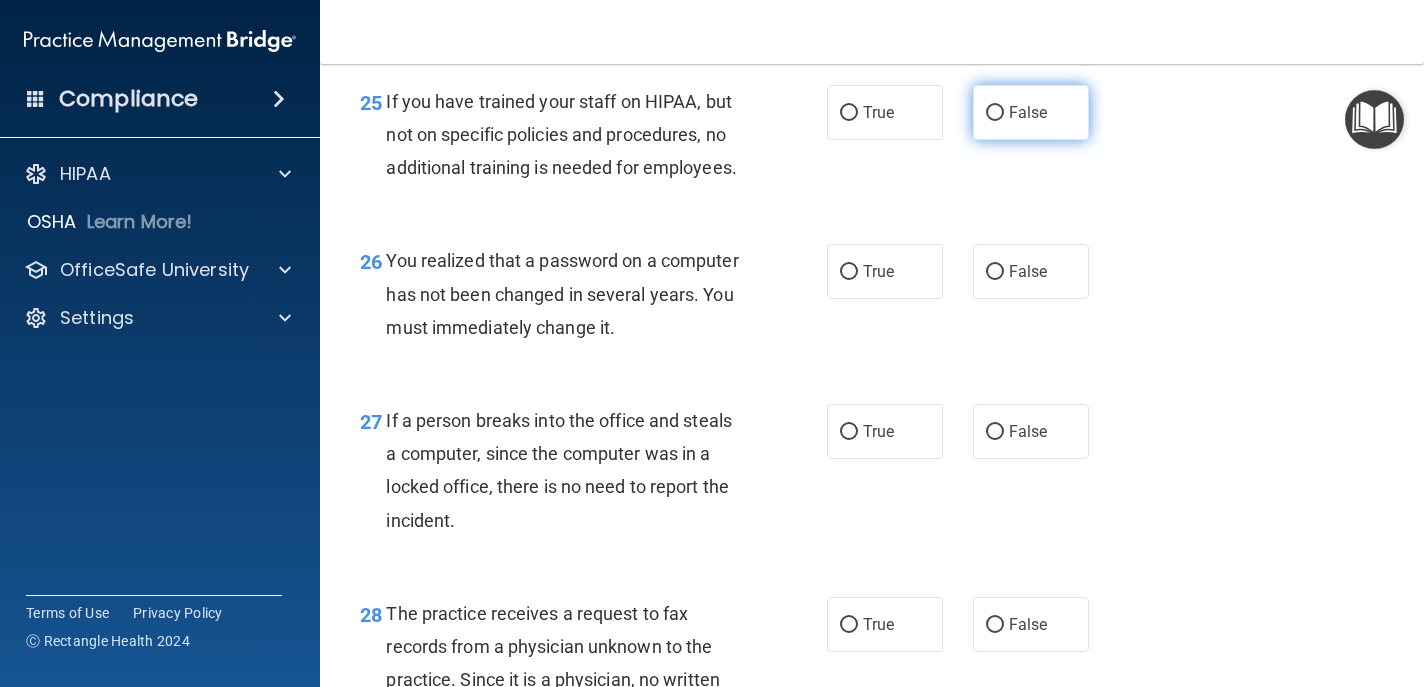 click on "False" at bounding box center [995, 113] 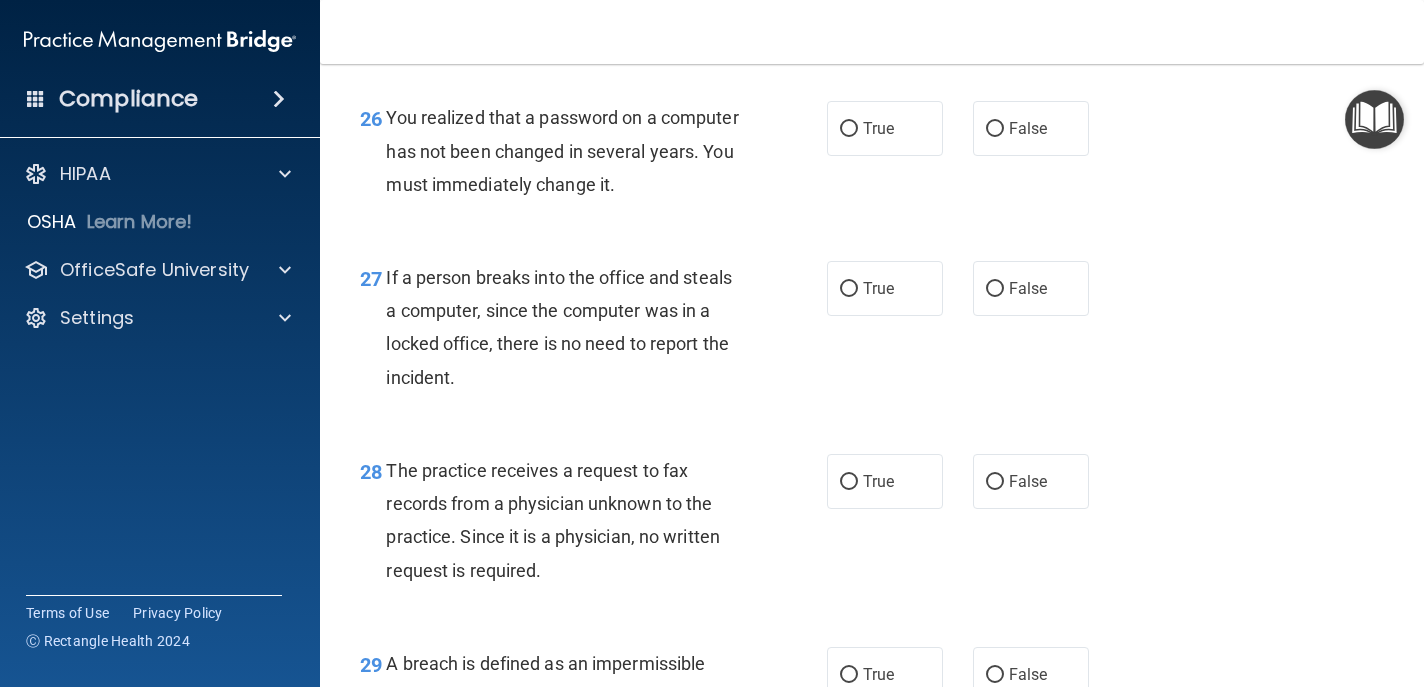 scroll, scrollTop: 4749, scrollLeft: 0, axis: vertical 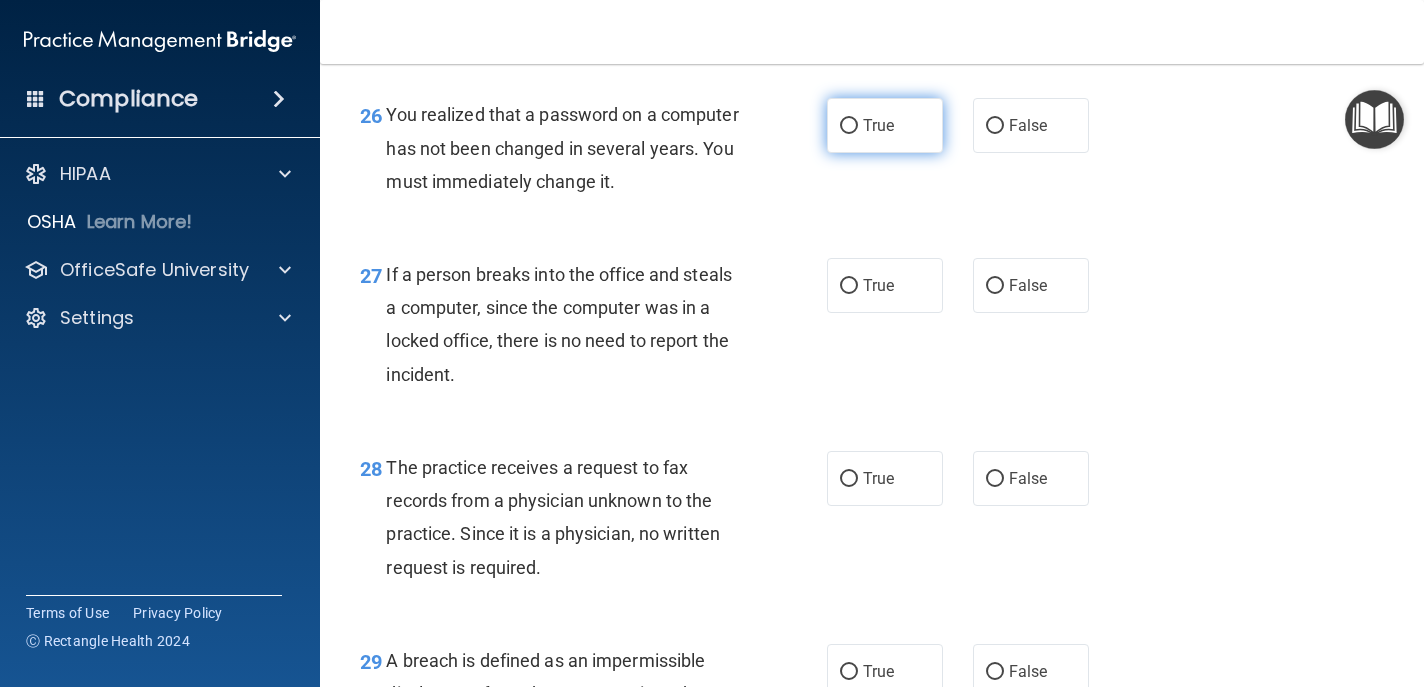 click on "True" at bounding box center (849, 126) 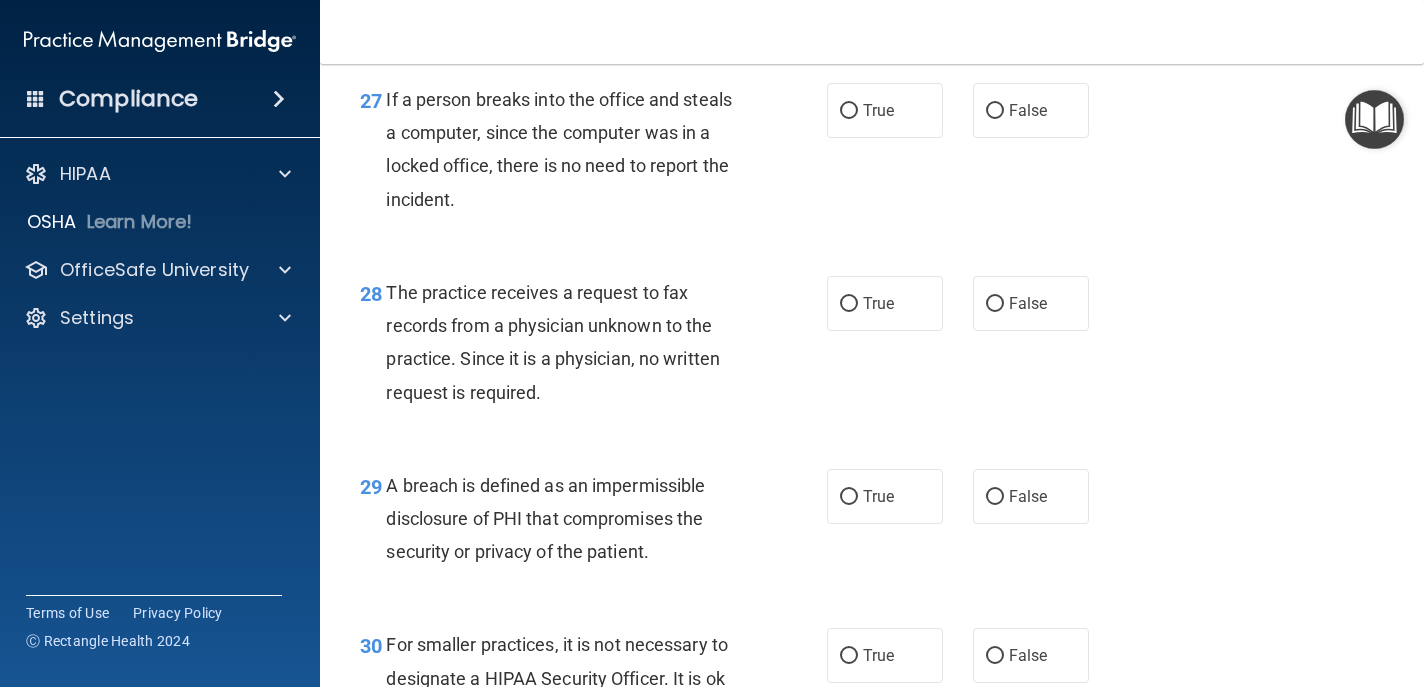 scroll, scrollTop: 4929, scrollLeft: 0, axis: vertical 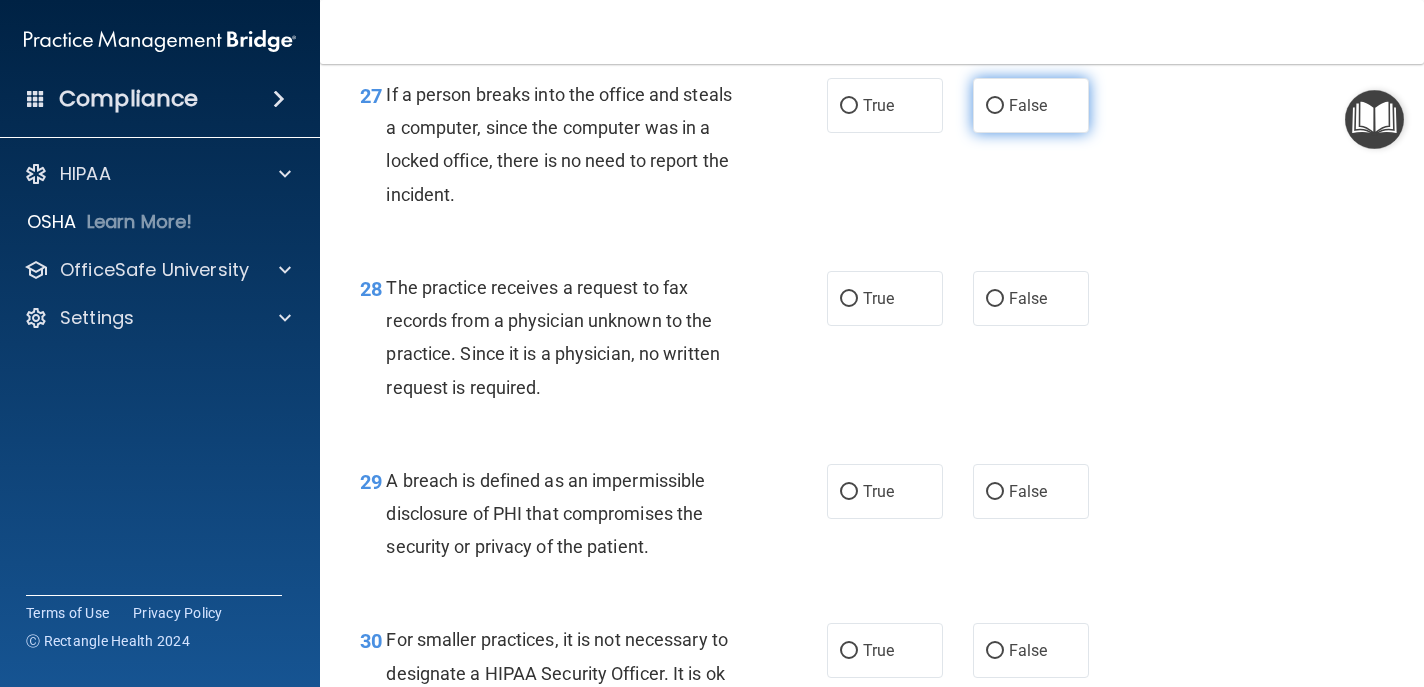 click on "False" at bounding box center (995, 106) 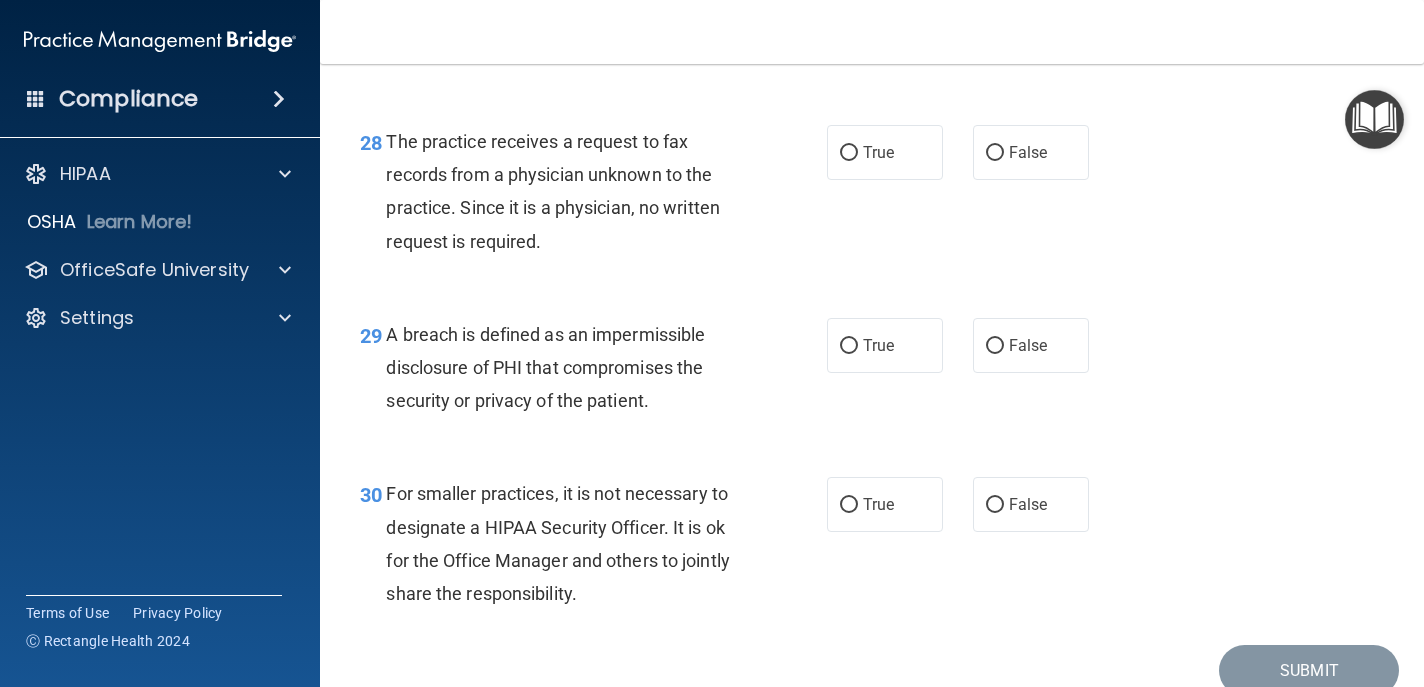 scroll, scrollTop: 5084, scrollLeft: 0, axis: vertical 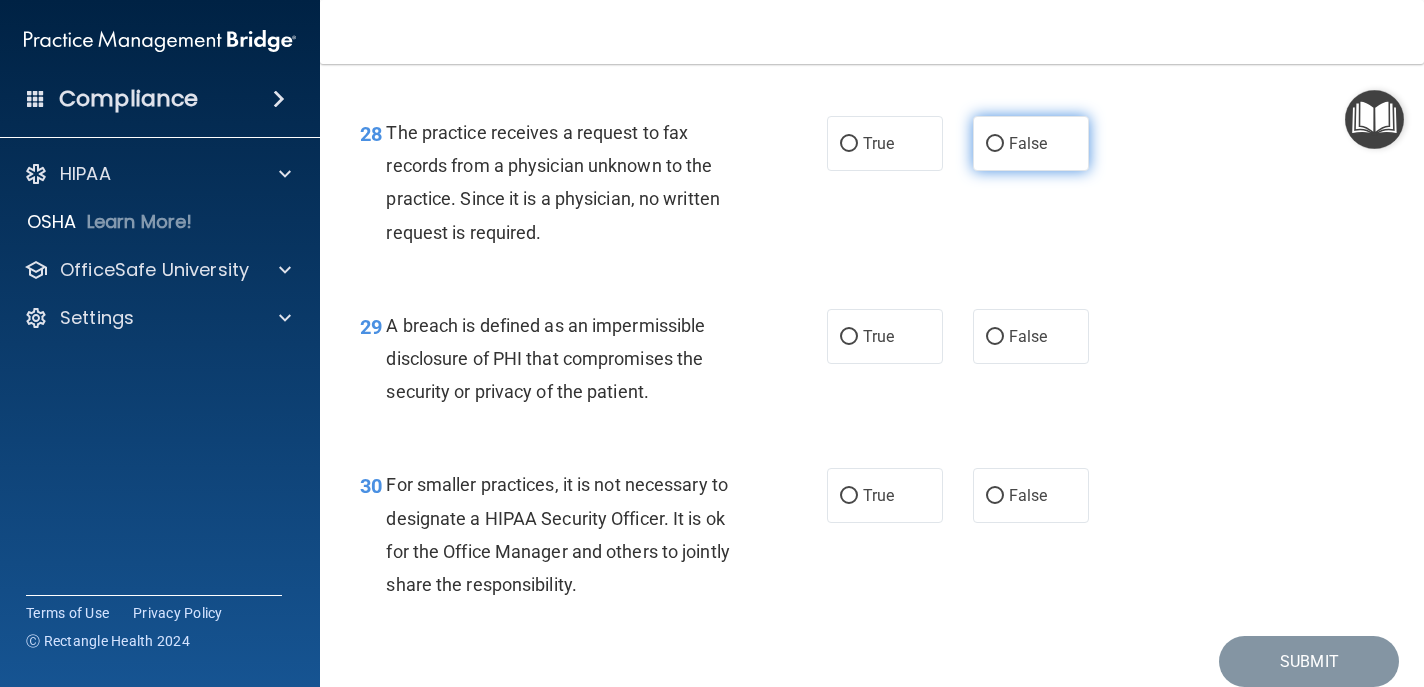 click on "False" at bounding box center (995, 144) 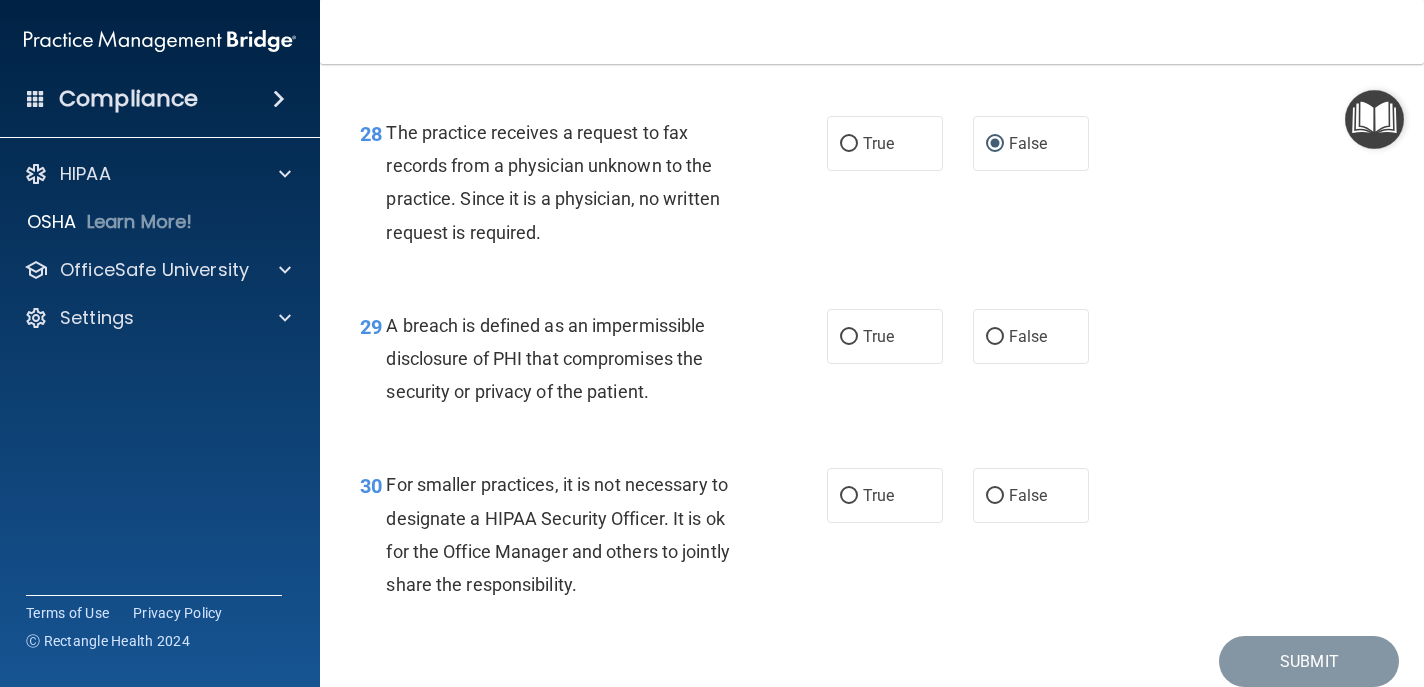scroll, scrollTop: 5165, scrollLeft: 0, axis: vertical 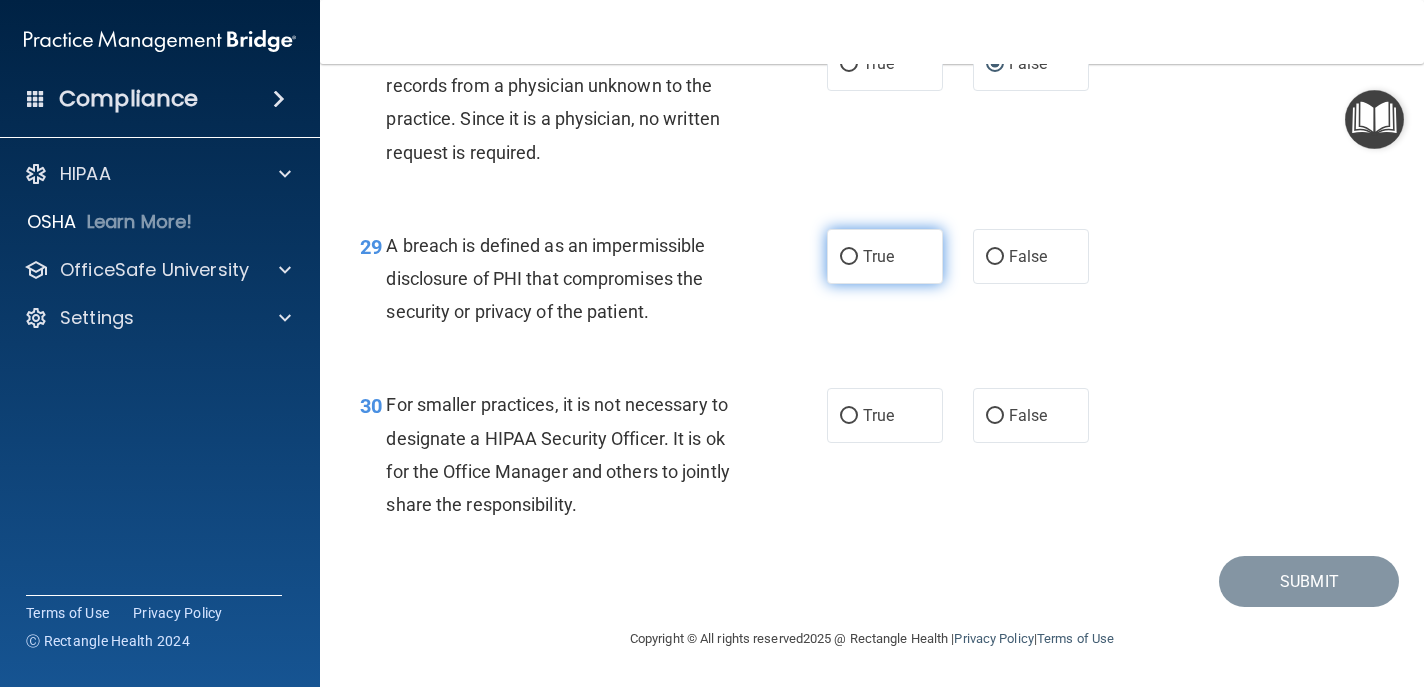 click on "True" at bounding box center (878, 256) 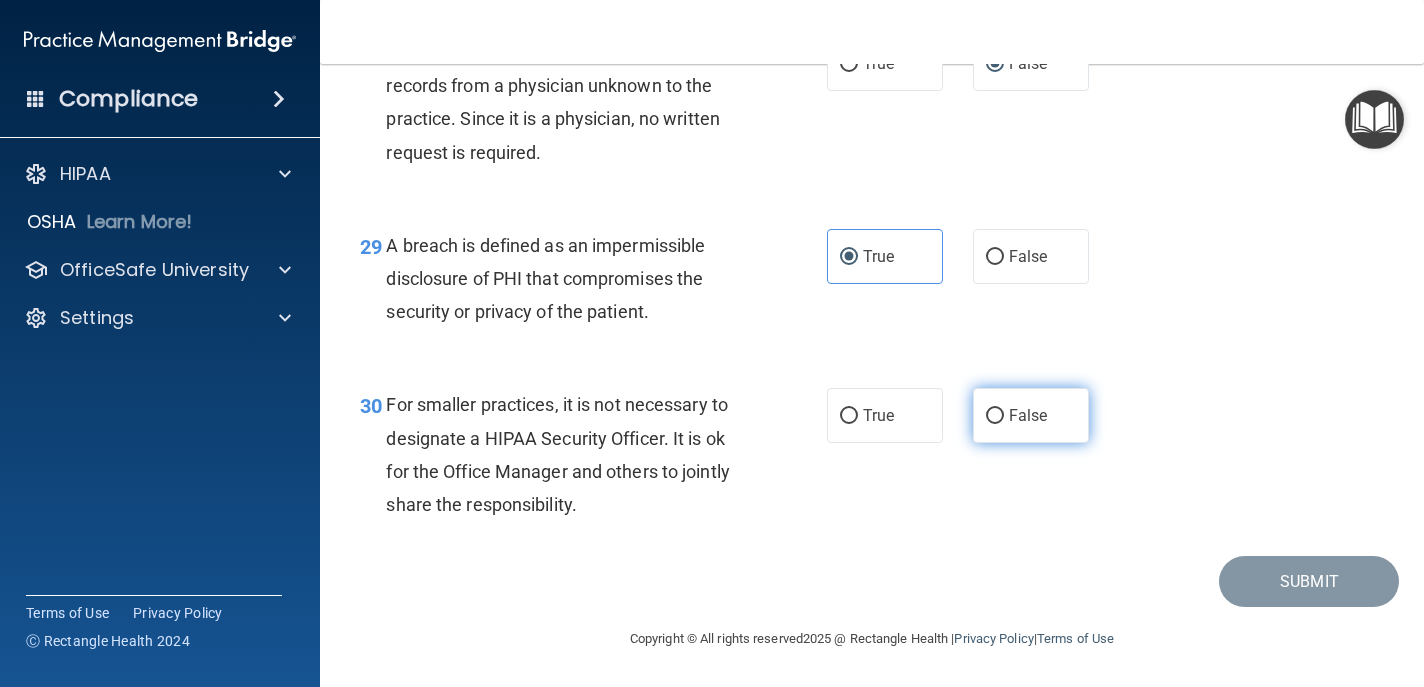 click on "False" at bounding box center (1028, 415) 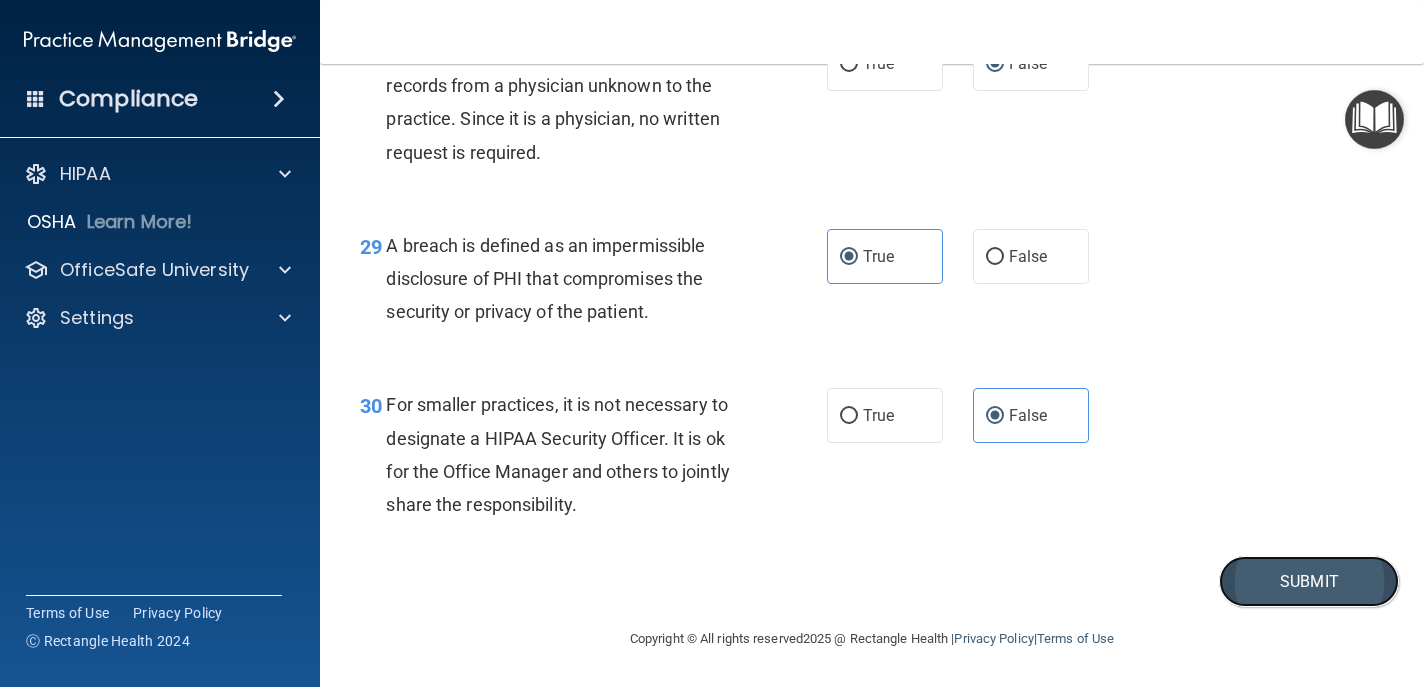 click on "Submit" at bounding box center (1309, 581) 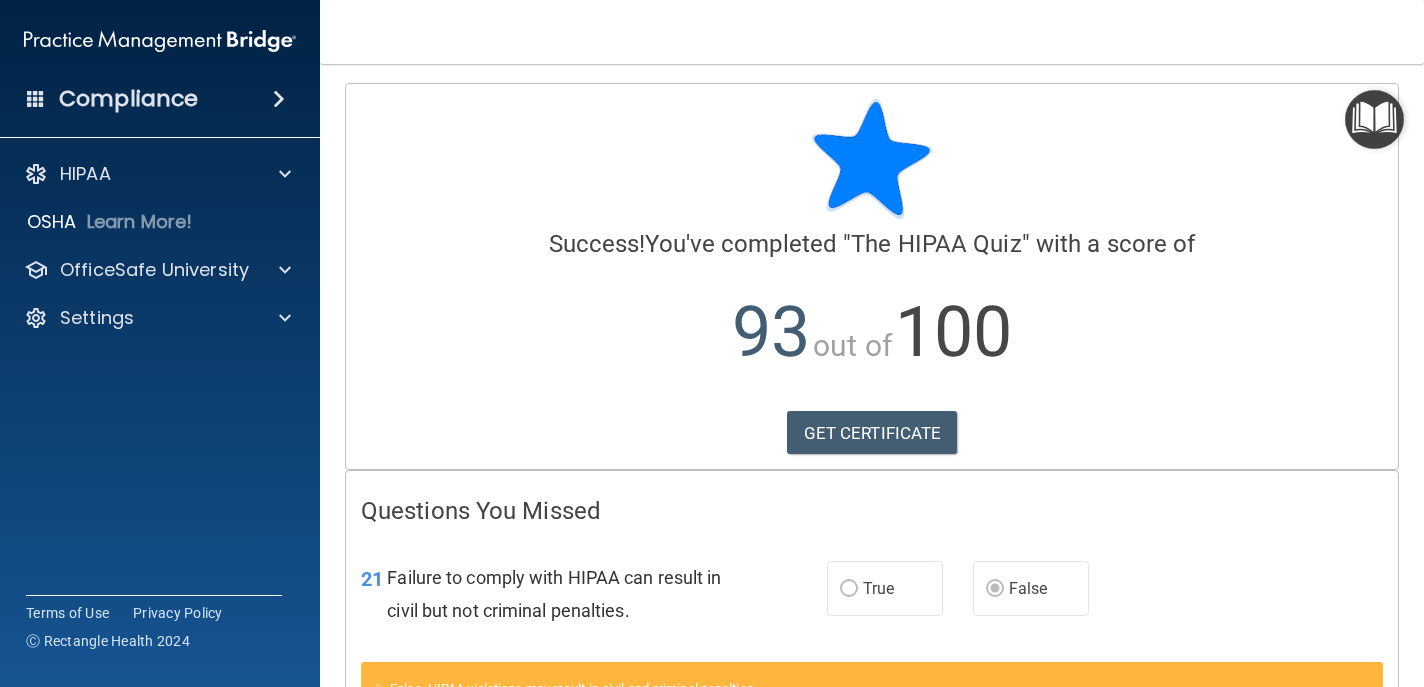 scroll, scrollTop: 0, scrollLeft: 0, axis: both 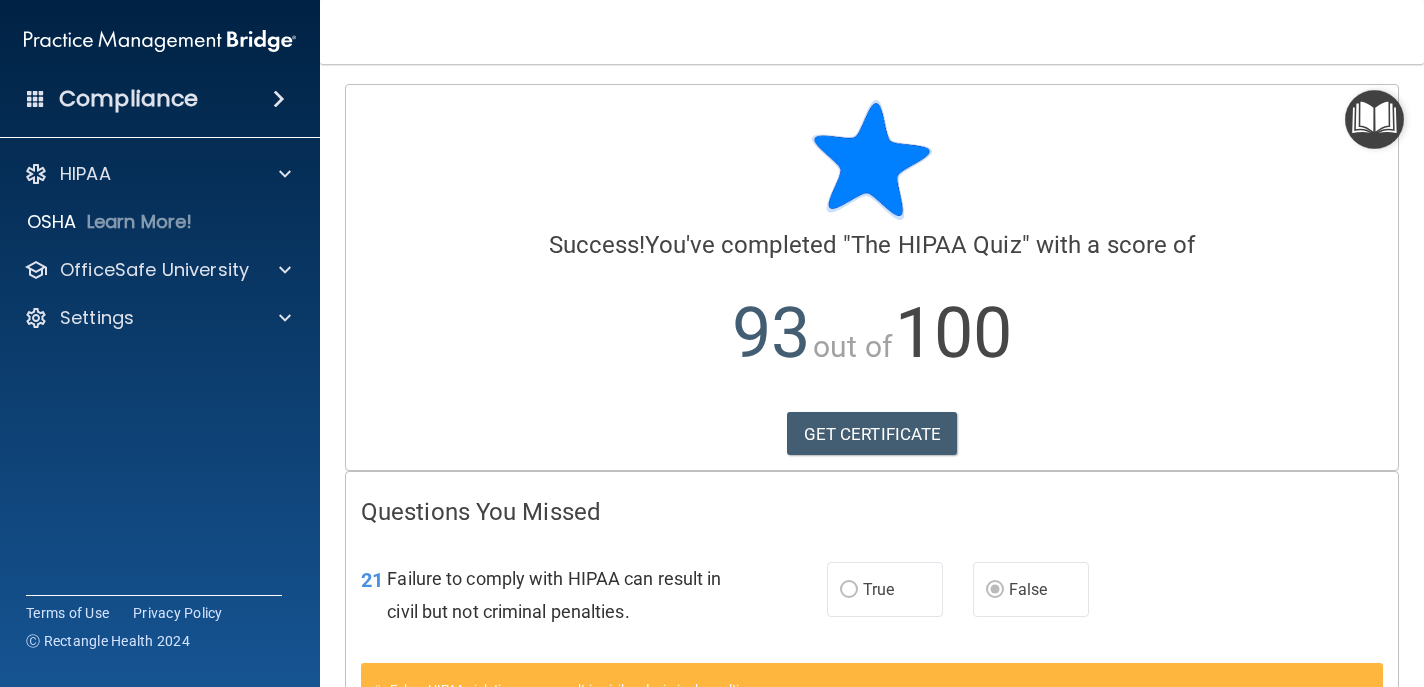 click at bounding box center (1374, 119) 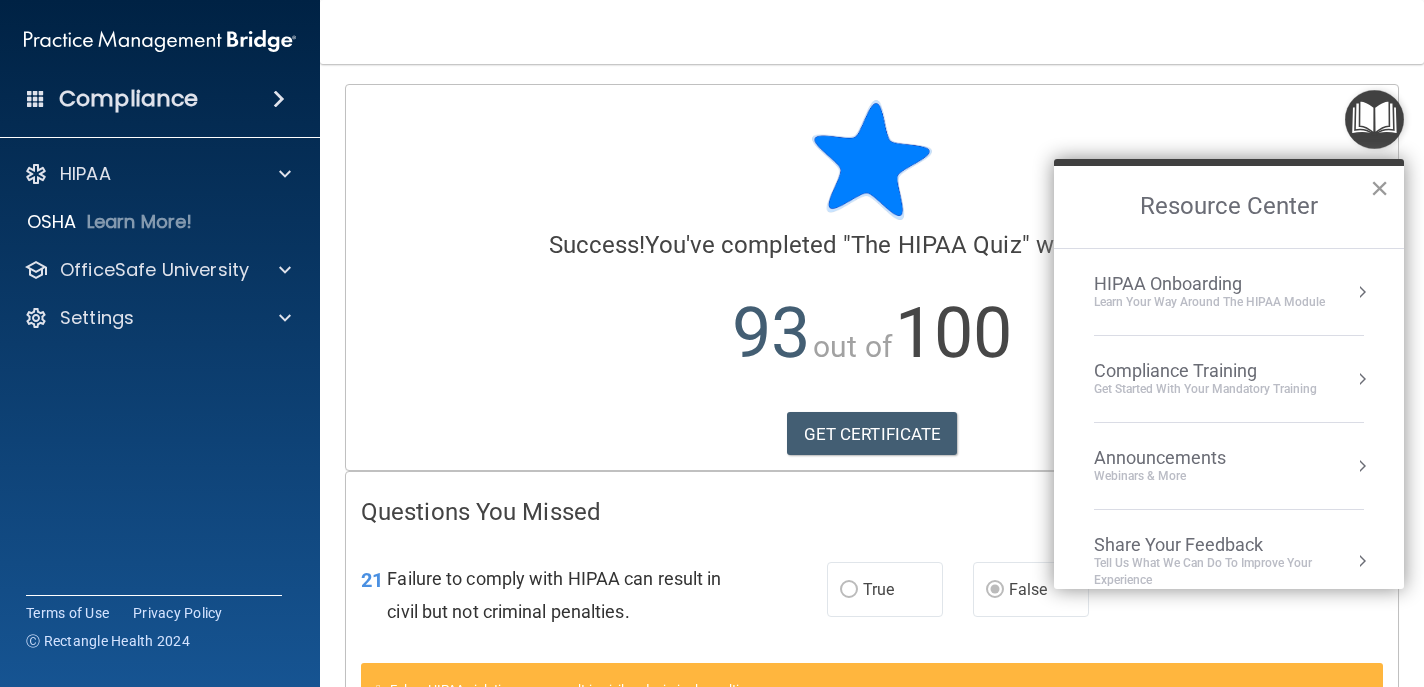 click on "×" at bounding box center (1379, 188) 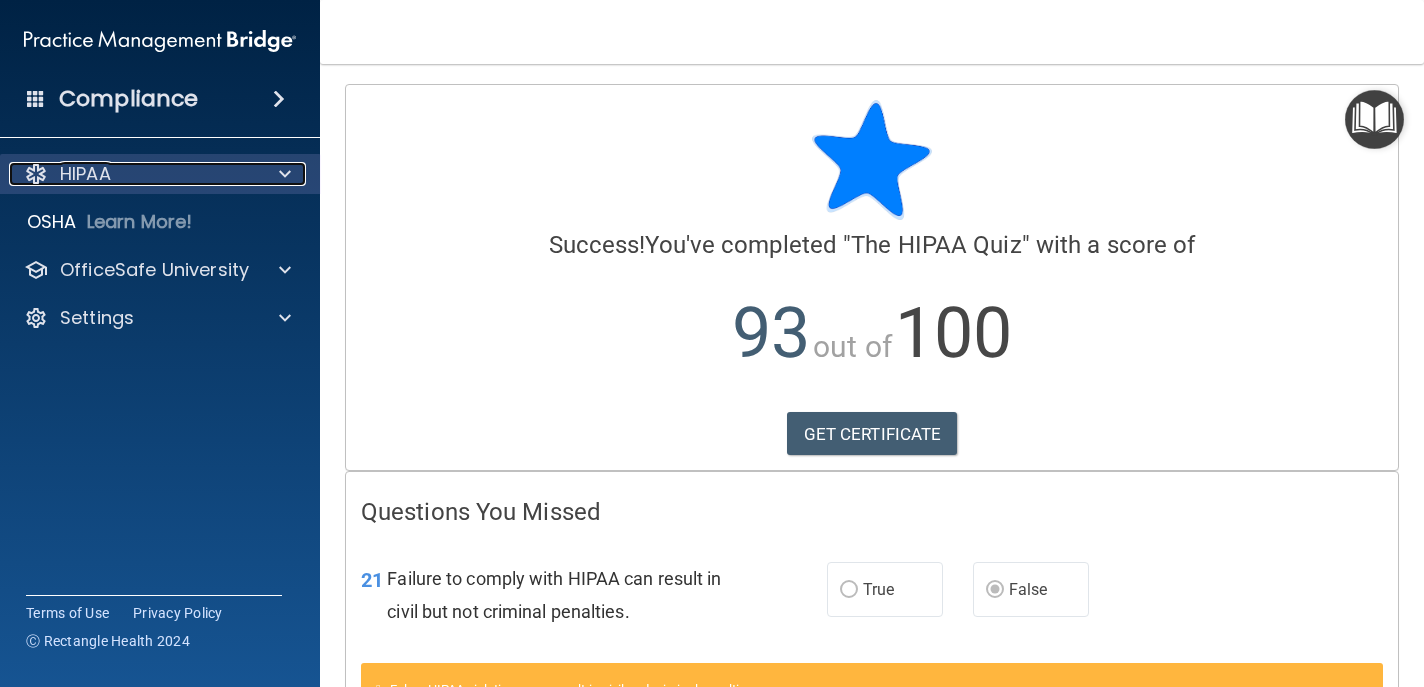 click at bounding box center [282, 174] 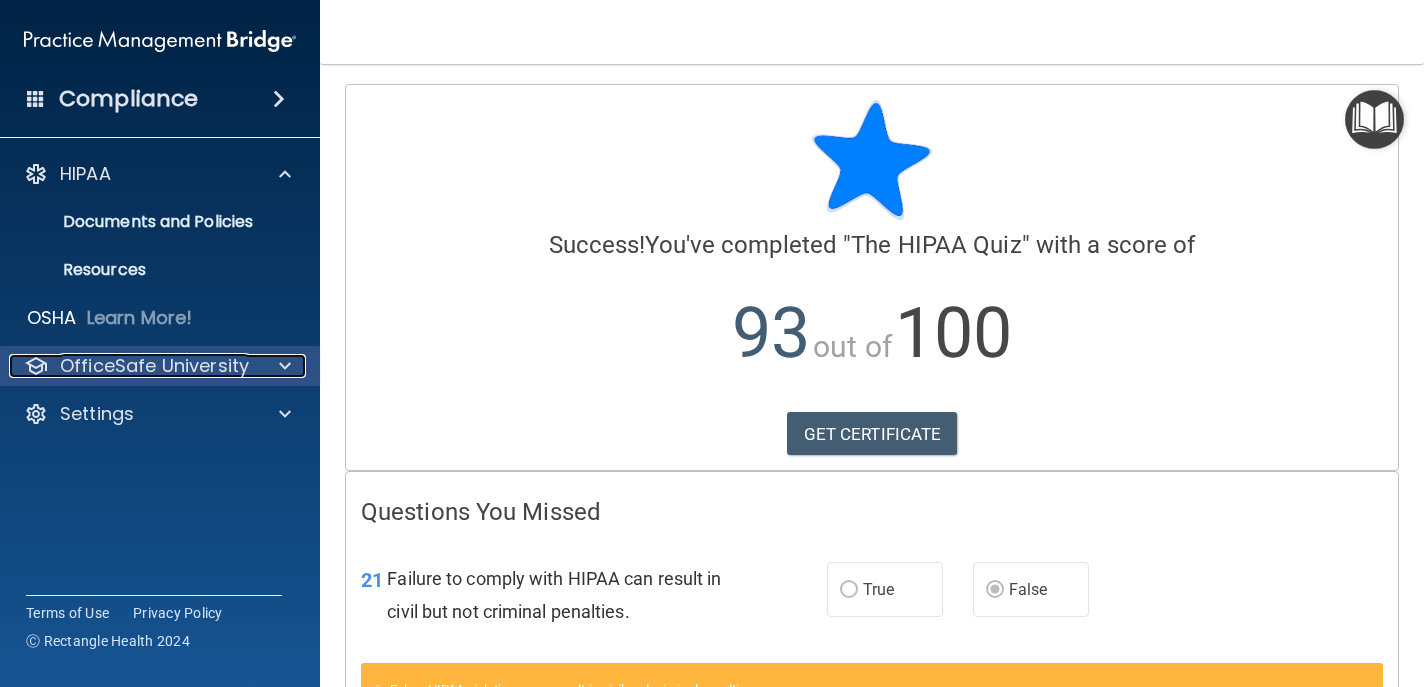 click at bounding box center [282, 366] 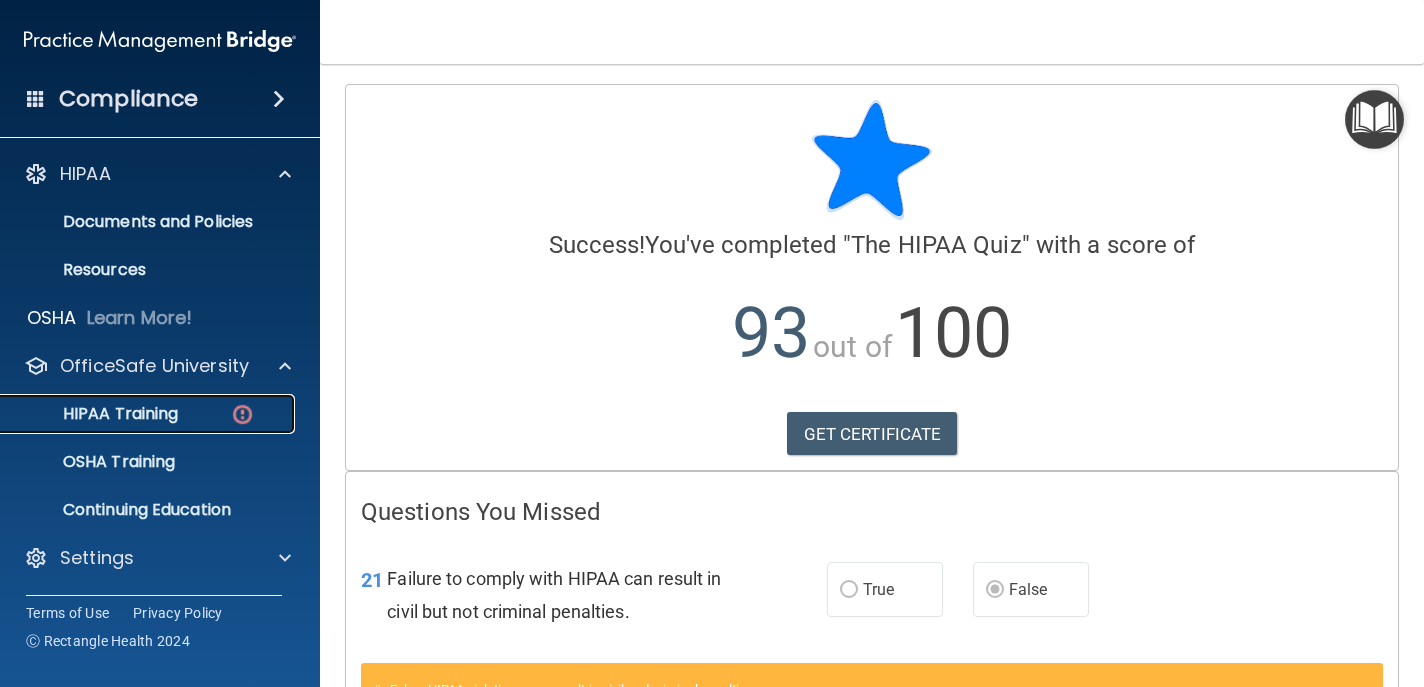 click on "HIPAA Training" at bounding box center [95, 414] 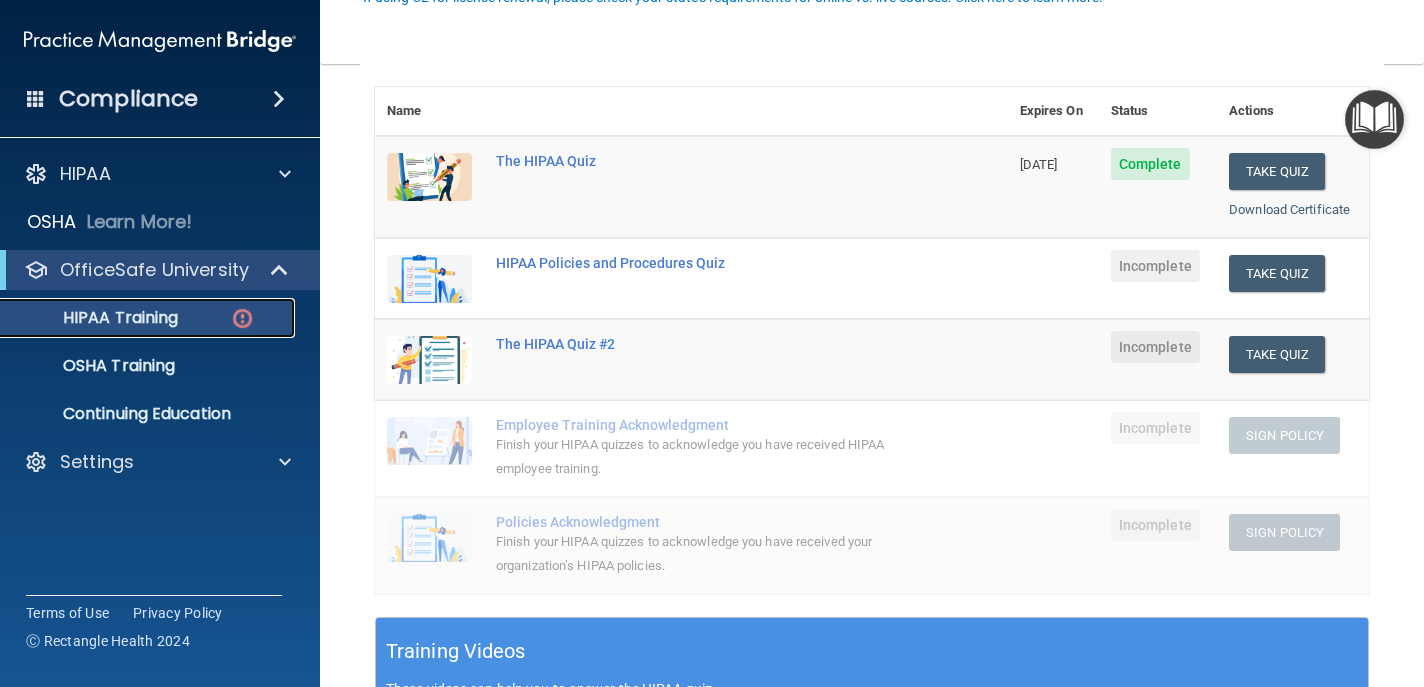 scroll, scrollTop: 224, scrollLeft: 0, axis: vertical 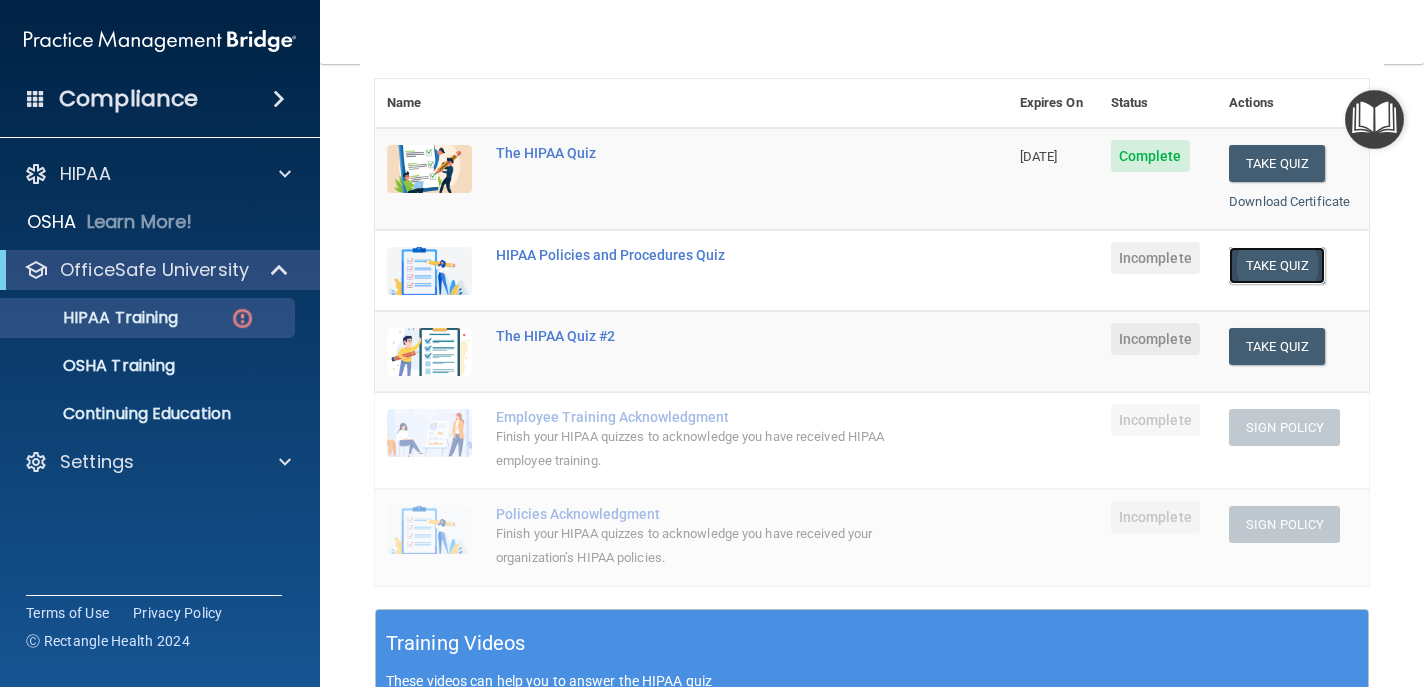click on "Take Quiz" at bounding box center [1277, 265] 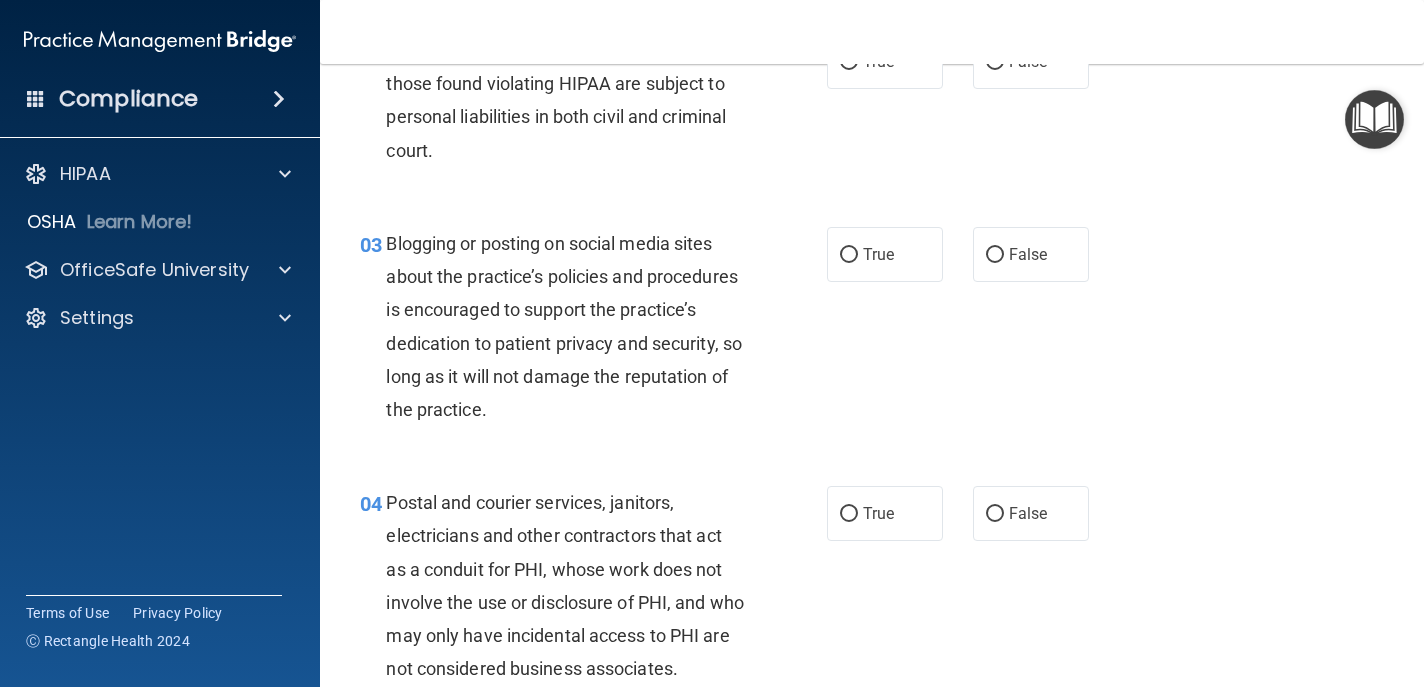 scroll, scrollTop: 0, scrollLeft: 0, axis: both 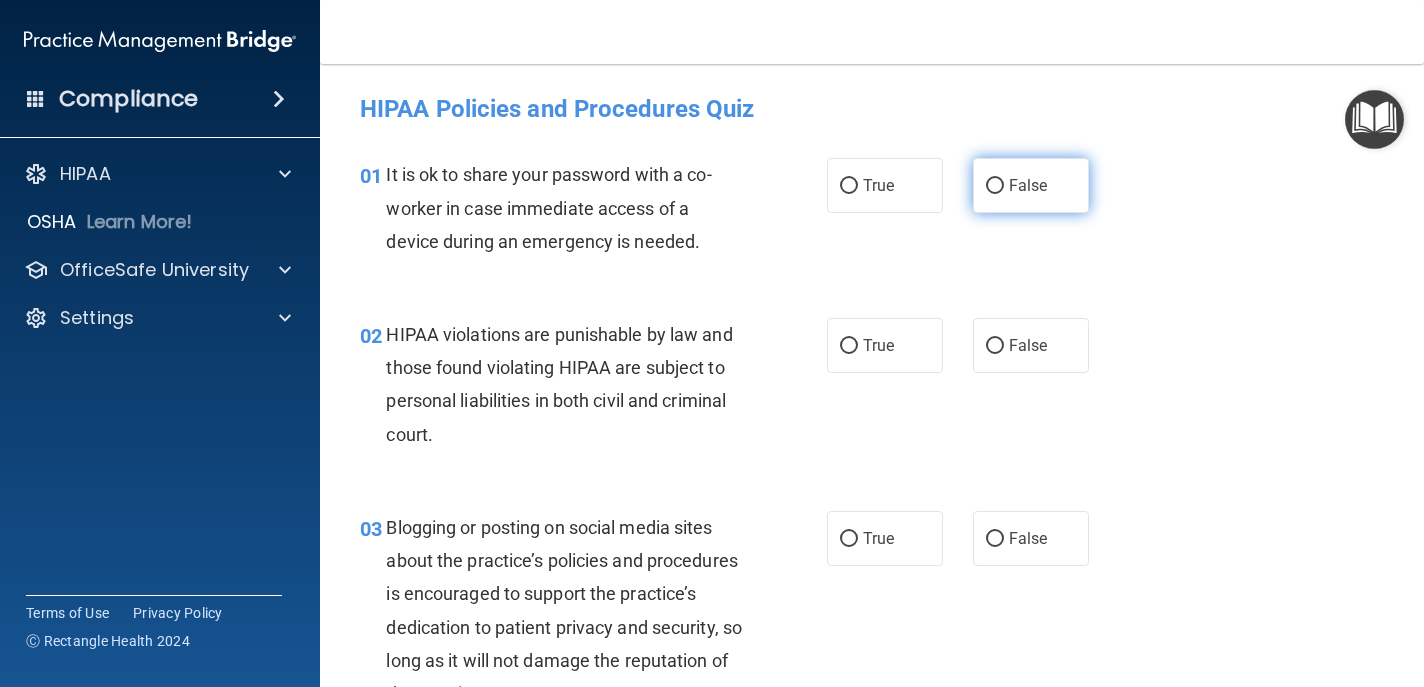 click on "False" at bounding box center (1031, 185) 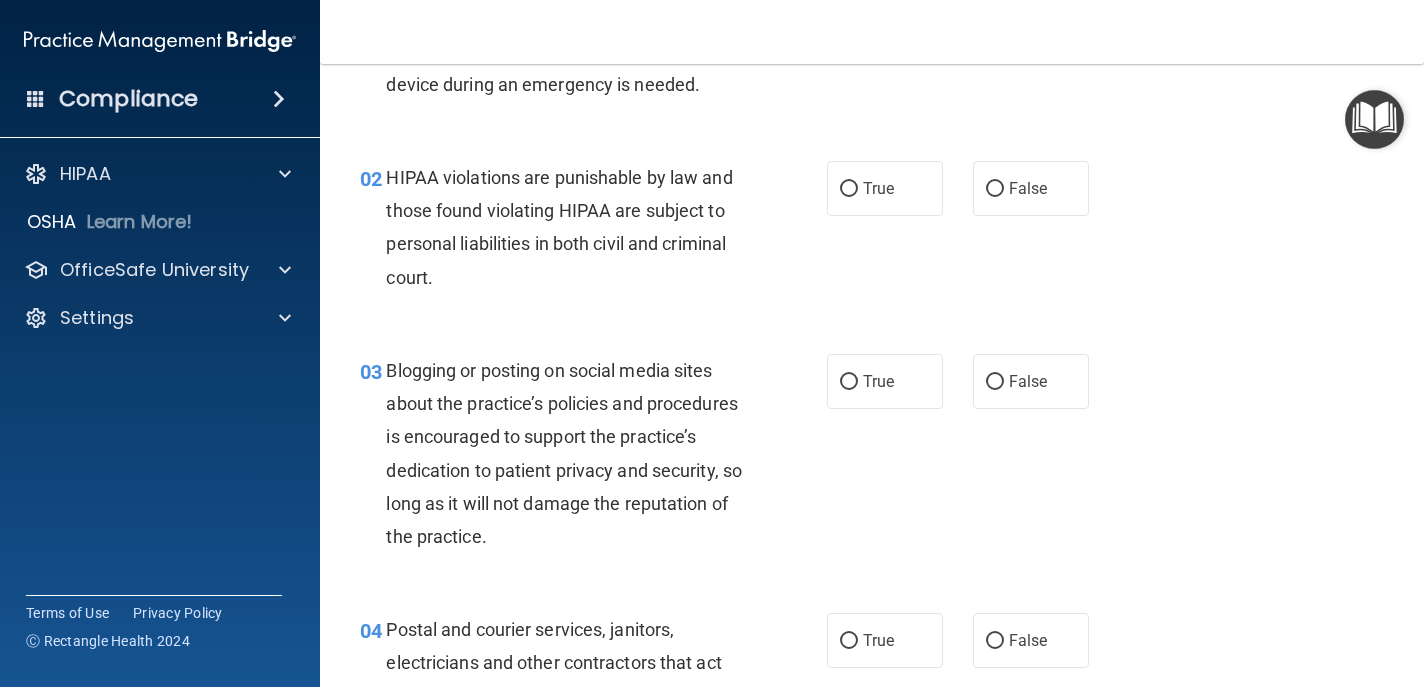 scroll, scrollTop: 162, scrollLeft: 0, axis: vertical 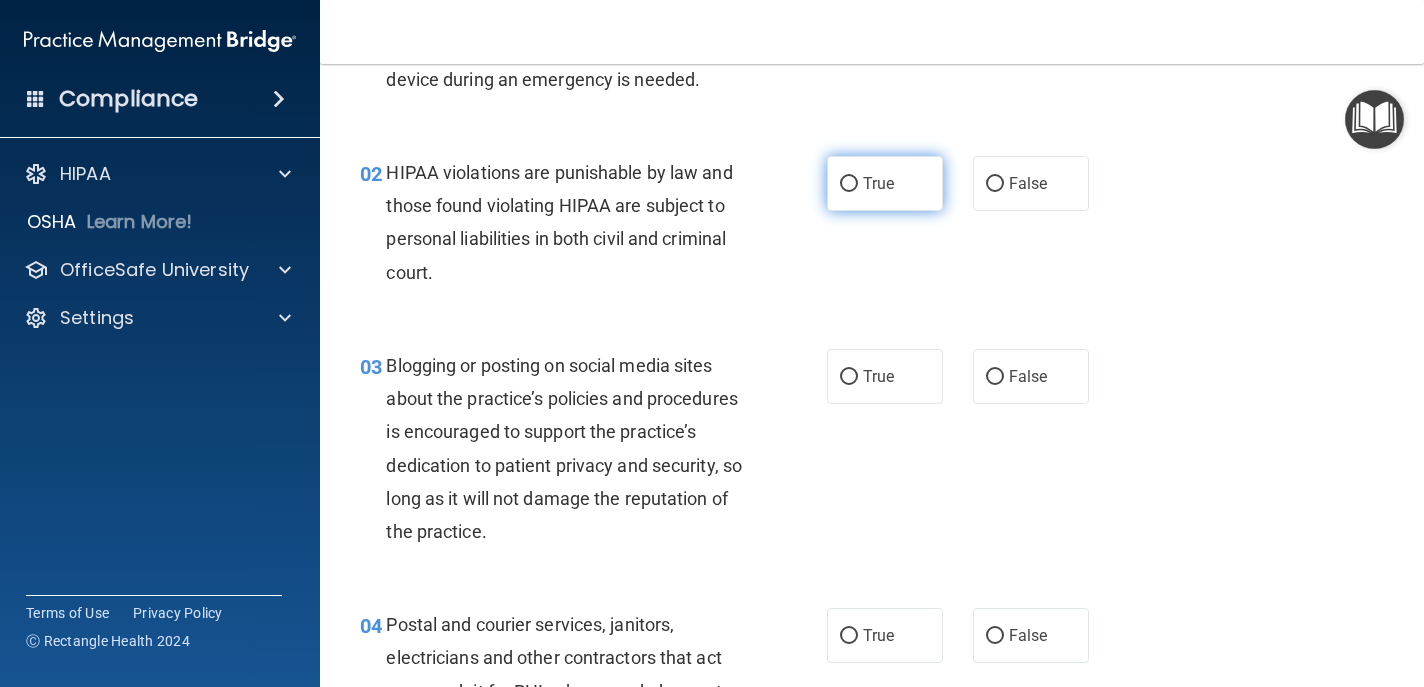 click on "True" at bounding box center [885, 183] 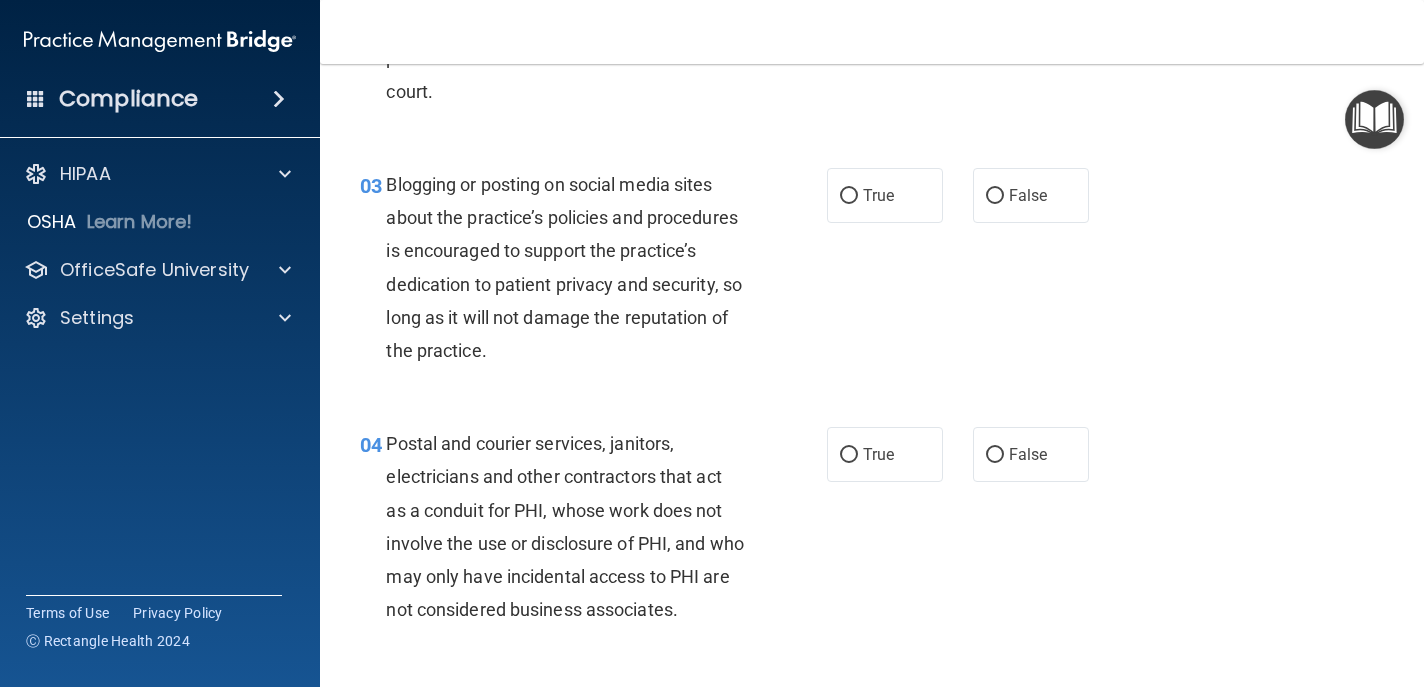 scroll, scrollTop: 355, scrollLeft: 0, axis: vertical 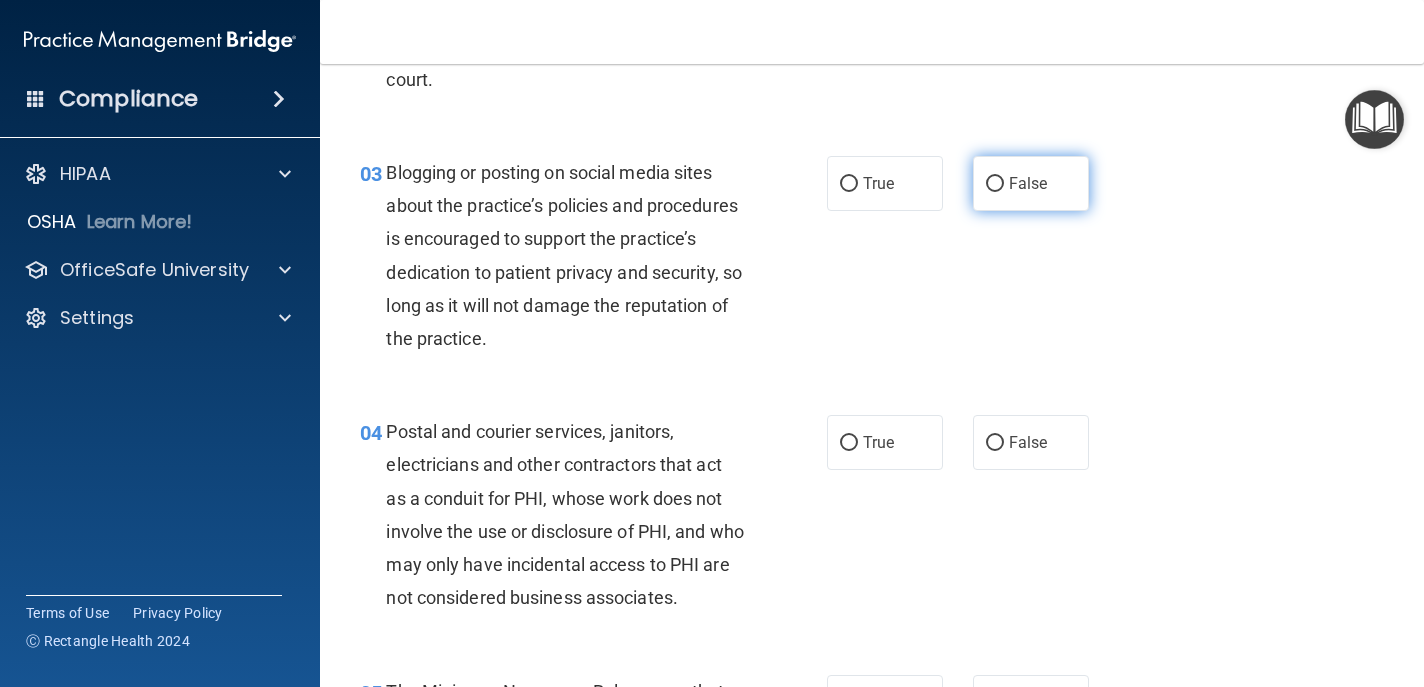 click on "False" at bounding box center [1031, 183] 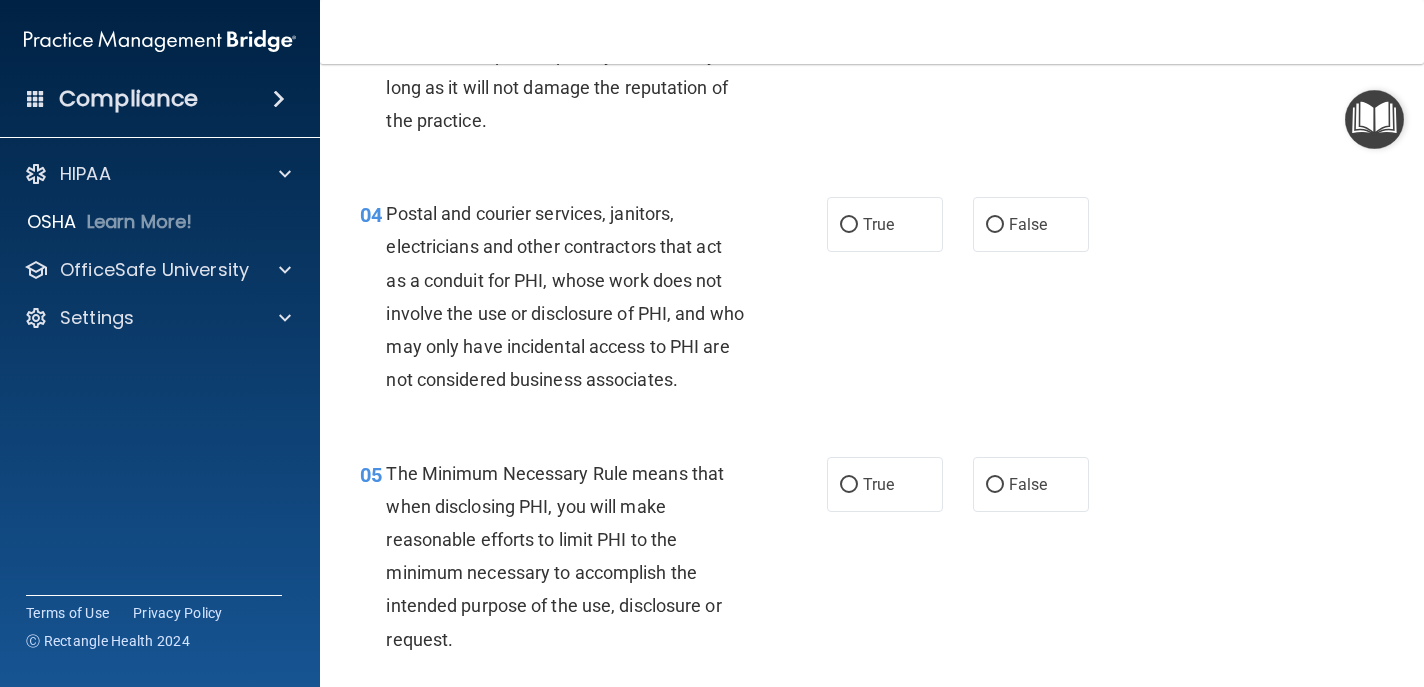 scroll, scrollTop: 574, scrollLeft: 0, axis: vertical 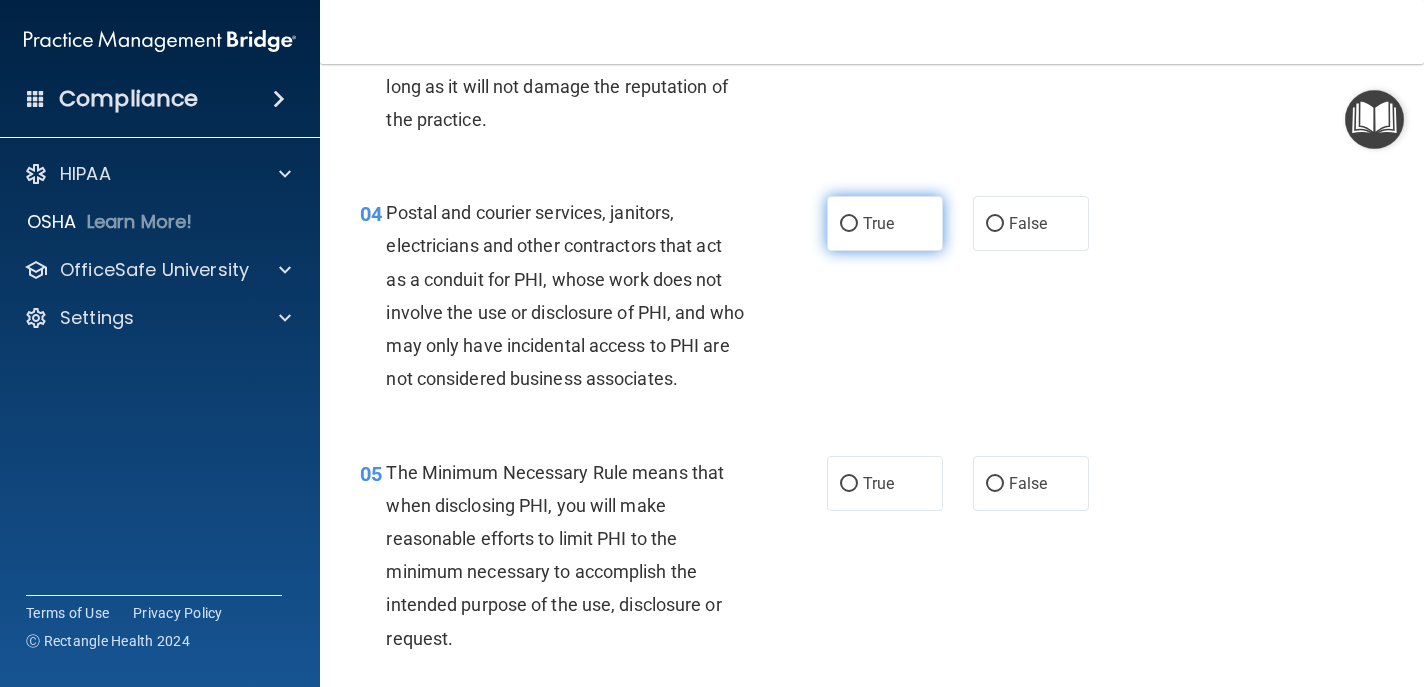 click on "True" at bounding box center [885, 223] 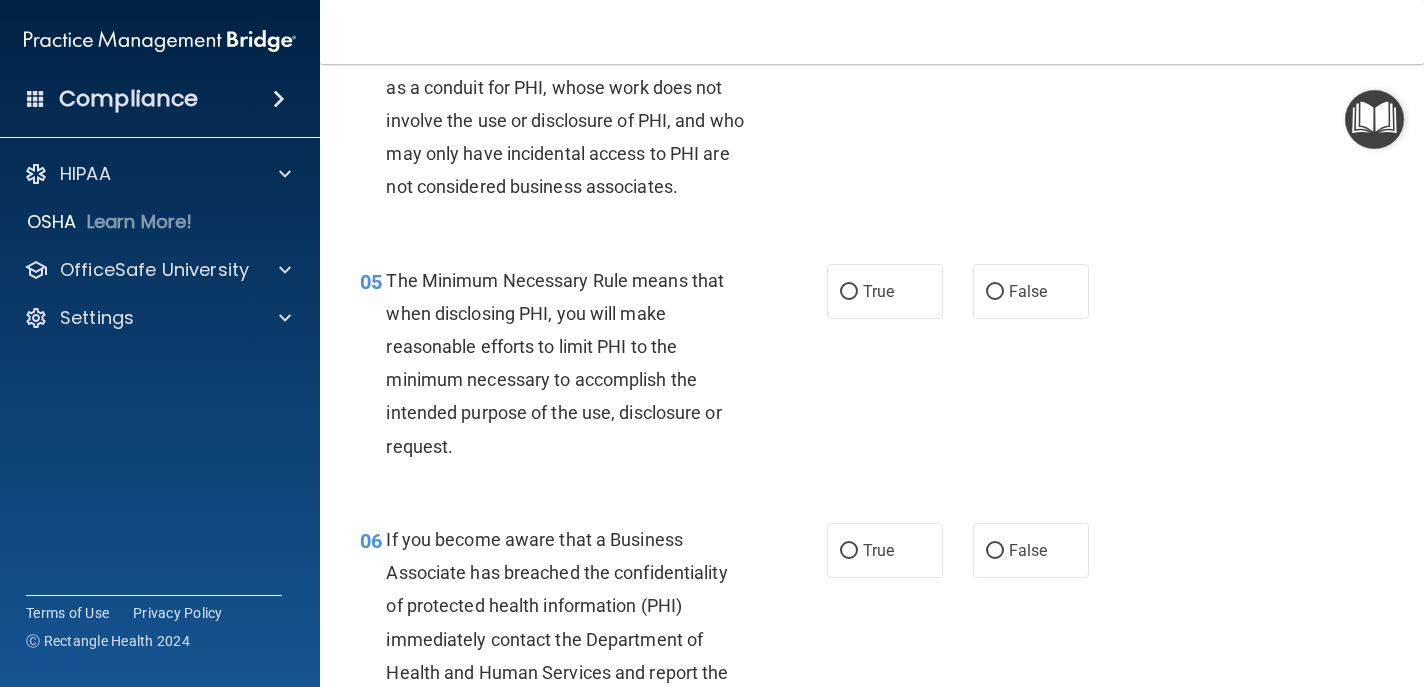 scroll, scrollTop: 769, scrollLeft: 0, axis: vertical 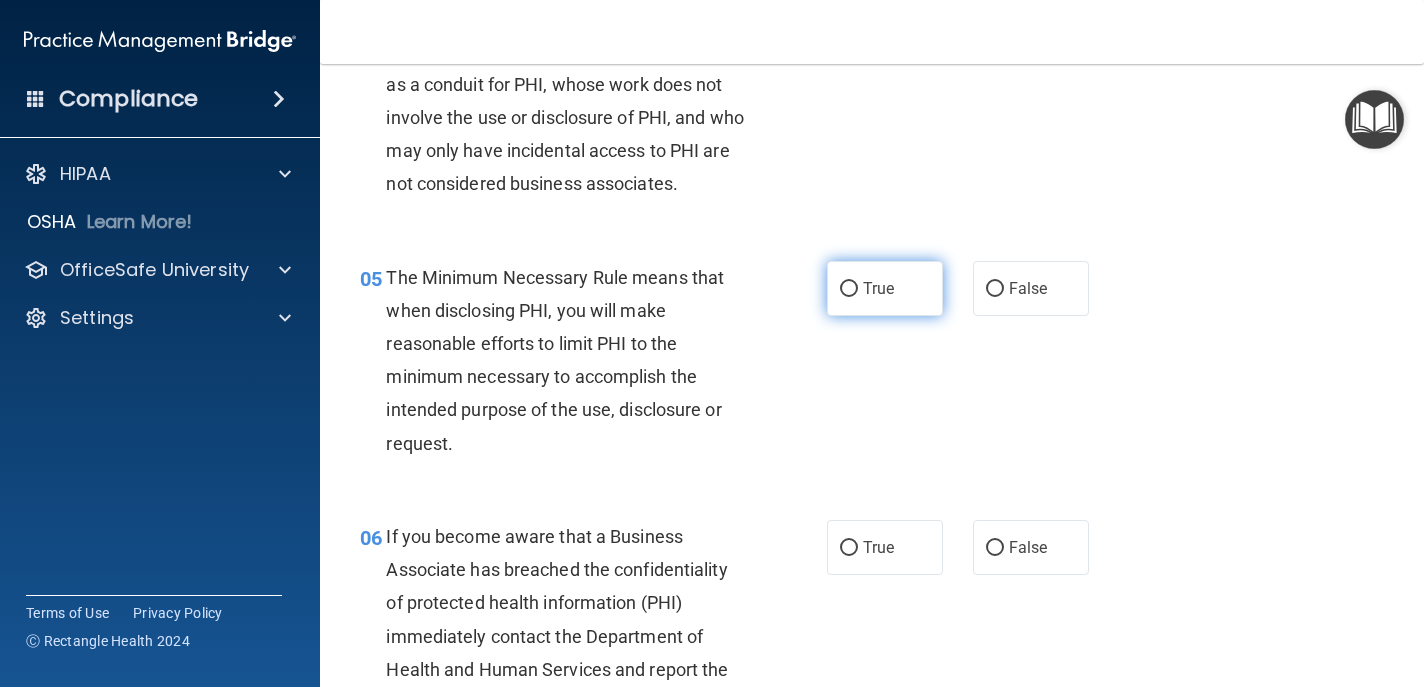 click on "True" at bounding box center (878, 288) 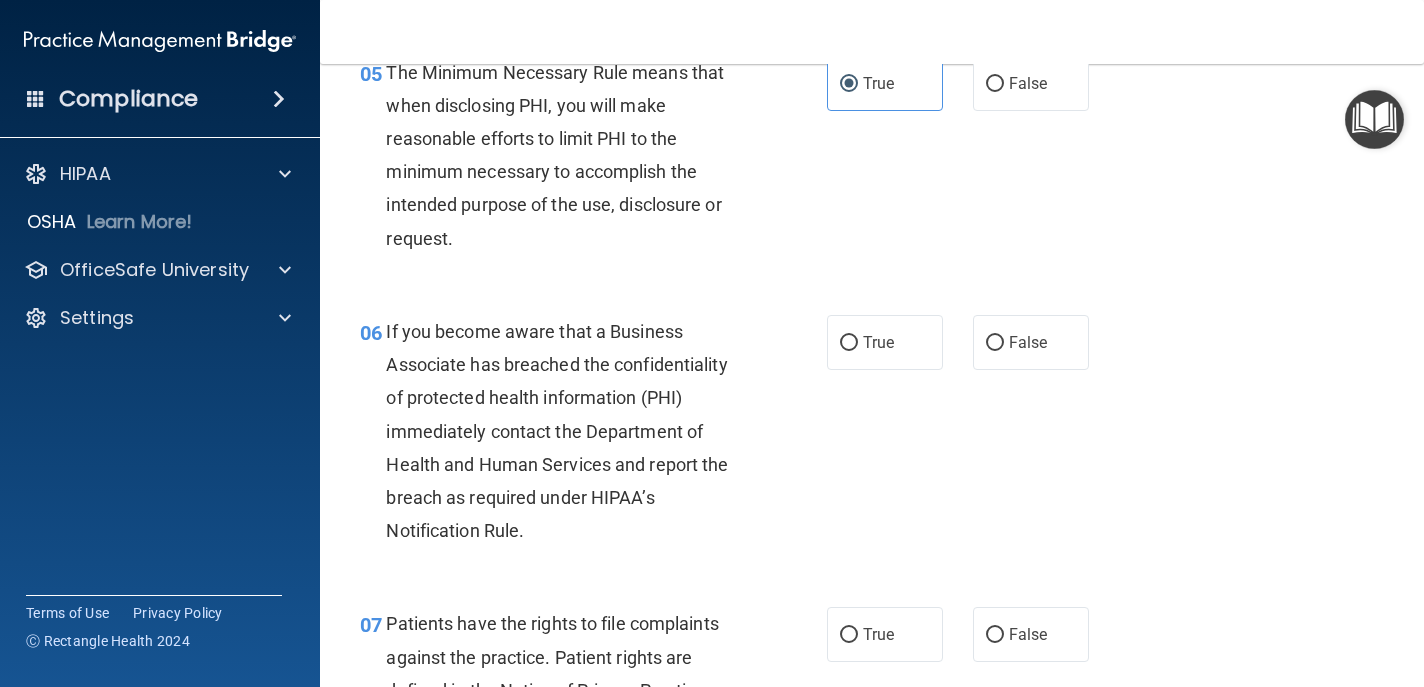 scroll, scrollTop: 1024, scrollLeft: 0, axis: vertical 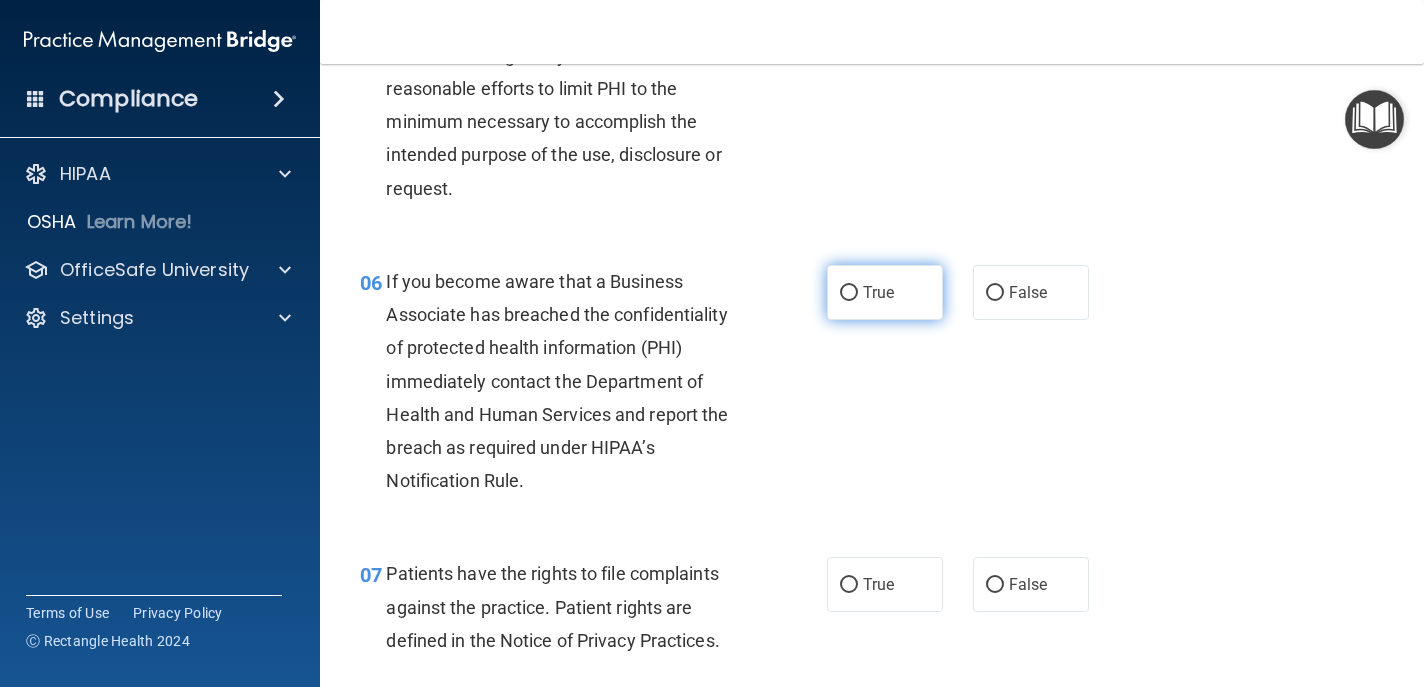 click on "True" at bounding box center [878, 292] 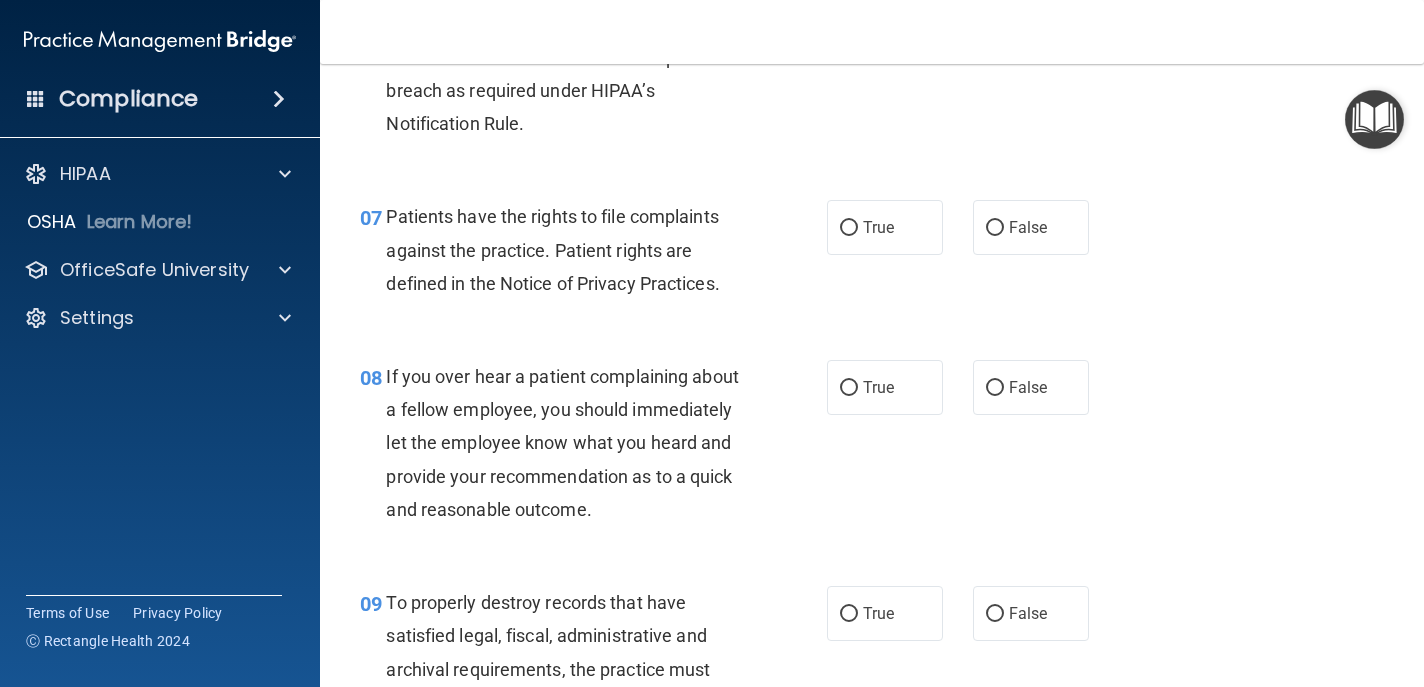 scroll, scrollTop: 1385, scrollLeft: 0, axis: vertical 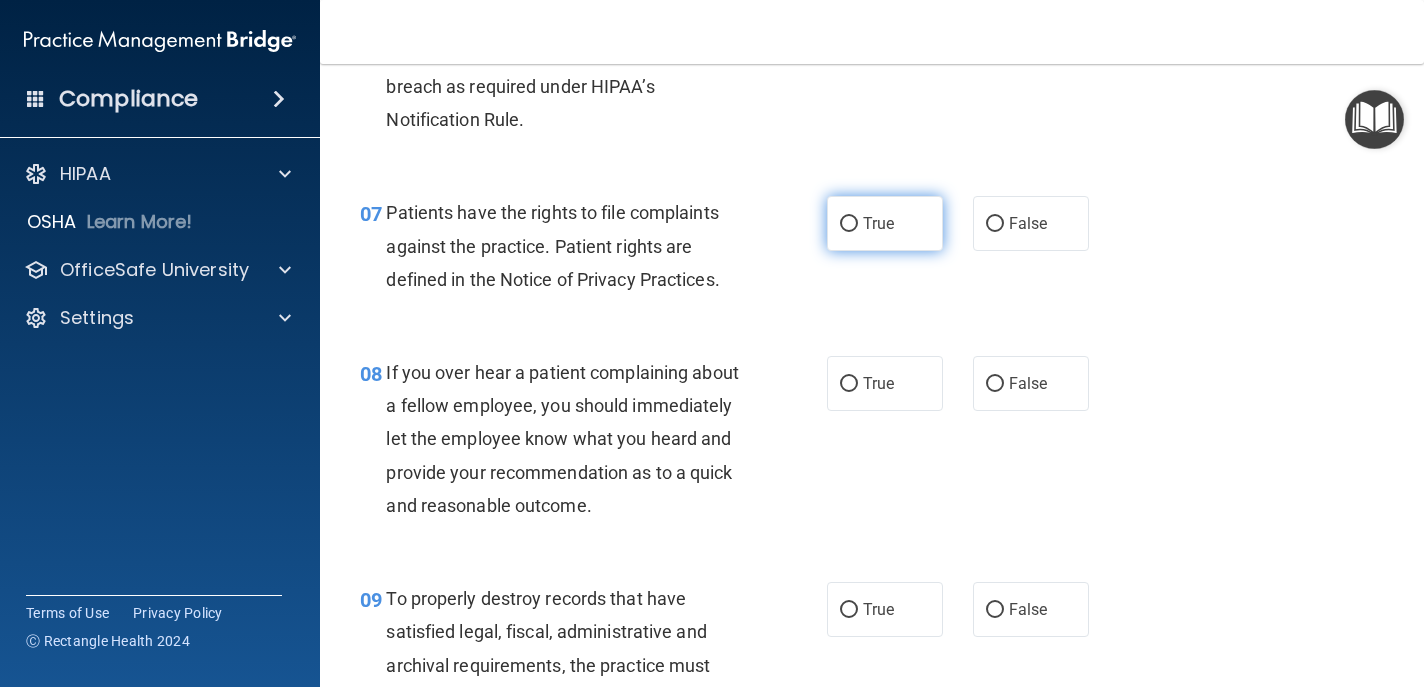 click on "True" at bounding box center [878, 223] 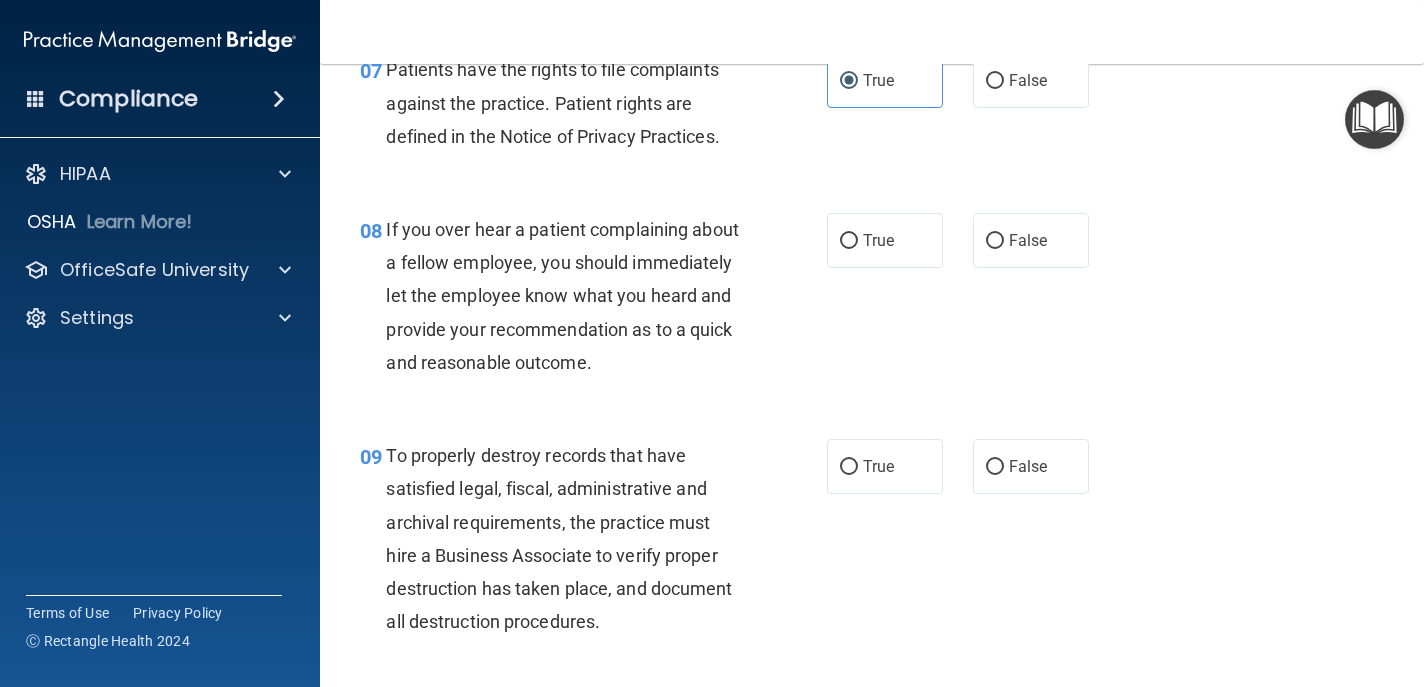 scroll, scrollTop: 1584, scrollLeft: 0, axis: vertical 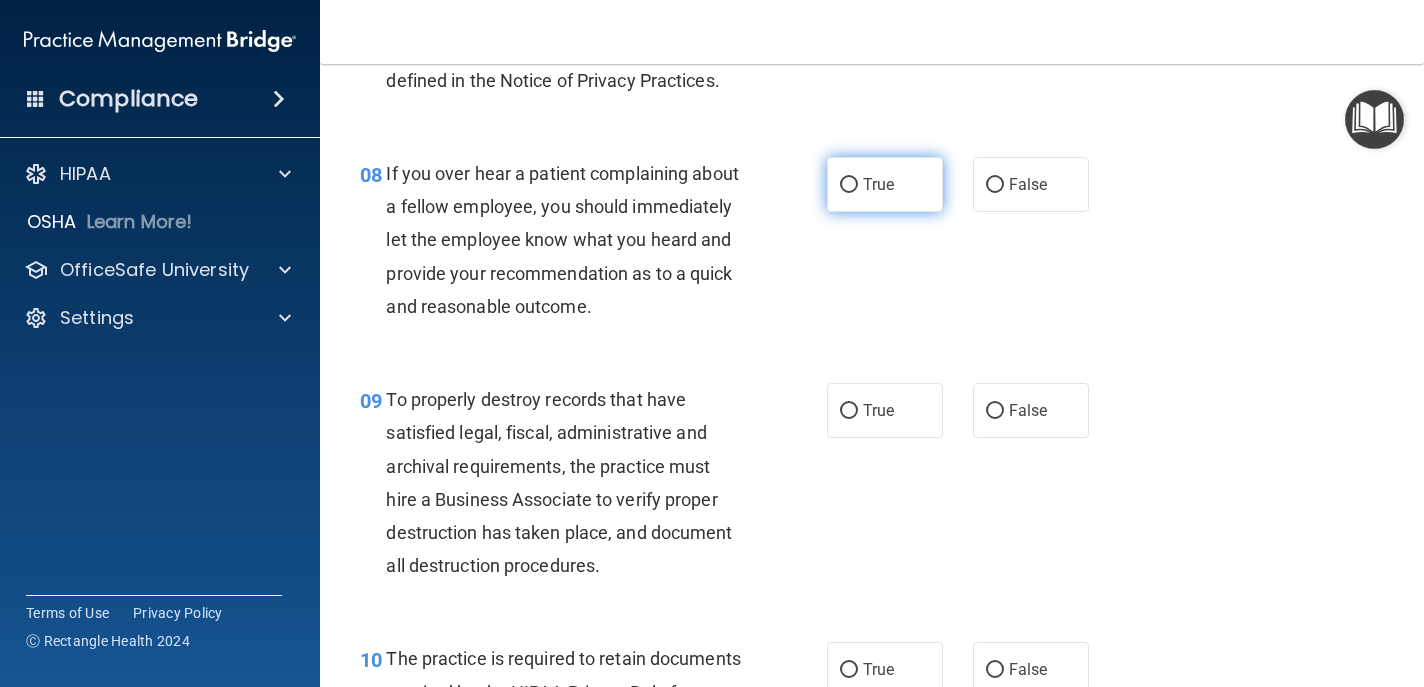 click on "True" at bounding box center [878, 184] 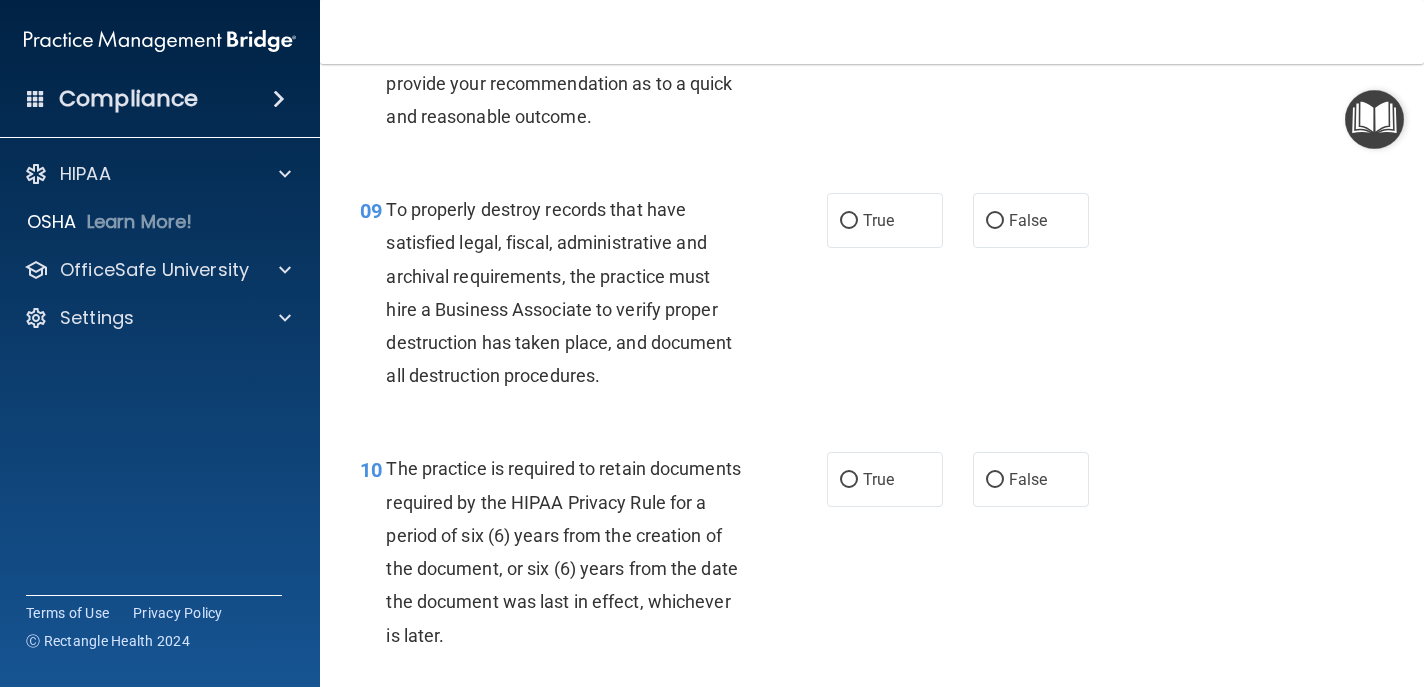 scroll, scrollTop: 1783, scrollLeft: 0, axis: vertical 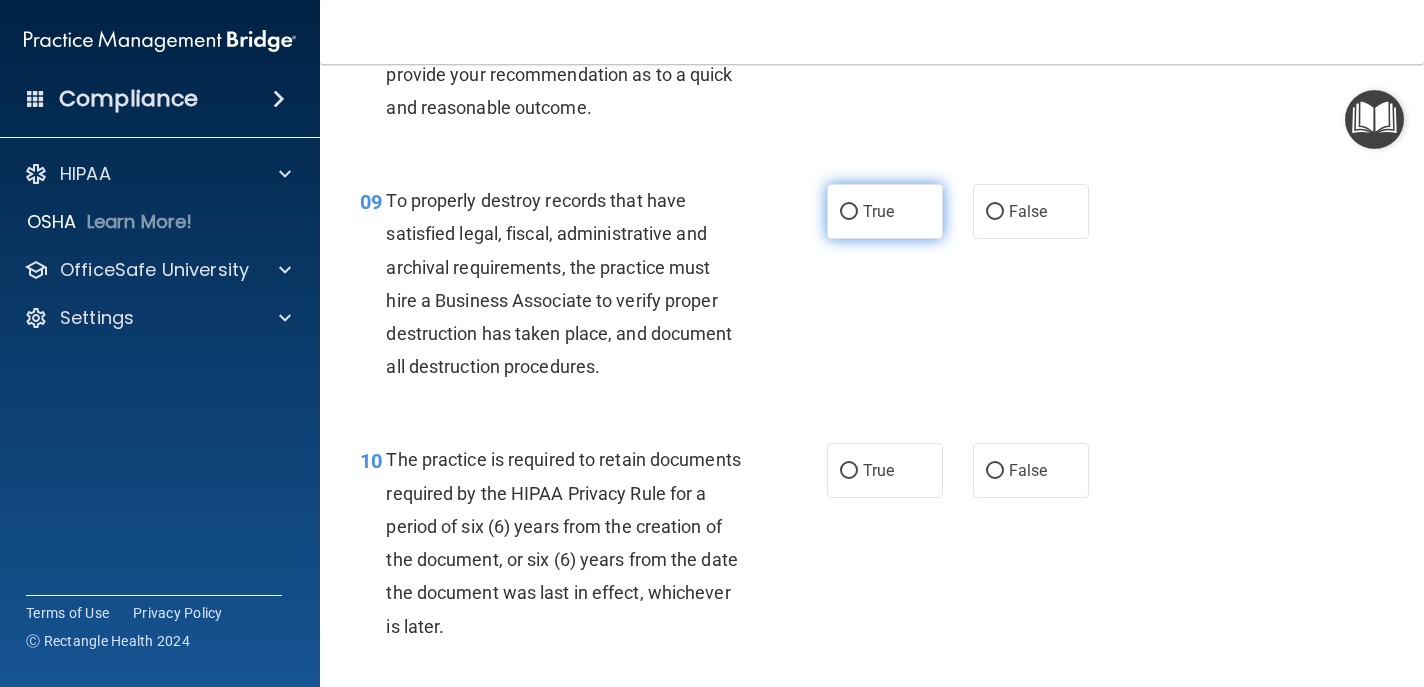 click on "True" at bounding box center (849, 212) 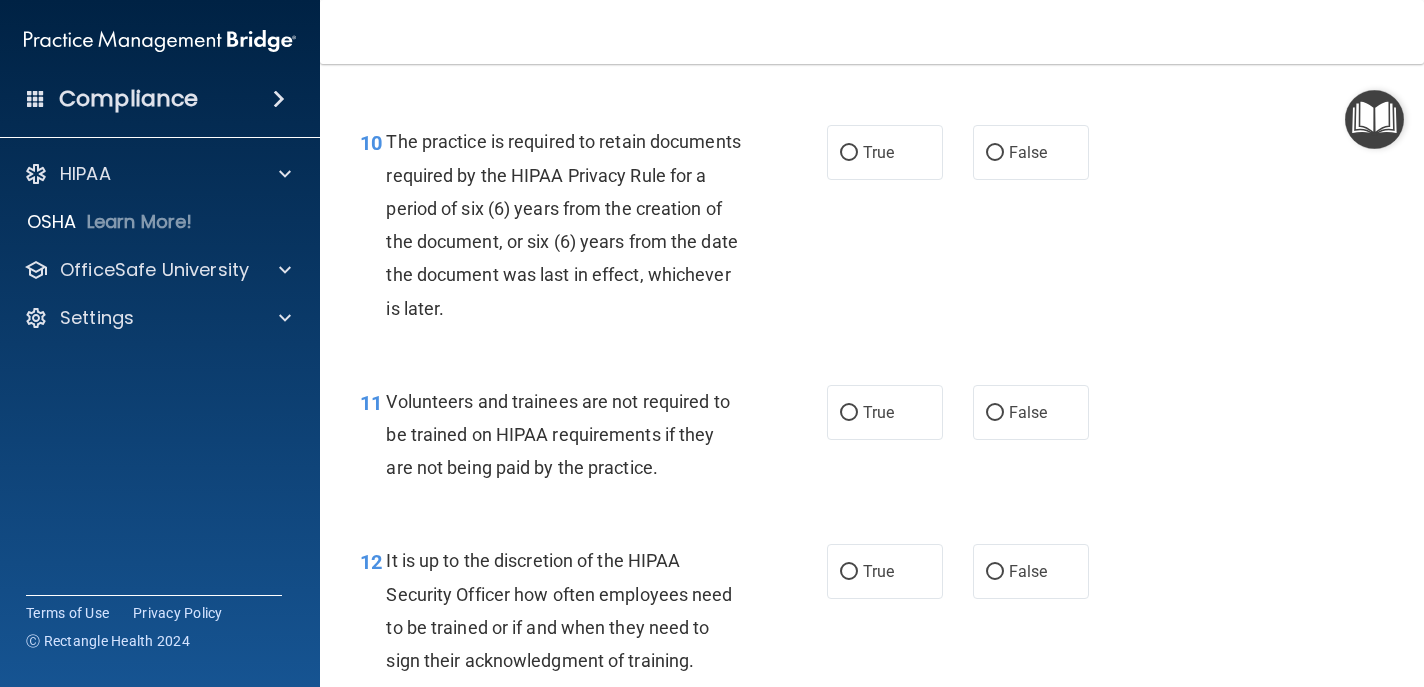 scroll, scrollTop: 2098, scrollLeft: 0, axis: vertical 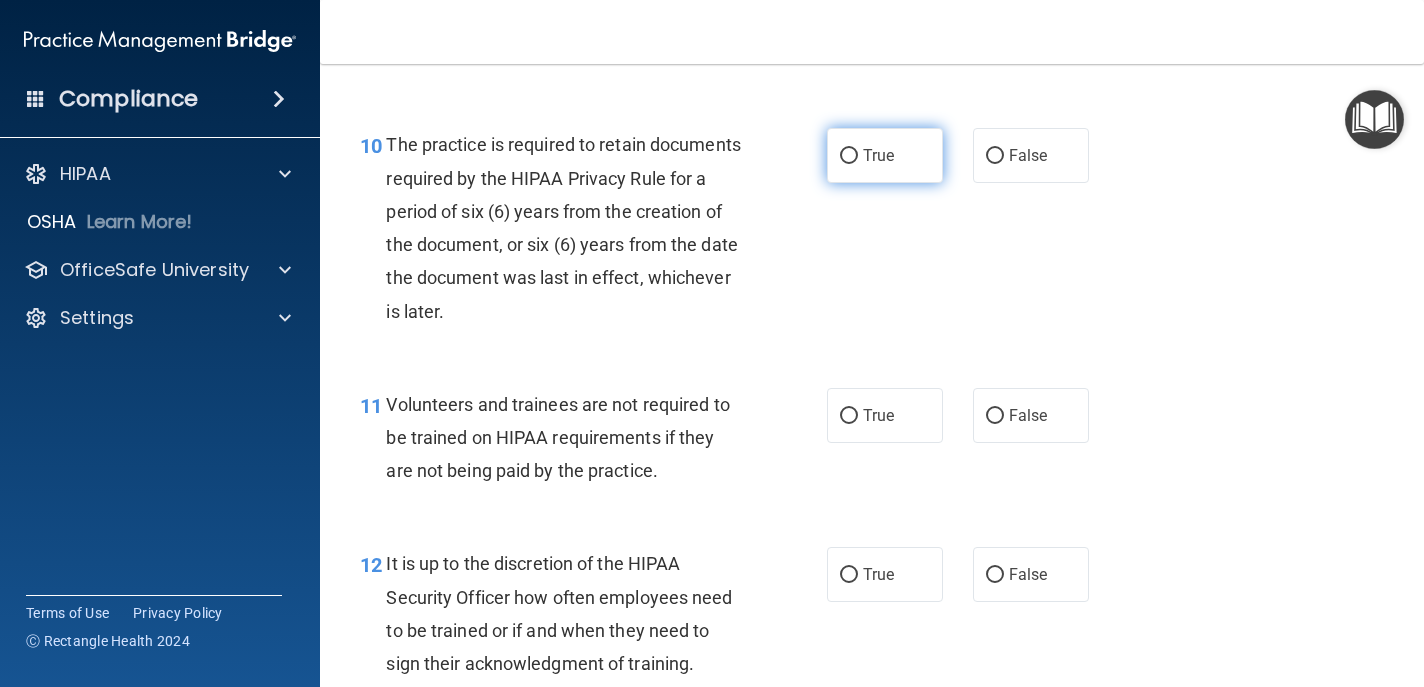 click on "True" at bounding box center [878, 155] 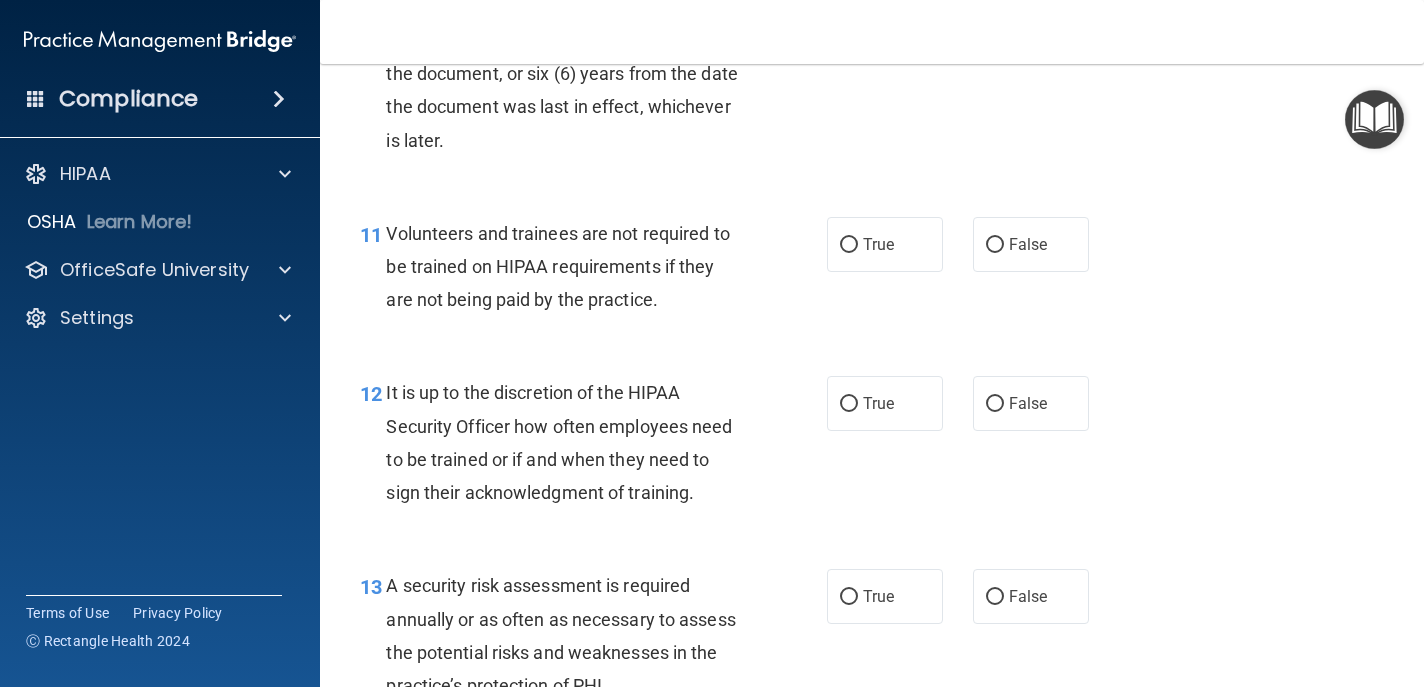 scroll, scrollTop: 2275, scrollLeft: 0, axis: vertical 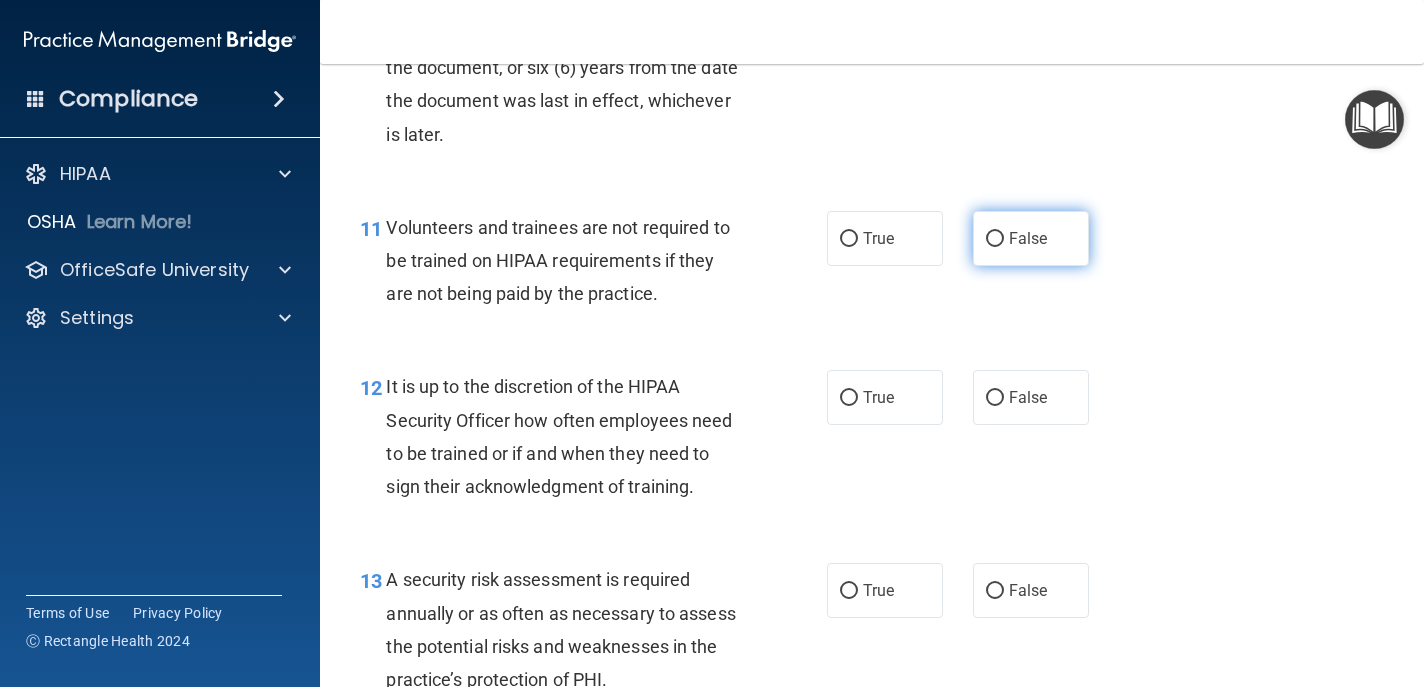 click on "False" at bounding box center (1028, 238) 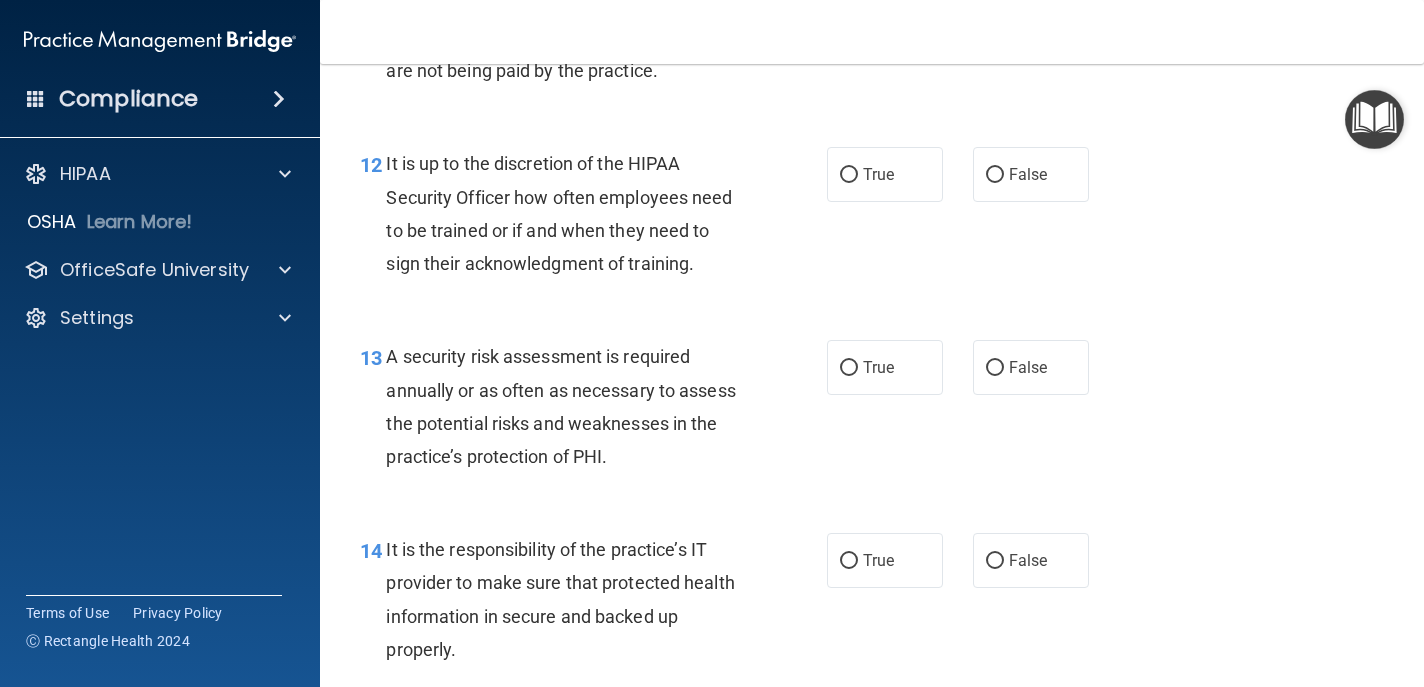 scroll, scrollTop: 2499, scrollLeft: 0, axis: vertical 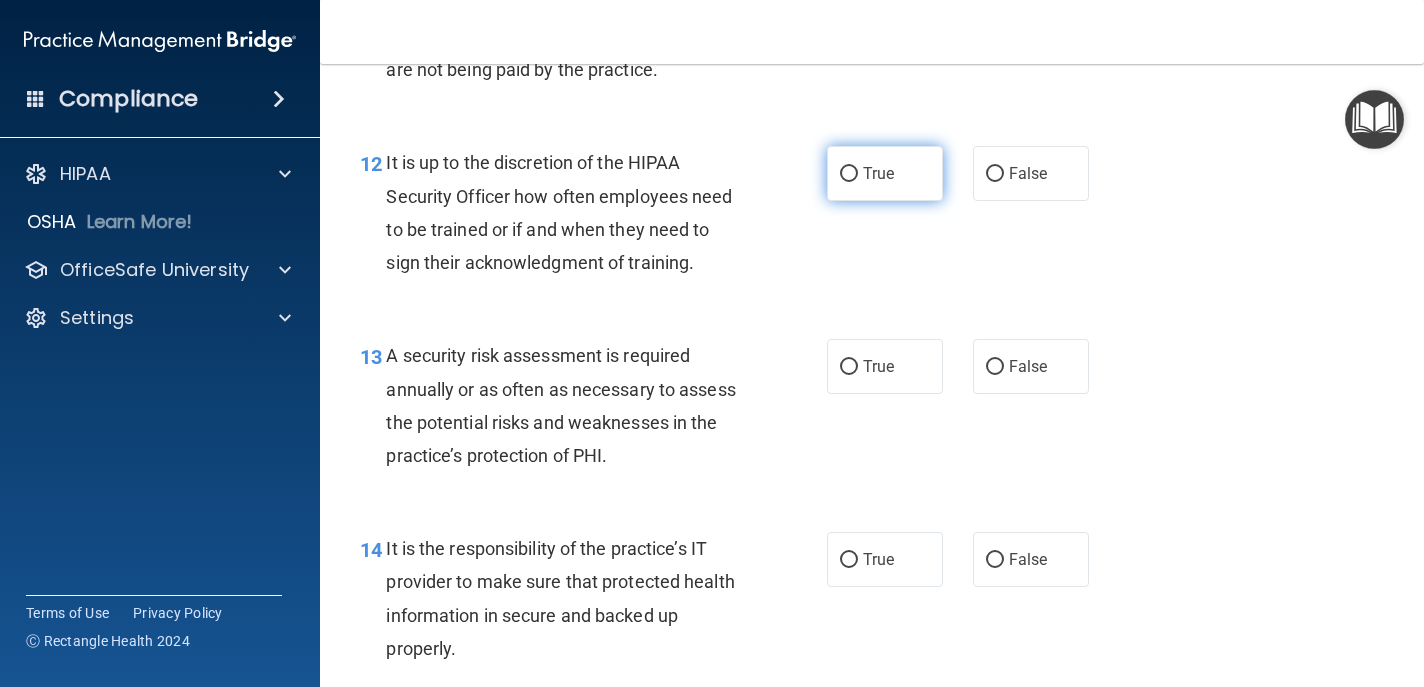 click on "True" at bounding box center [885, 173] 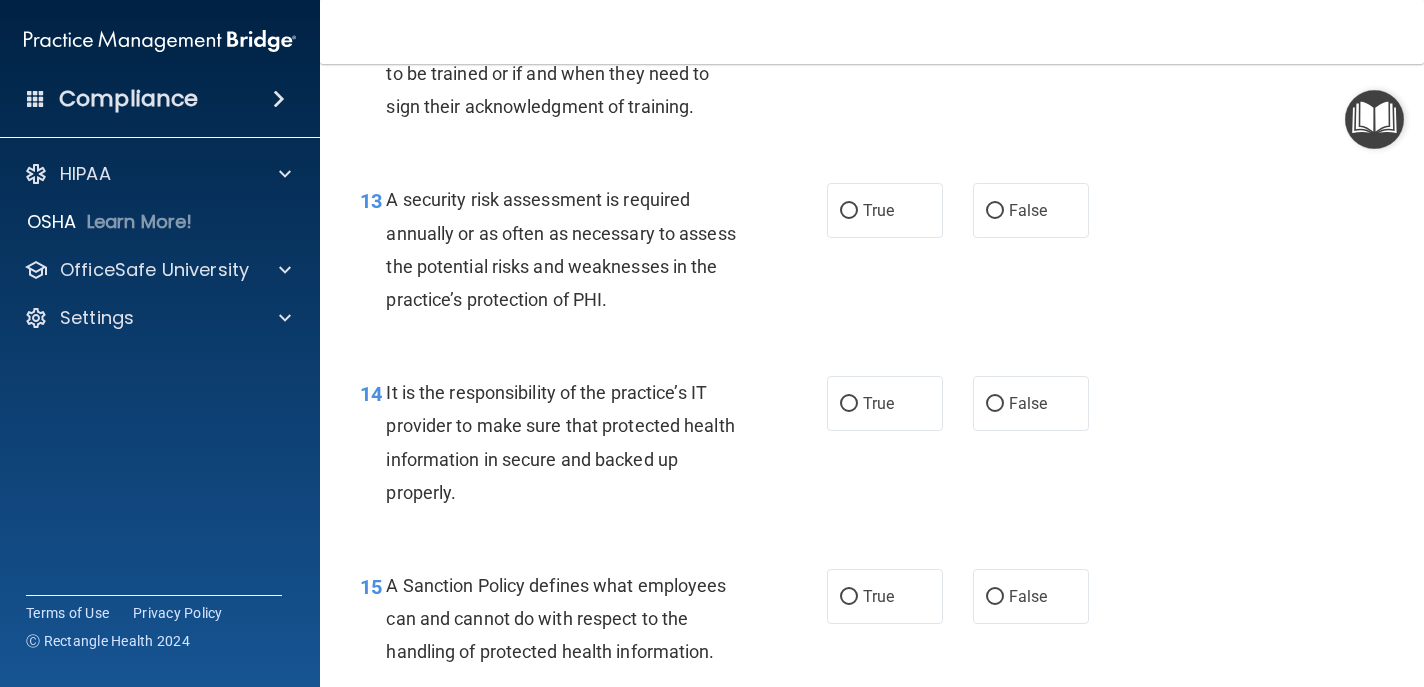 scroll, scrollTop: 2653, scrollLeft: 0, axis: vertical 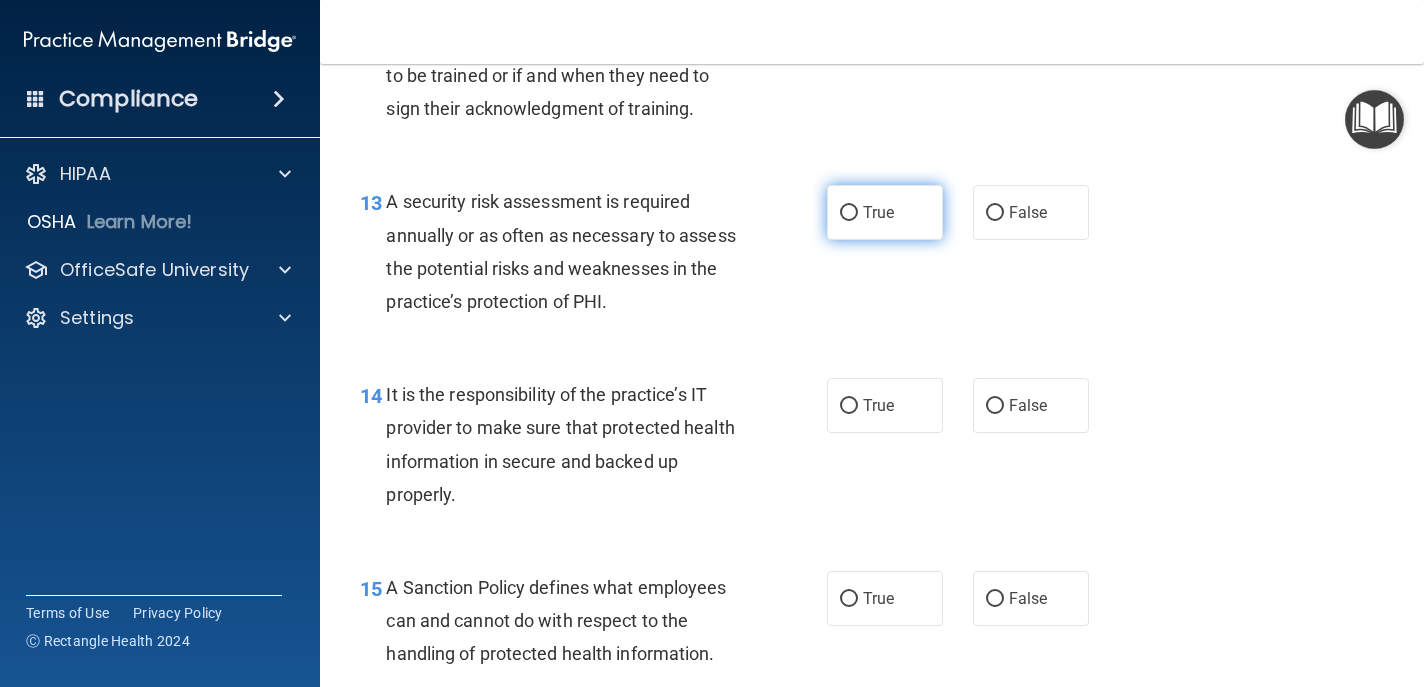 click on "True" at bounding box center [878, 212] 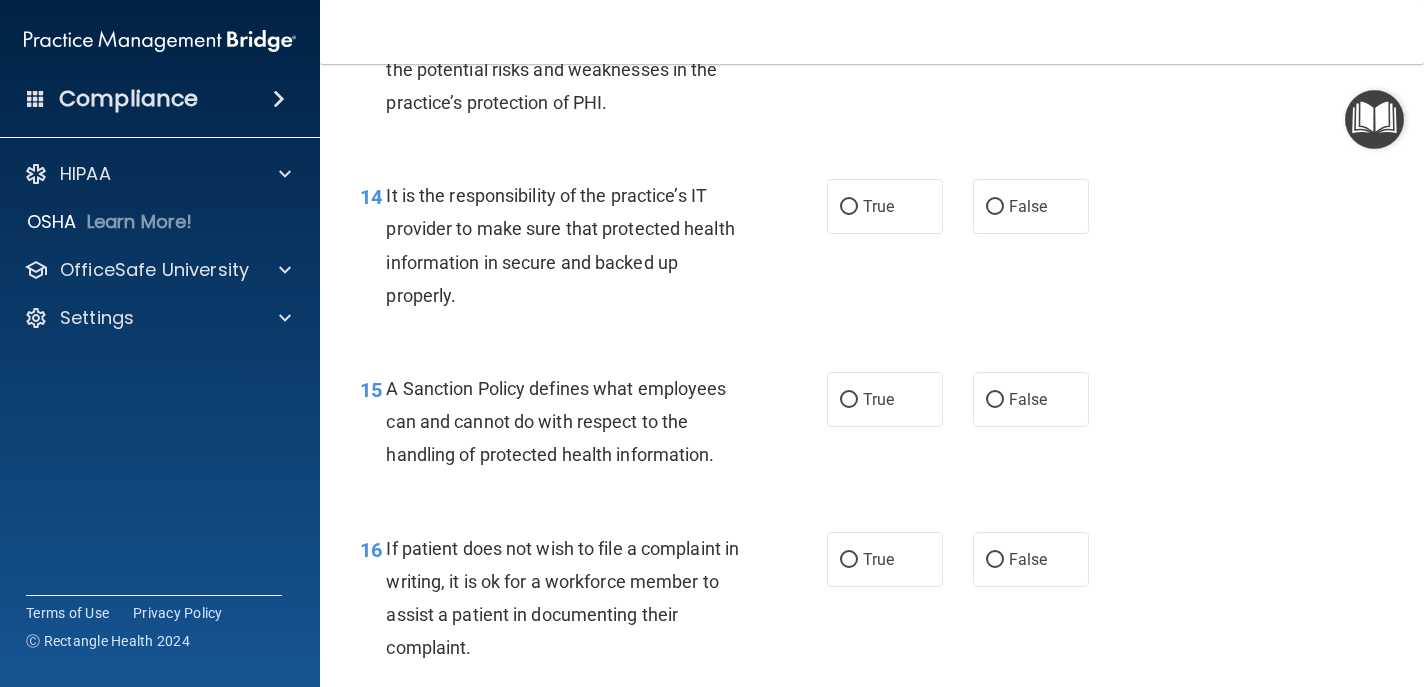 scroll, scrollTop: 2851, scrollLeft: 0, axis: vertical 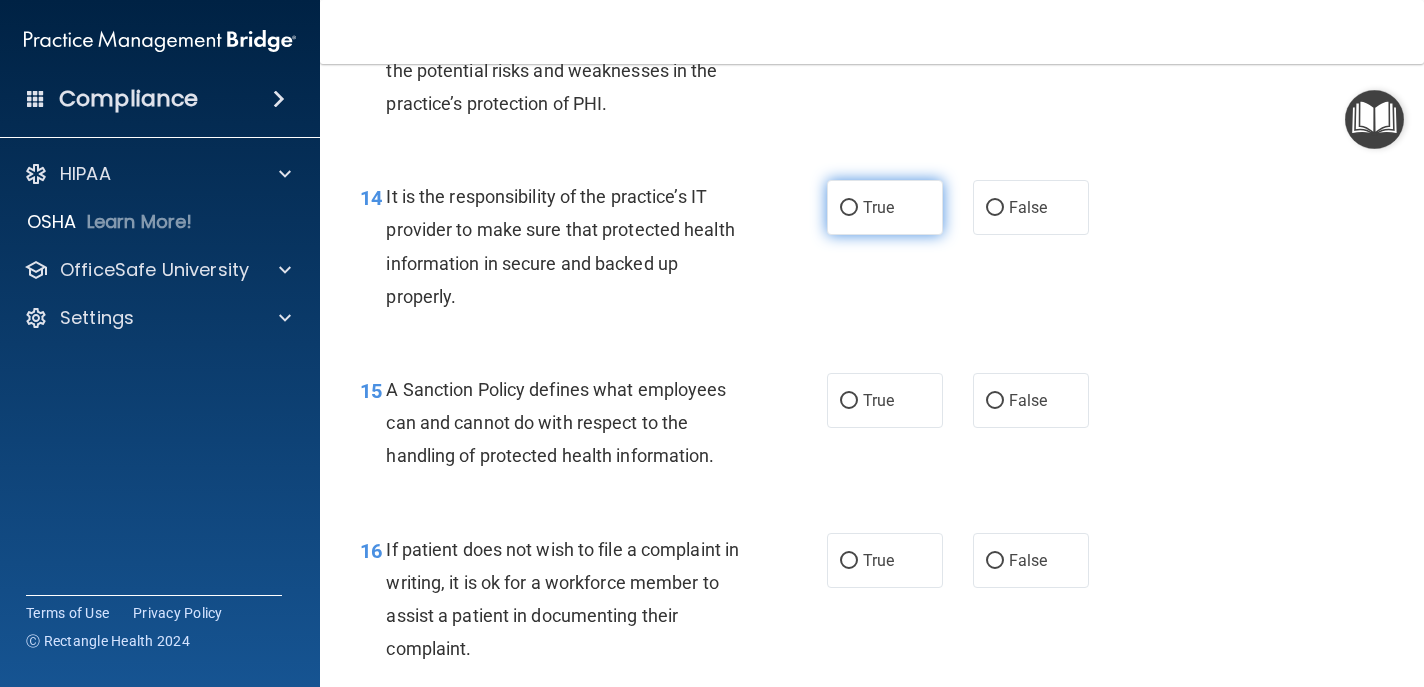 click on "True" at bounding box center (849, 208) 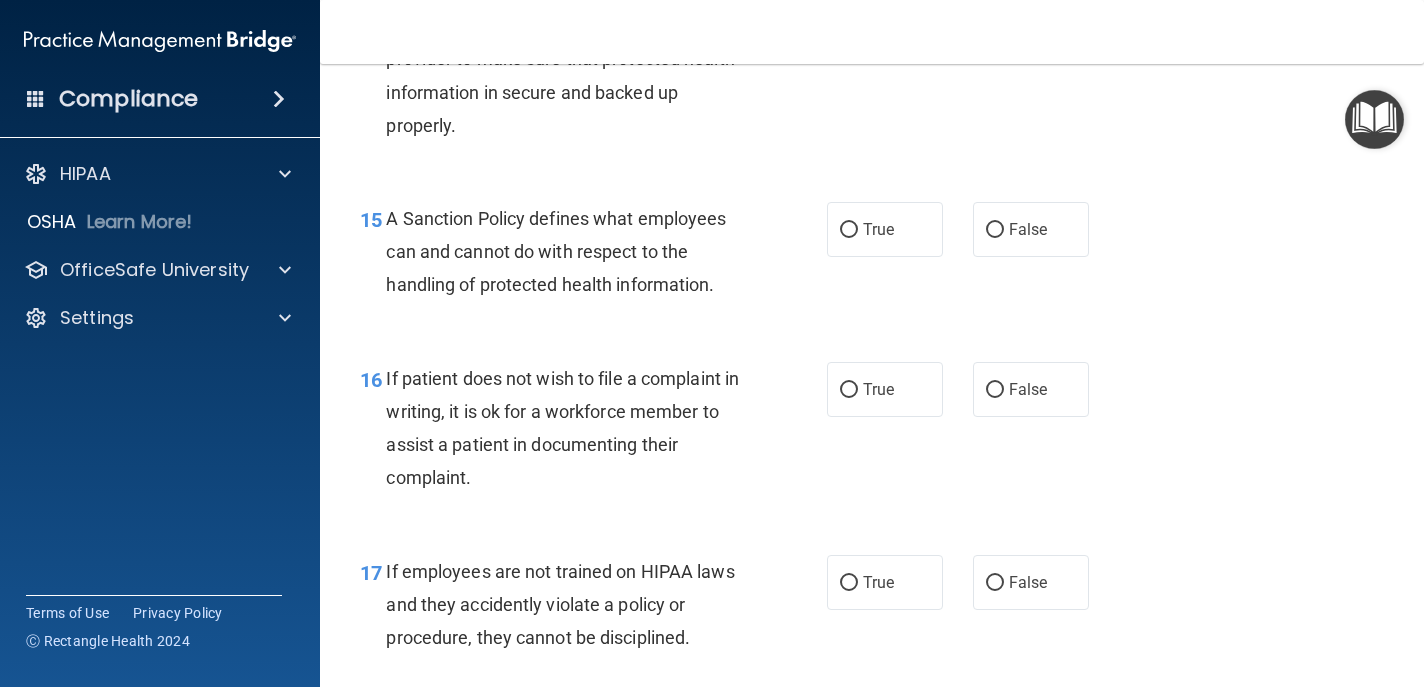 scroll, scrollTop: 3061, scrollLeft: 0, axis: vertical 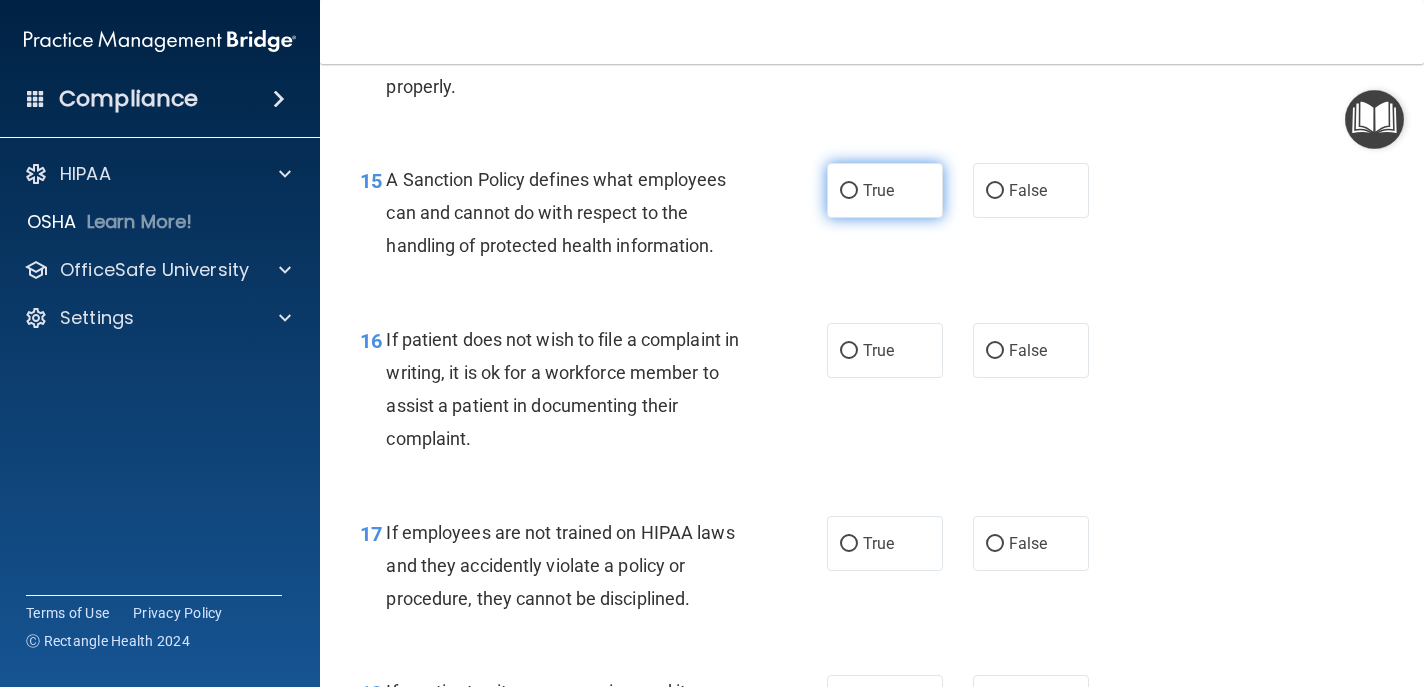 click on "True" at bounding box center [885, 190] 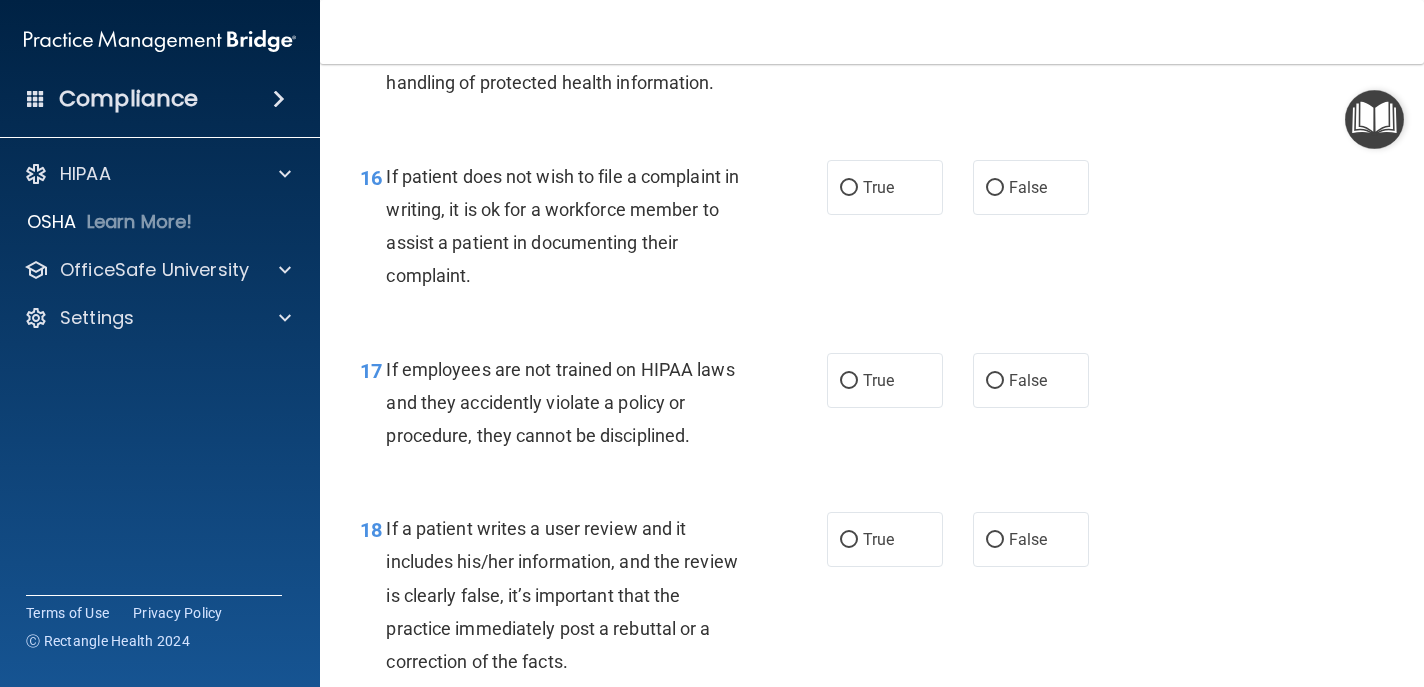 scroll, scrollTop: 3230, scrollLeft: 0, axis: vertical 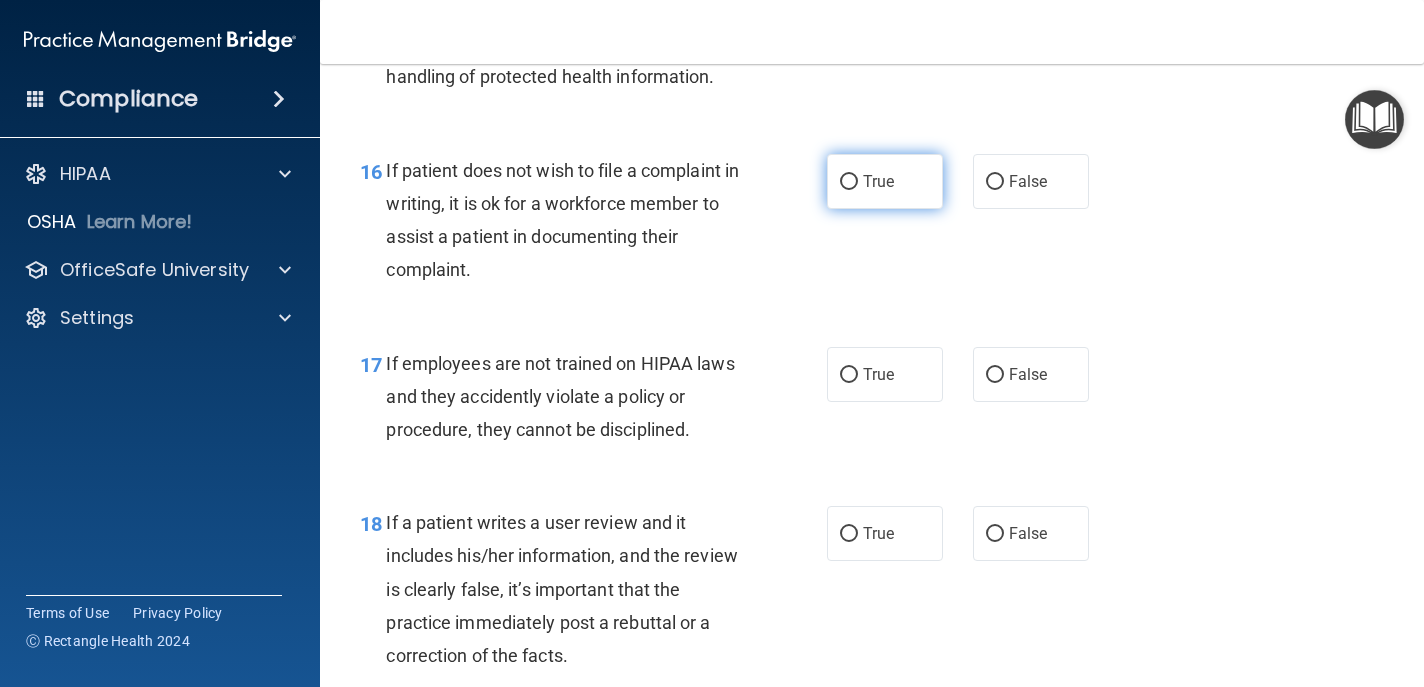 click on "True" at bounding box center [878, 181] 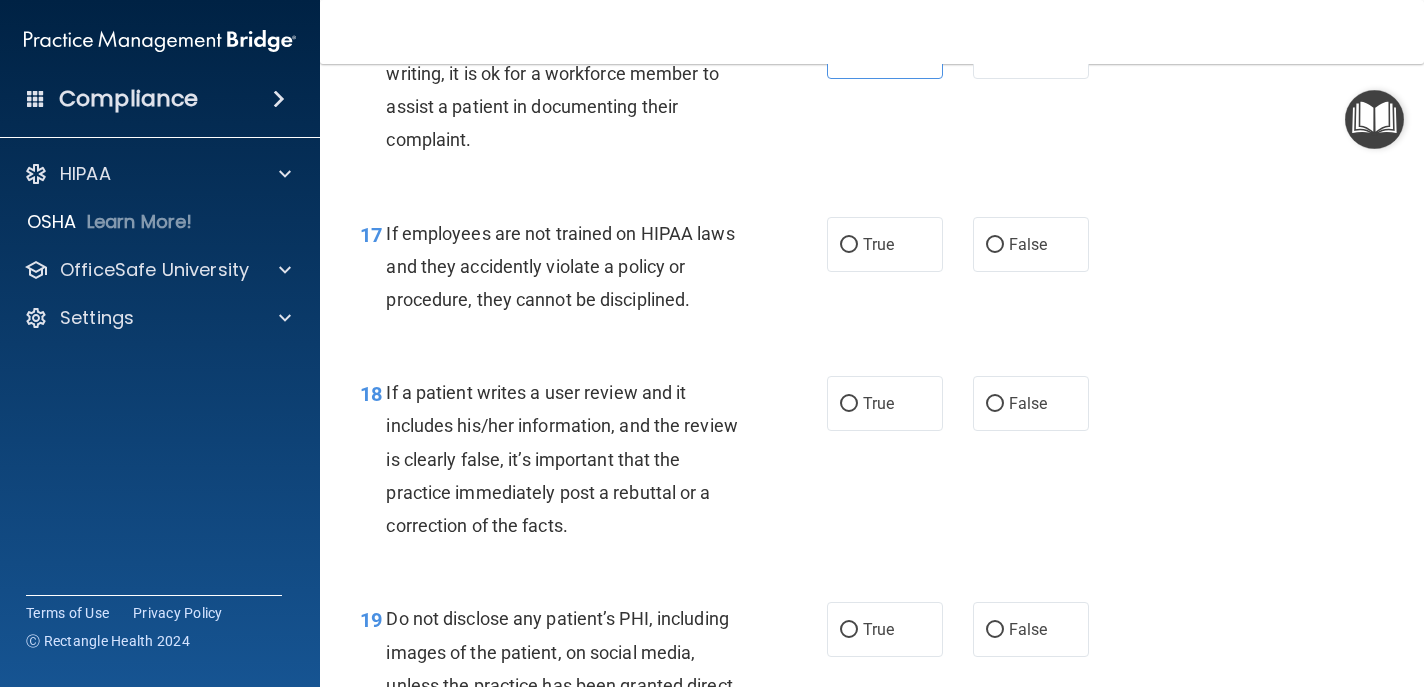 scroll, scrollTop: 3401, scrollLeft: 0, axis: vertical 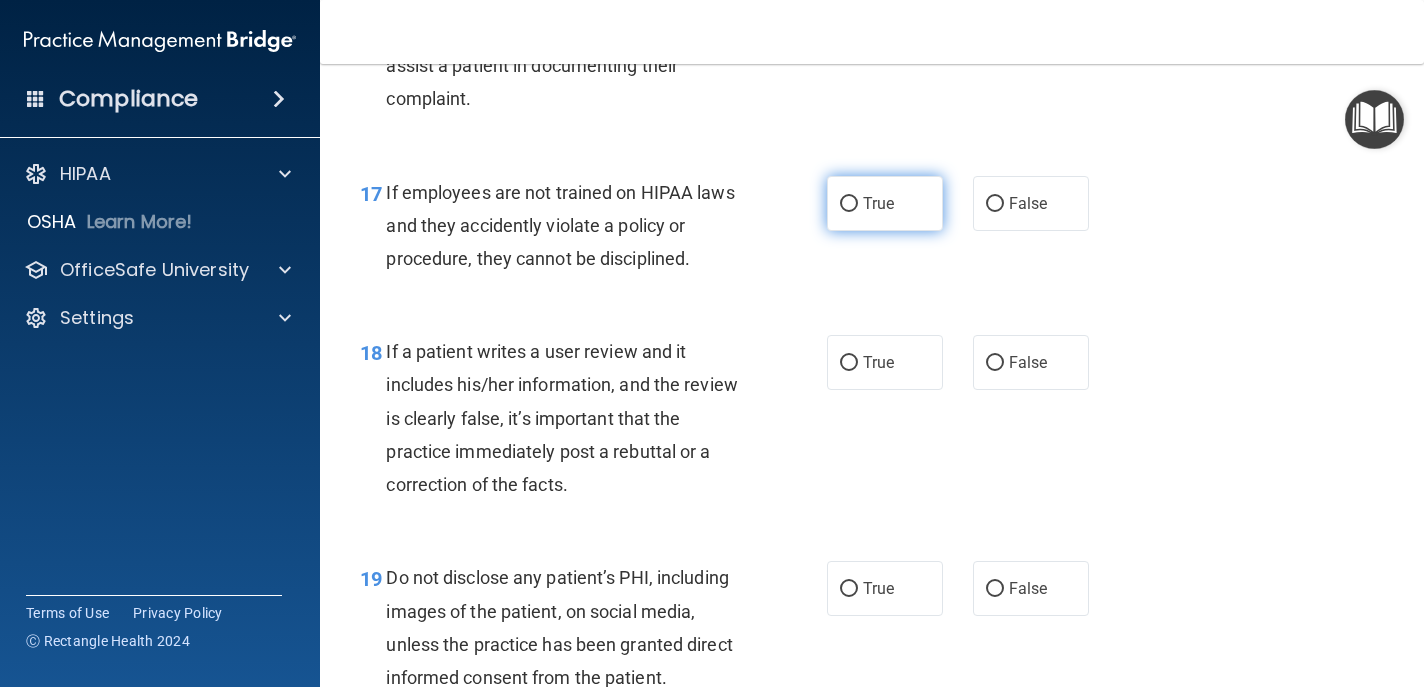 click on "True" at bounding box center (885, 203) 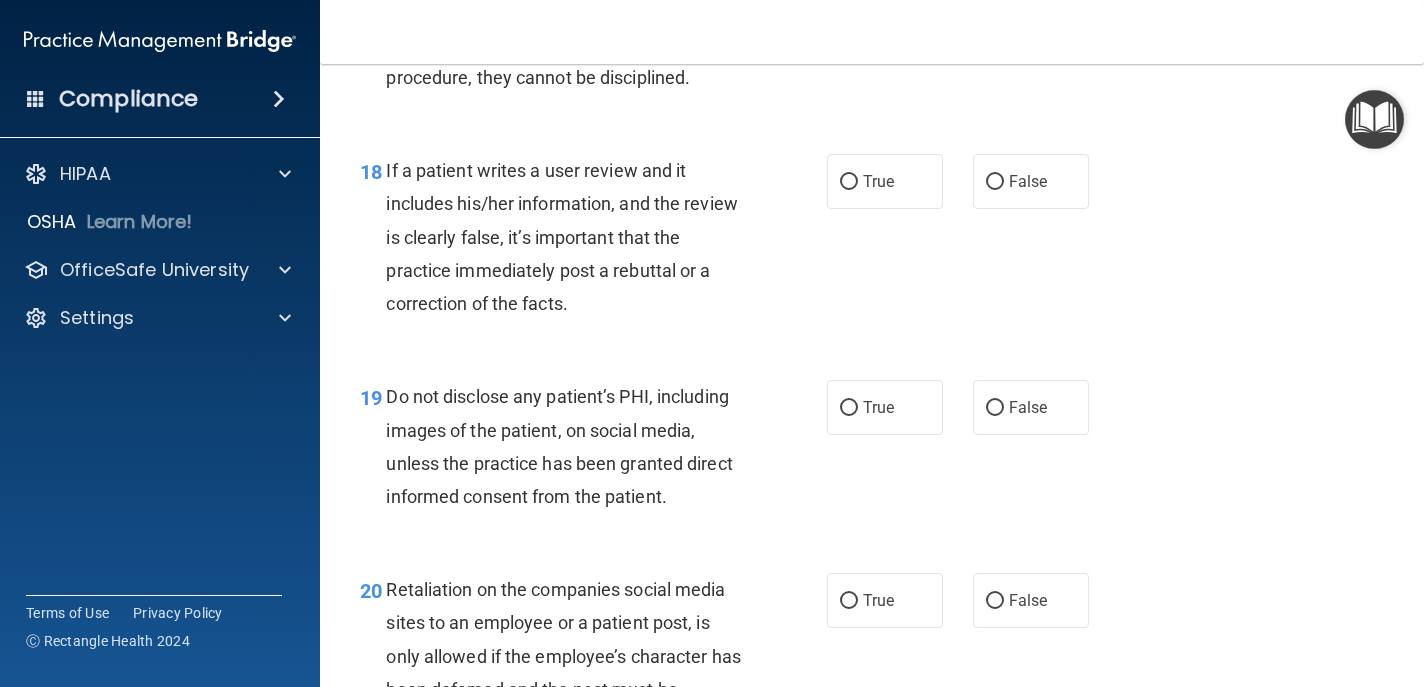 scroll, scrollTop: 3585, scrollLeft: 0, axis: vertical 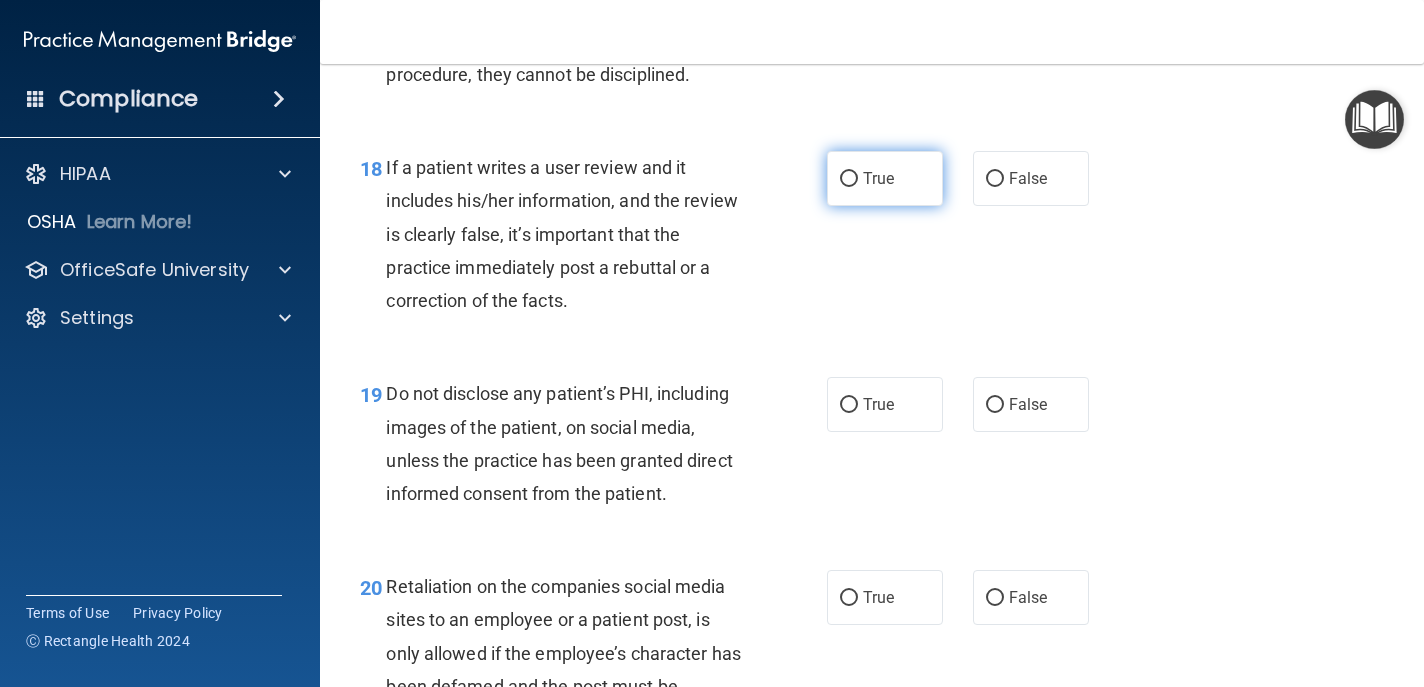 click on "True" at bounding box center [885, 178] 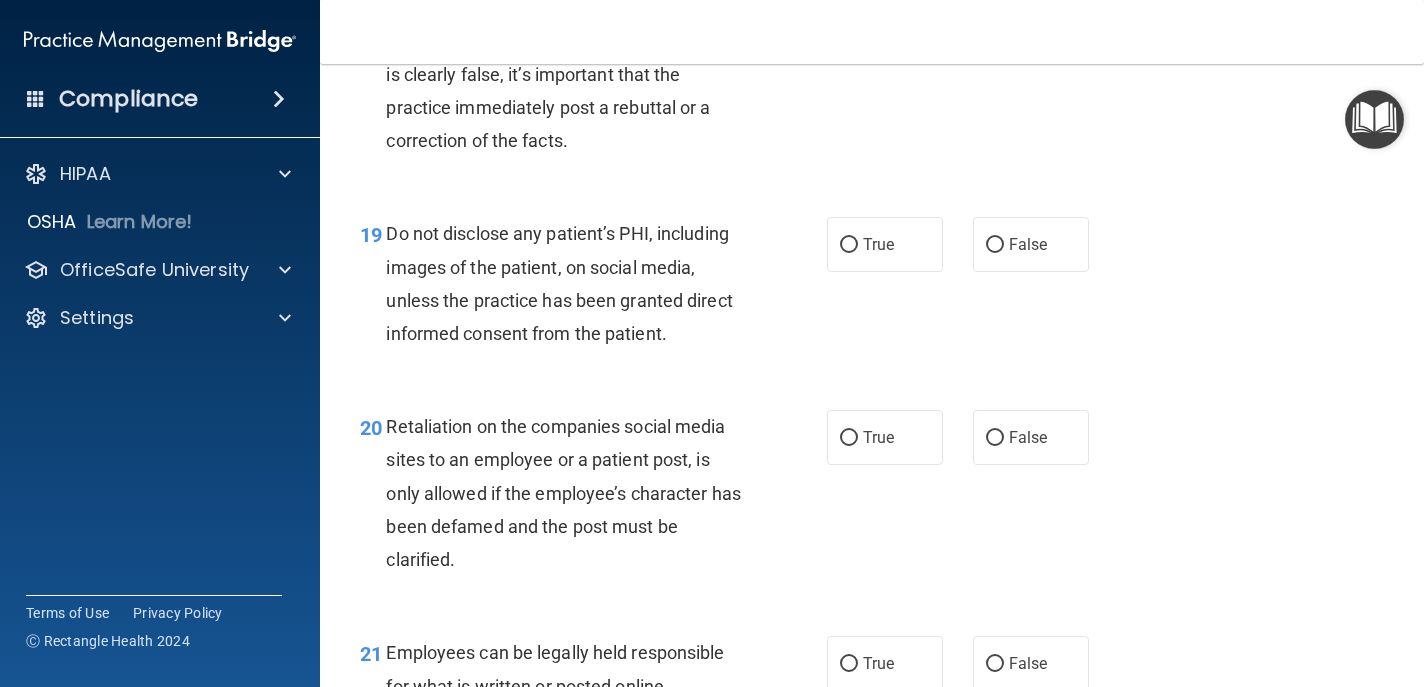 scroll, scrollTop: 3775, scrollLeft: 0, axis: vertical 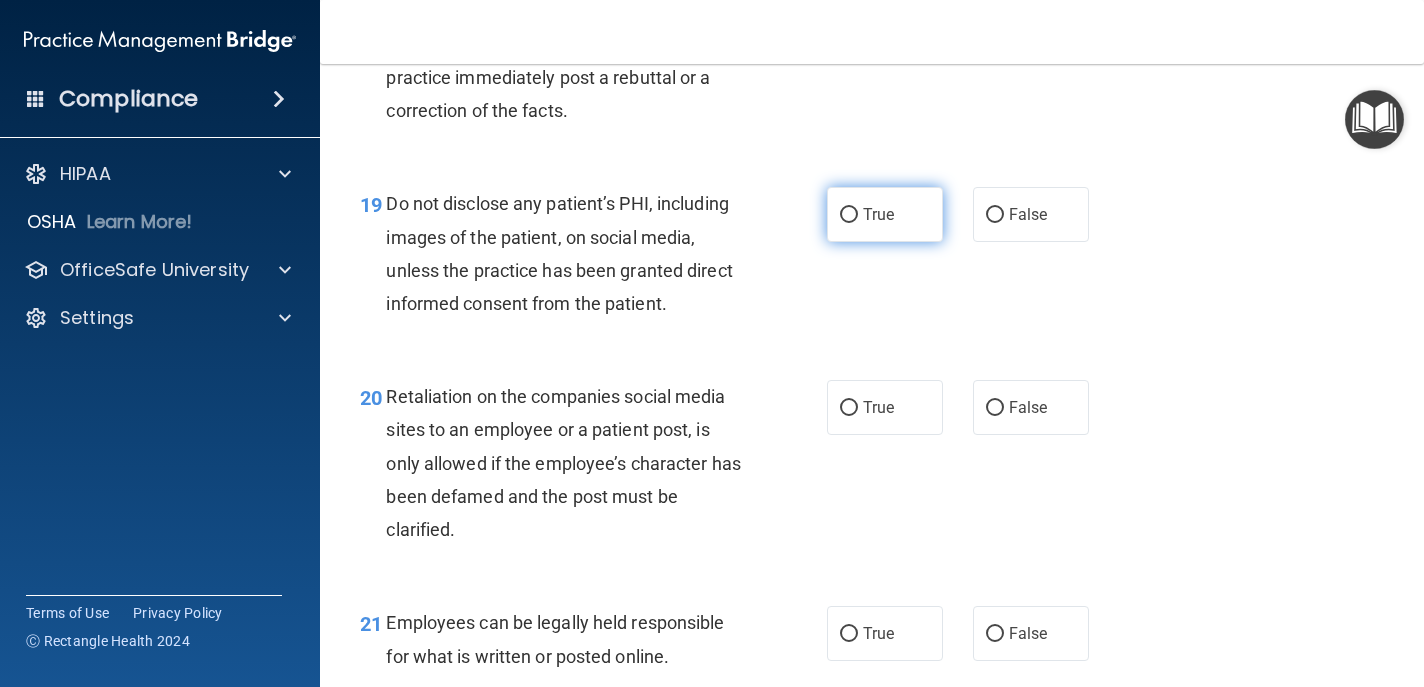 click on "True" at bounding box center [849, 215] 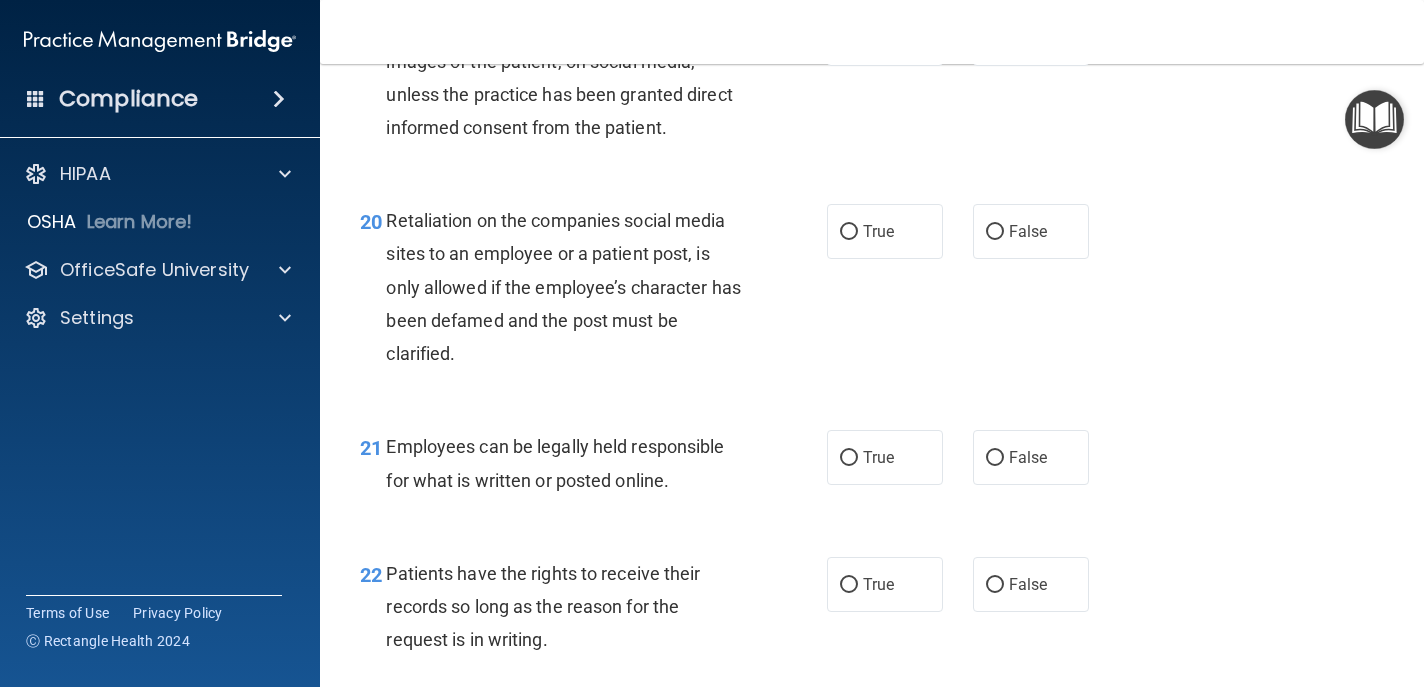 scroll, scrollTop: 3954, scrollLeft: 0, axis: vertical 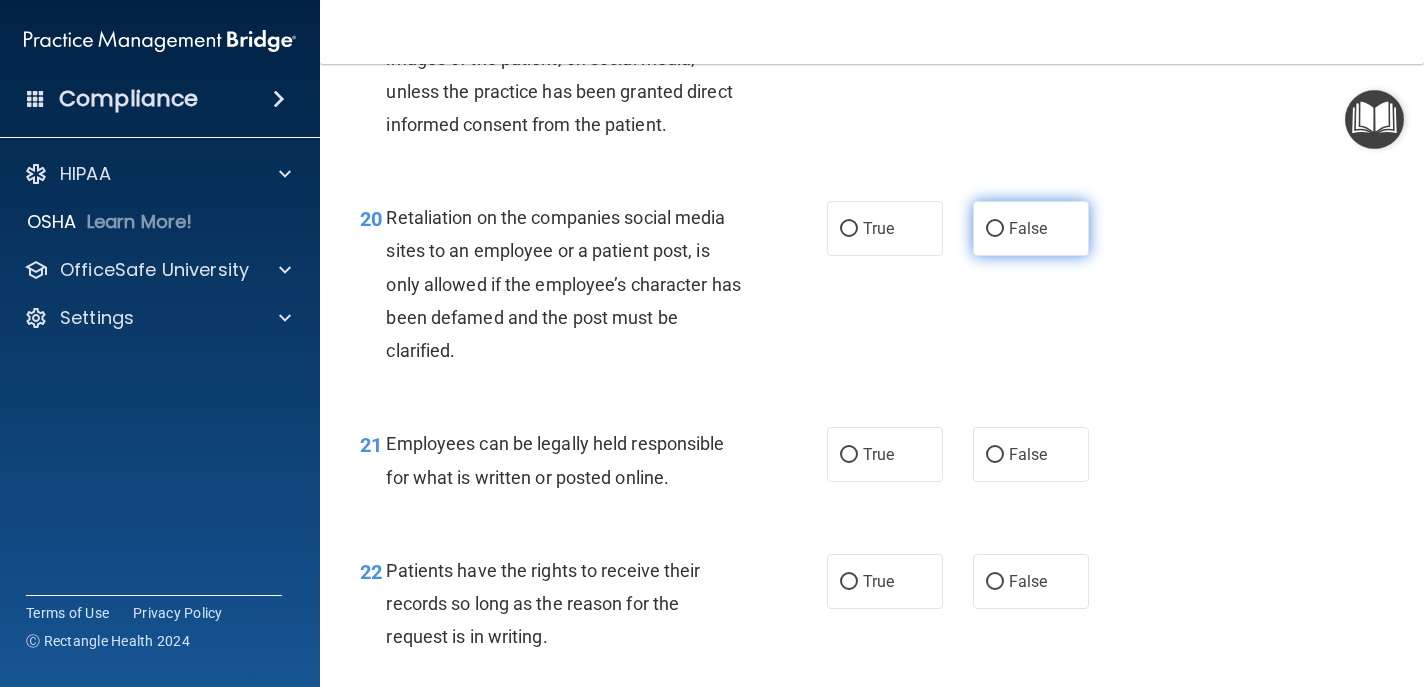 click on "False" at bounding box center (1031, 228) 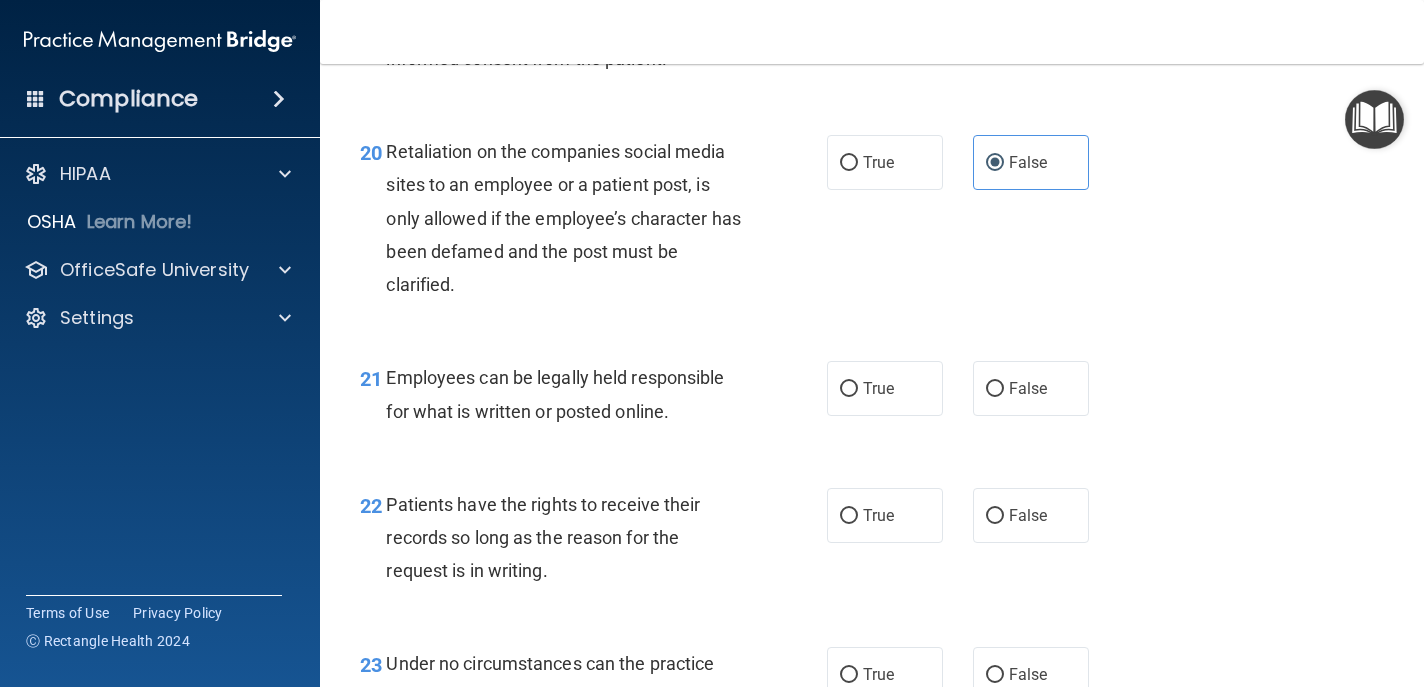 scroll, scrollTop: 4016, scrollLeft: 0, axis: vertical 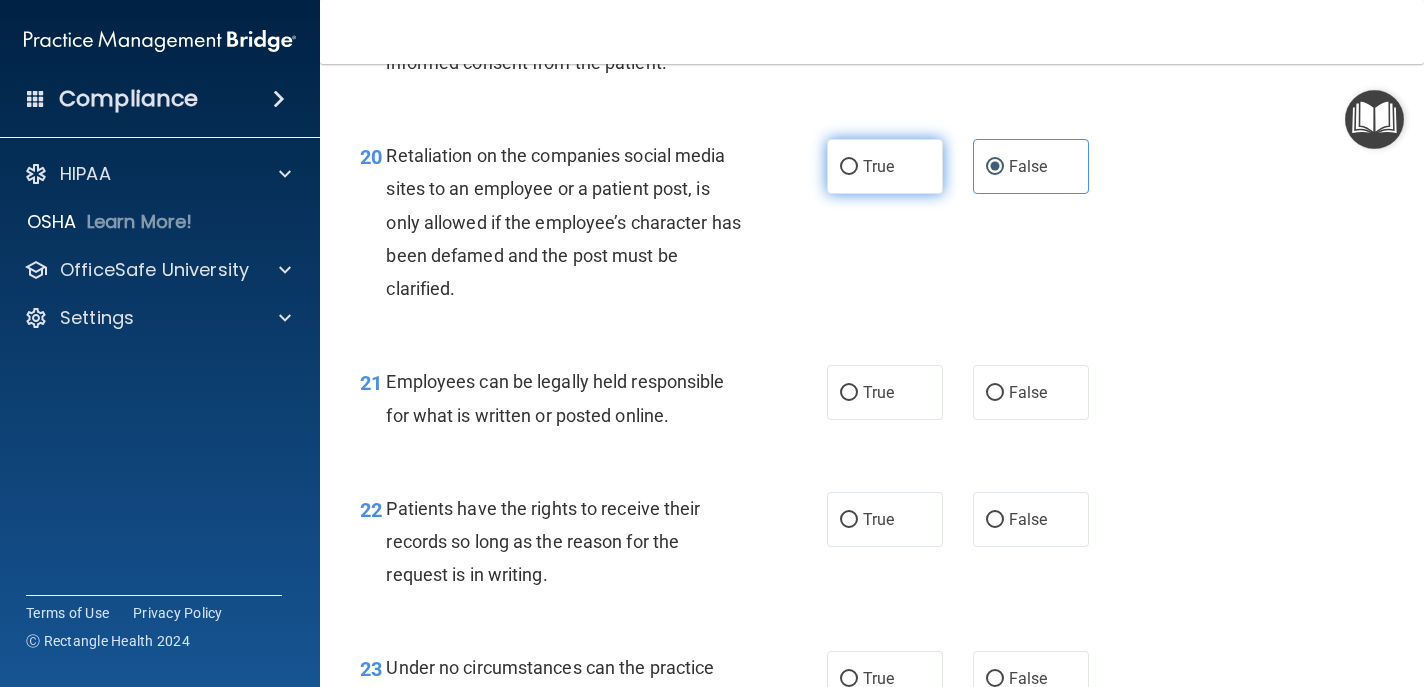 click on "True" at bounding box center [878, 166] 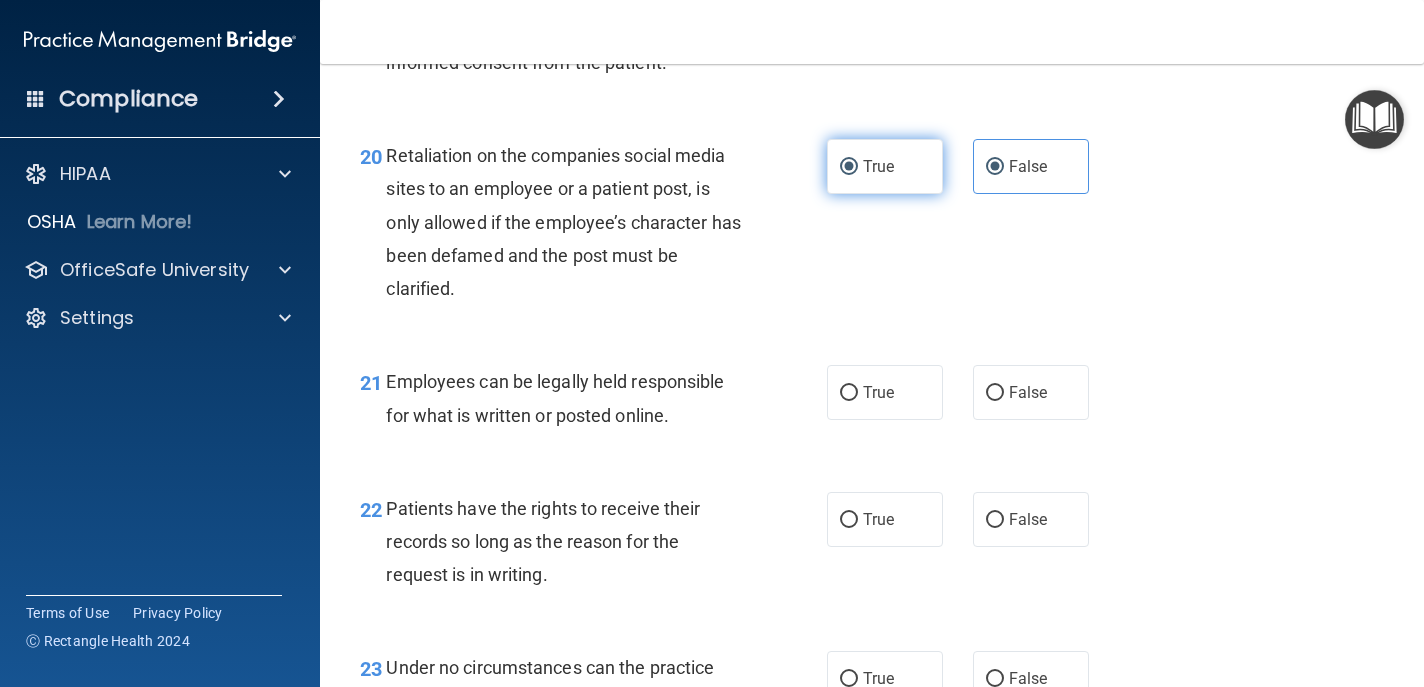 radio on "false" 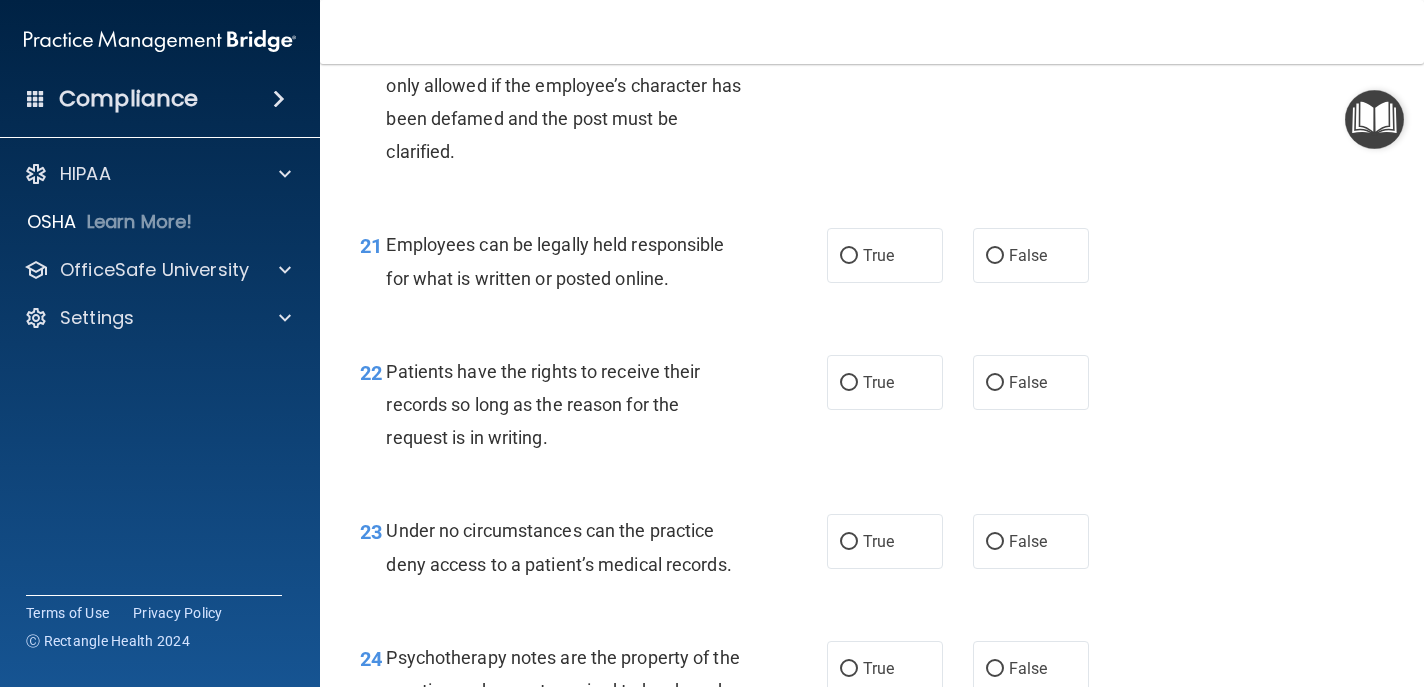 scroll, scrollTop: 4192, scrollLeft: 0, axis: vertical 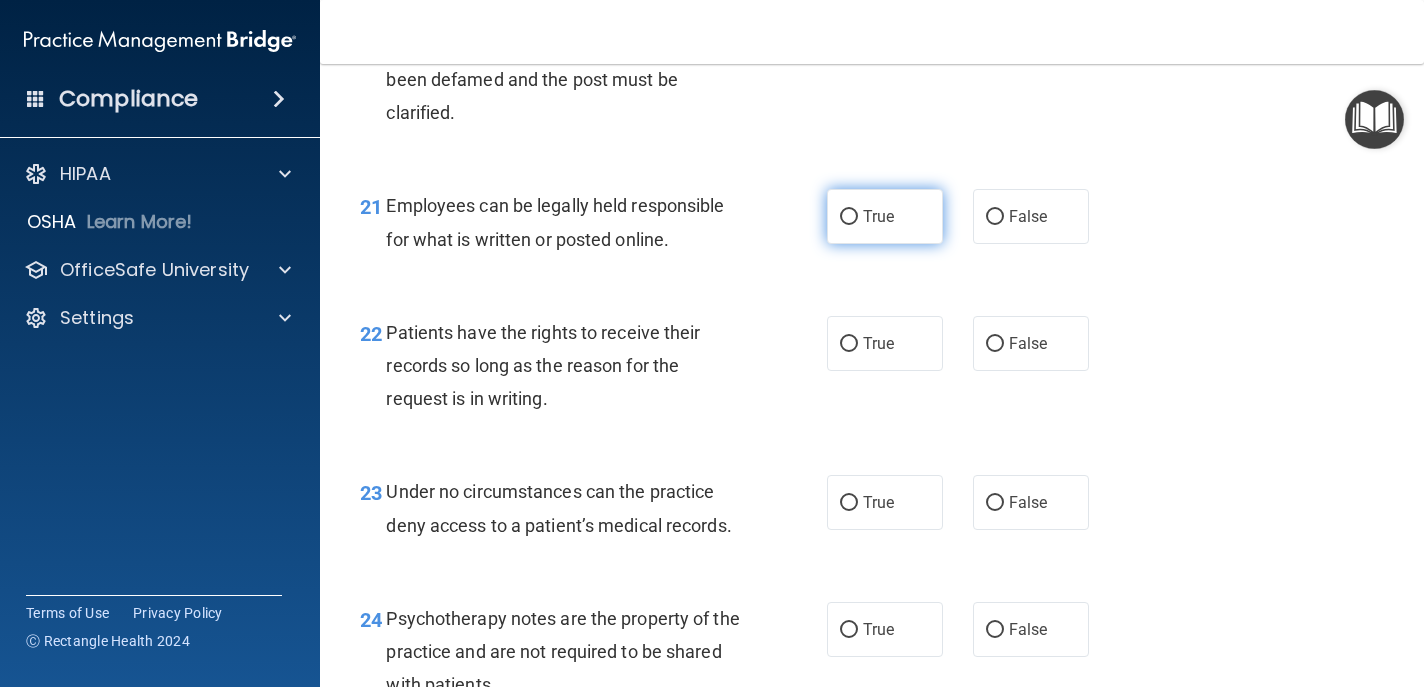 click on "True" at bounding box center [885, 216] 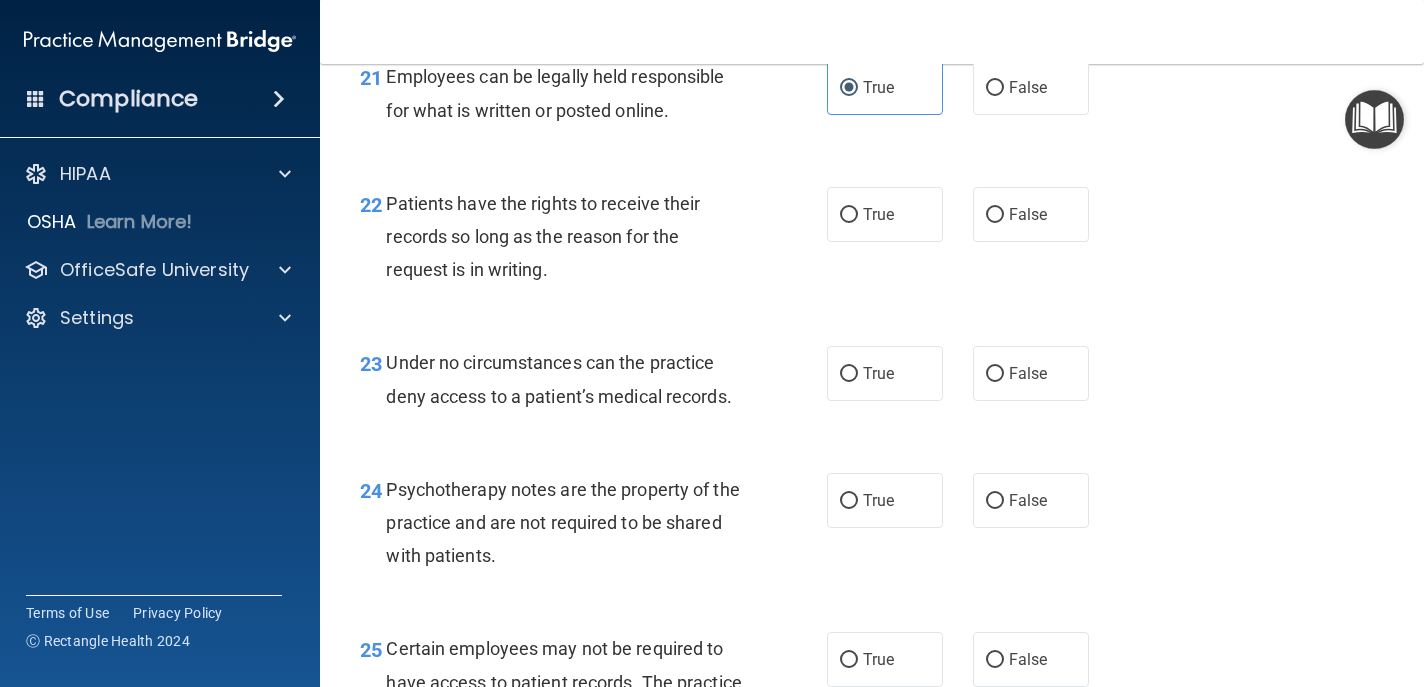 scroll, scrollTop: 4330, scrollLeft: 0, axis: vertical 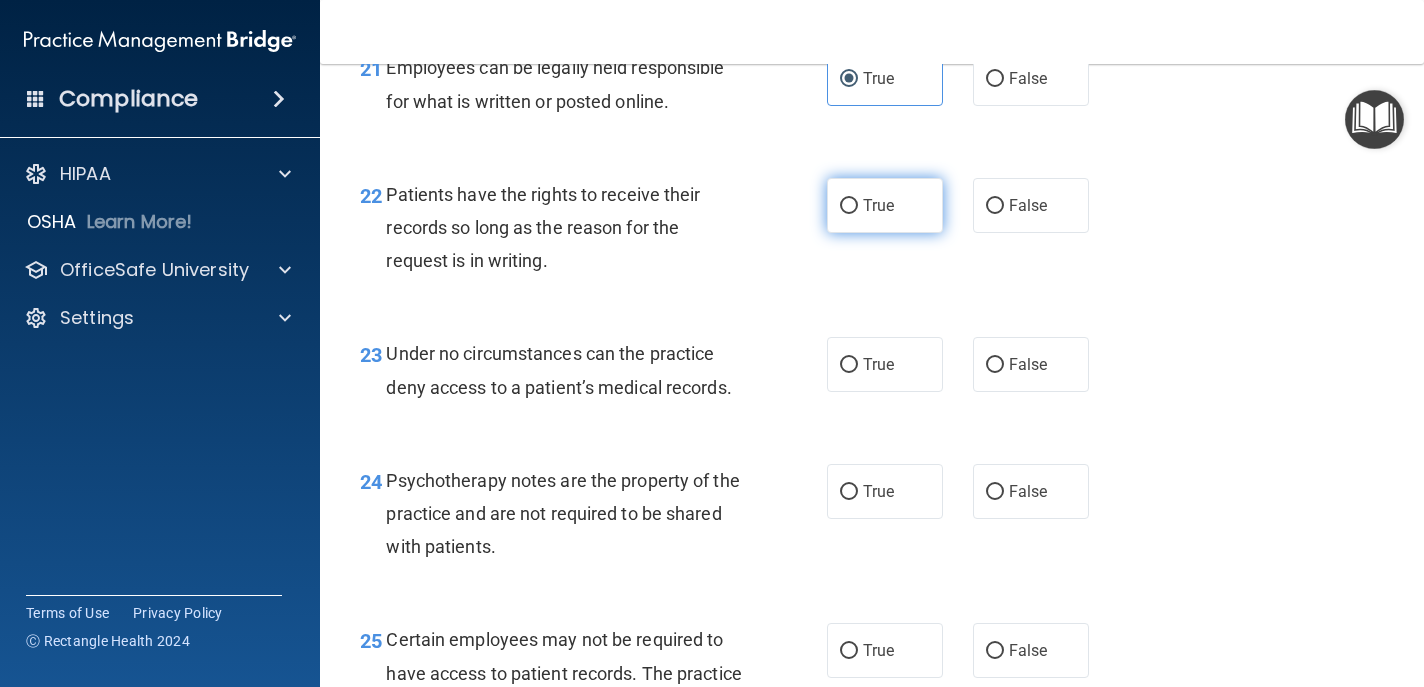click on "True" at bounding box center [878, 205] 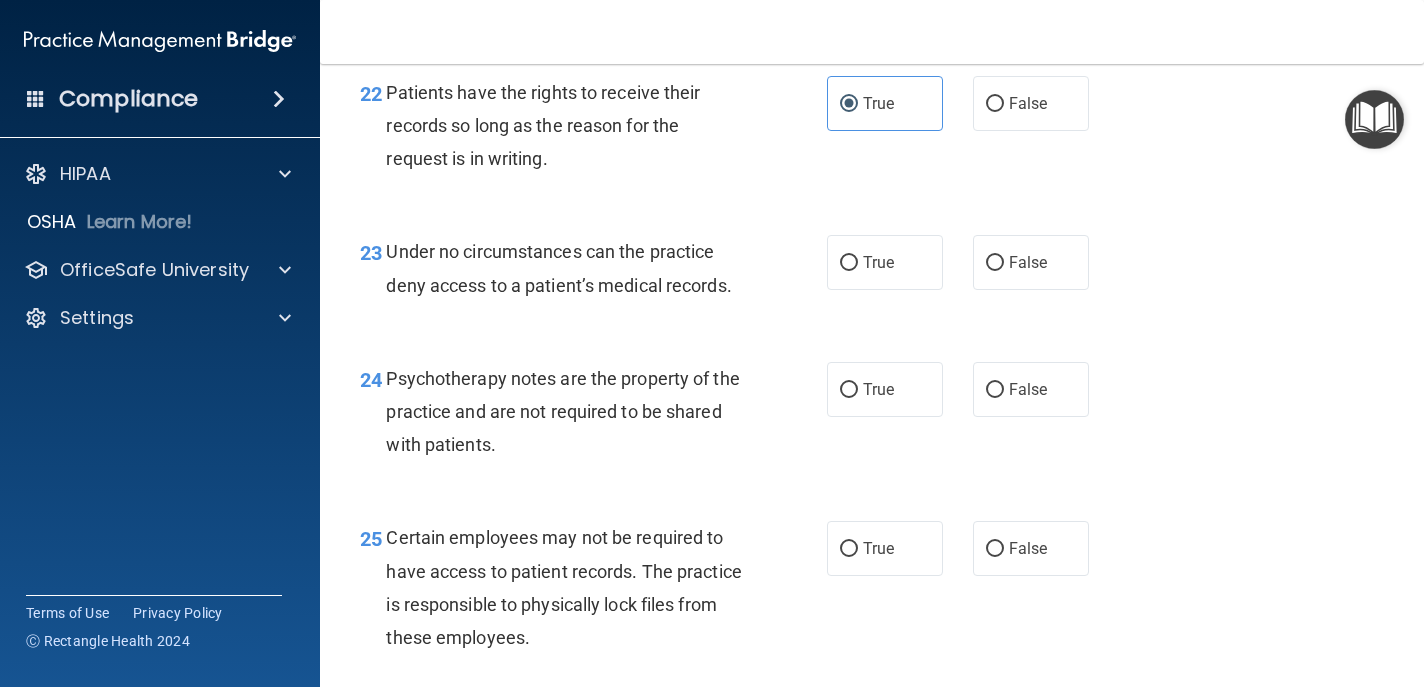 scroll, scrollTop: 4434, scrollLeft: 0, axis: vertical 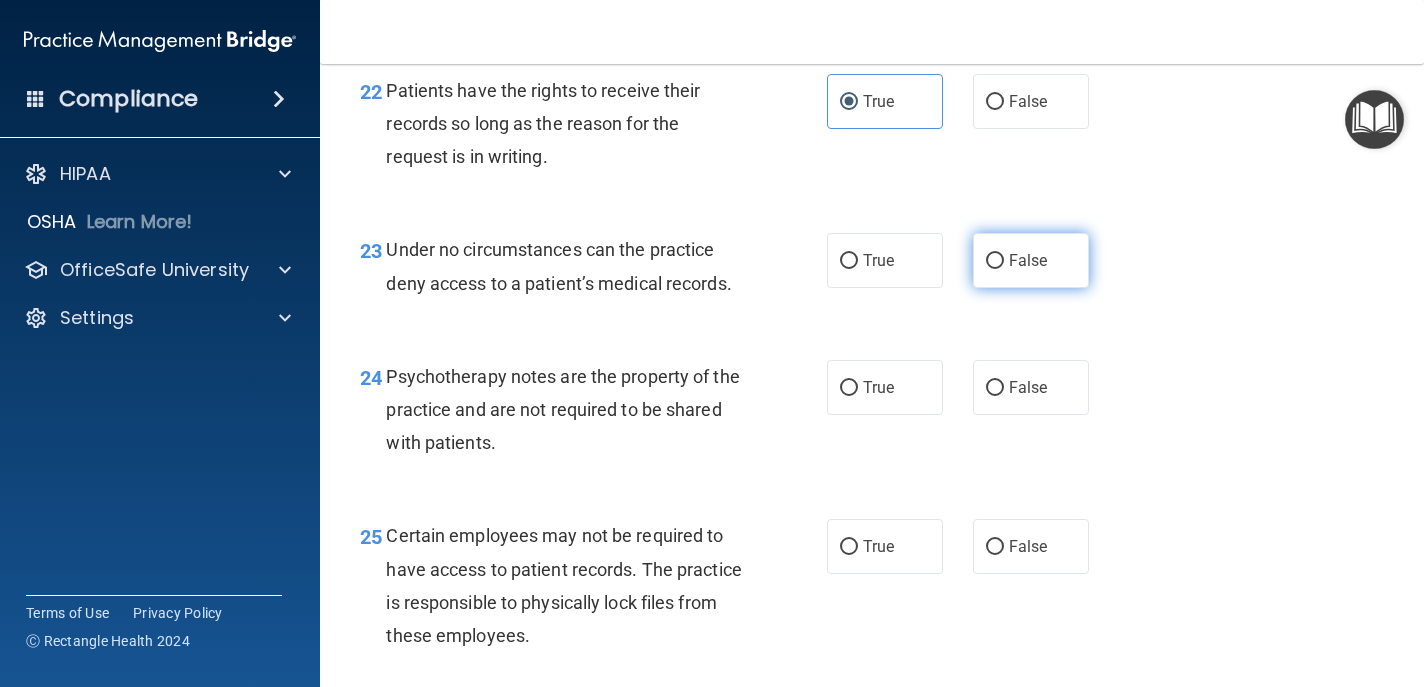 click on "False" at bounding box center [1031, 260] 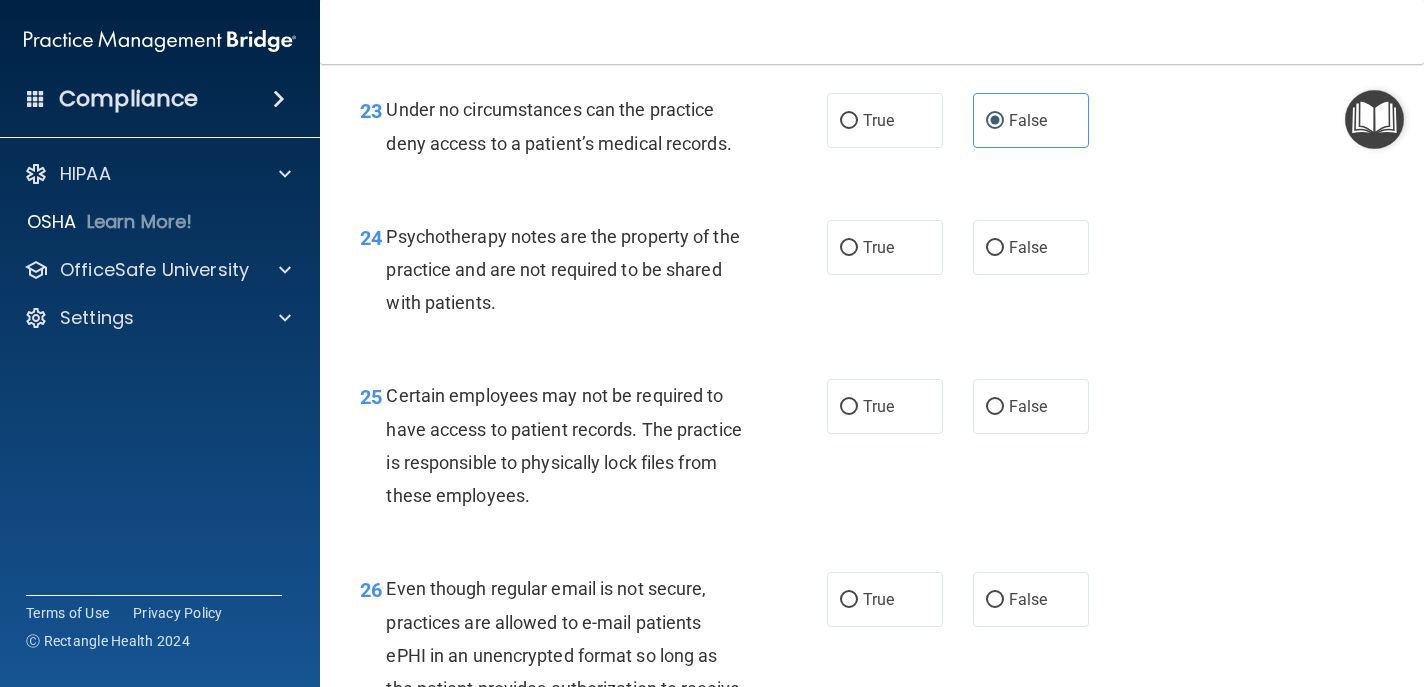 scroll, scrollTop: 4595, scrollLeft: 0, axis: vertical 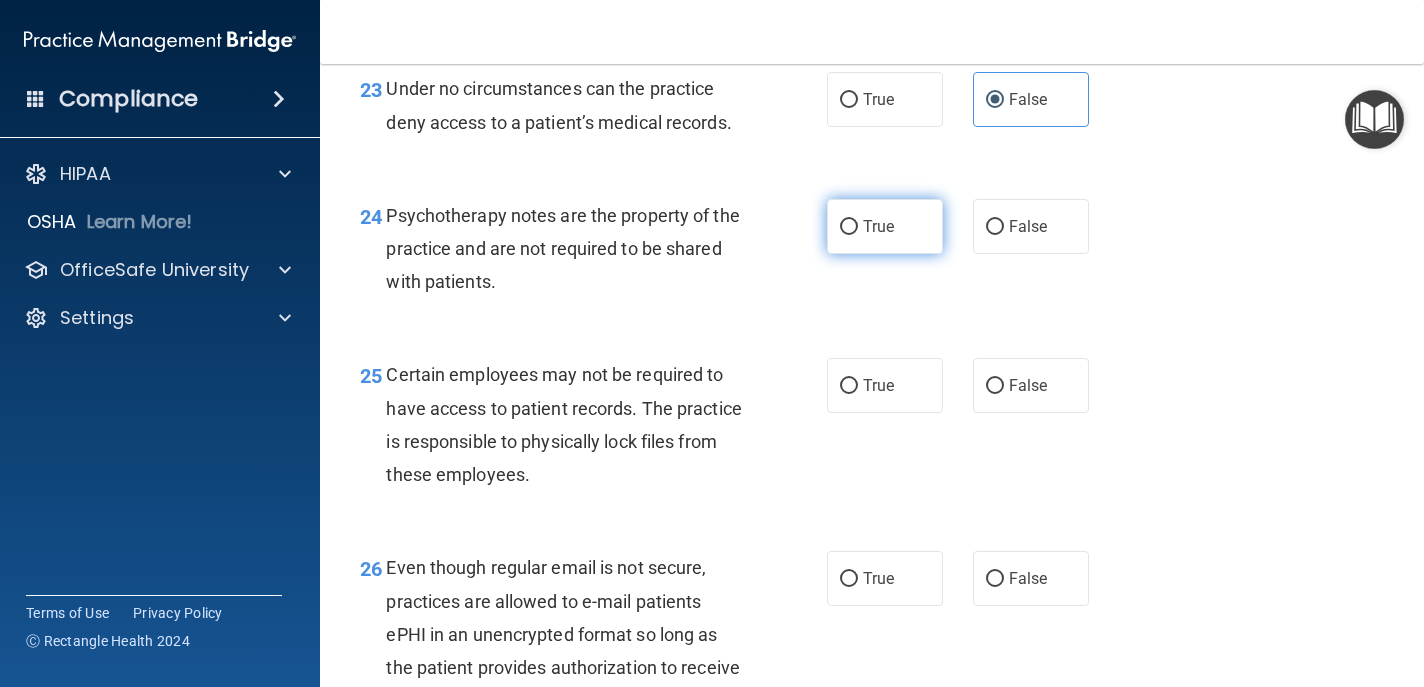 click on "True" at bounding box center [878, 226] 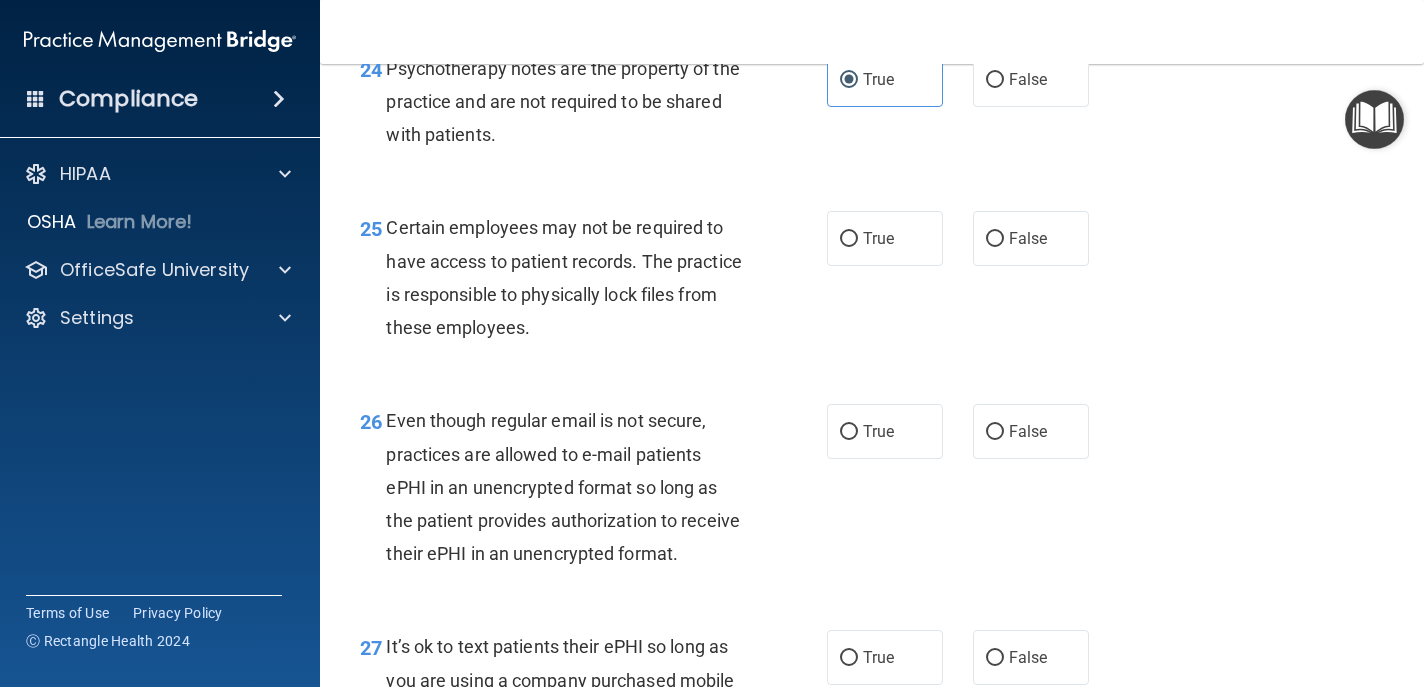 scroll, scrollTop: 4746, scrollLeft: 0, axis: vertical 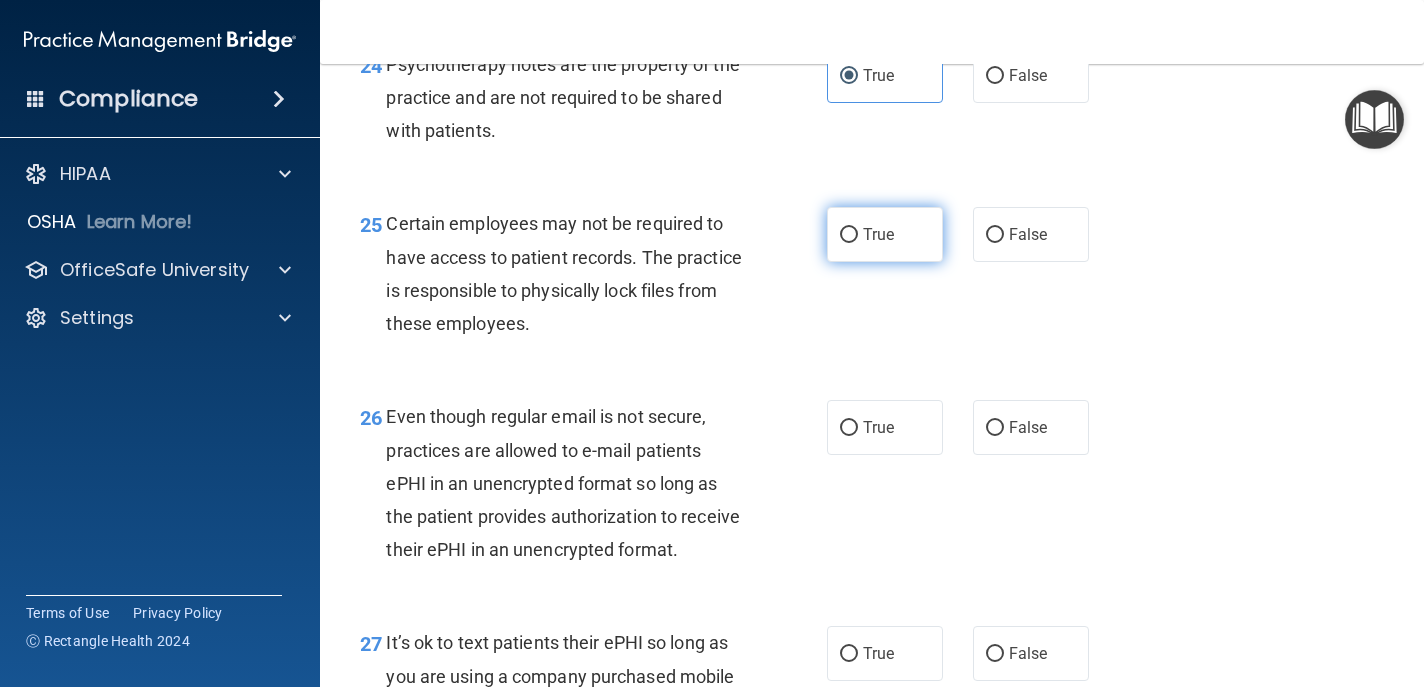 click on "True" at bounding box center (878, 234) 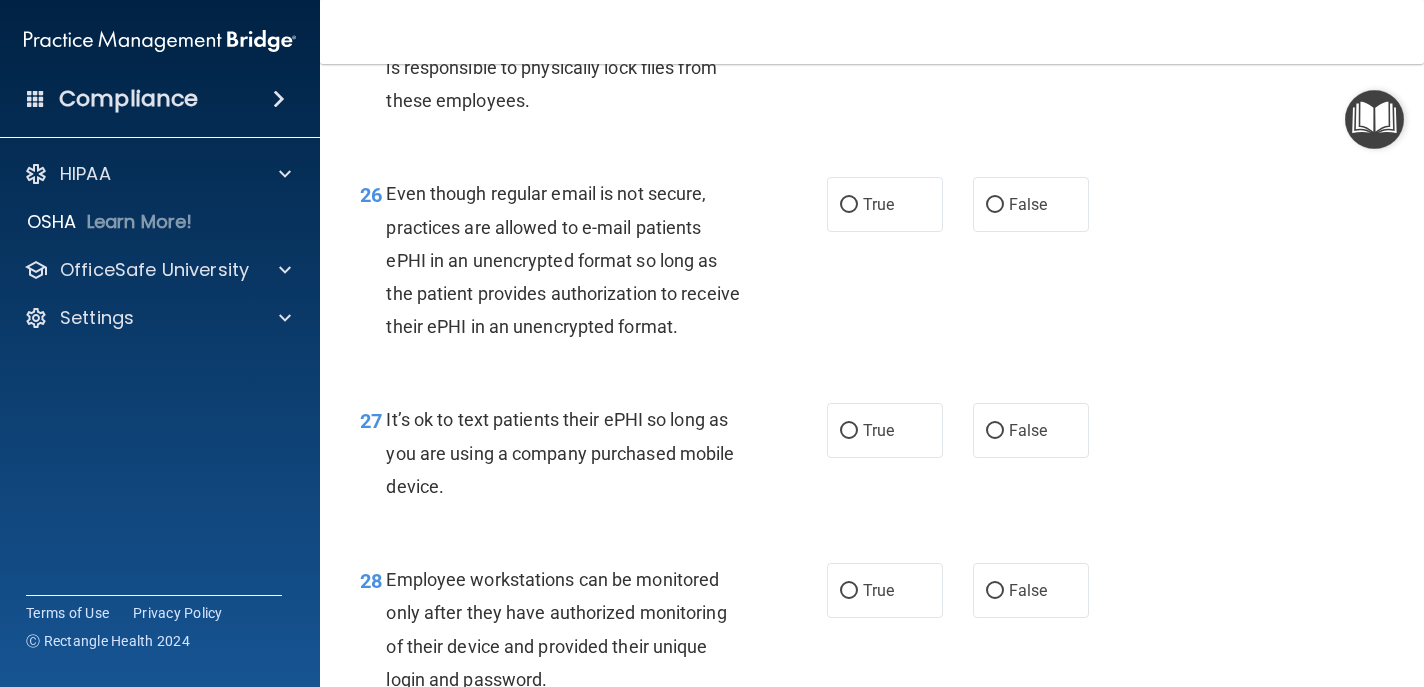 scroll, scrollTop: 4984, scrollLeft: 0, axis: vertical 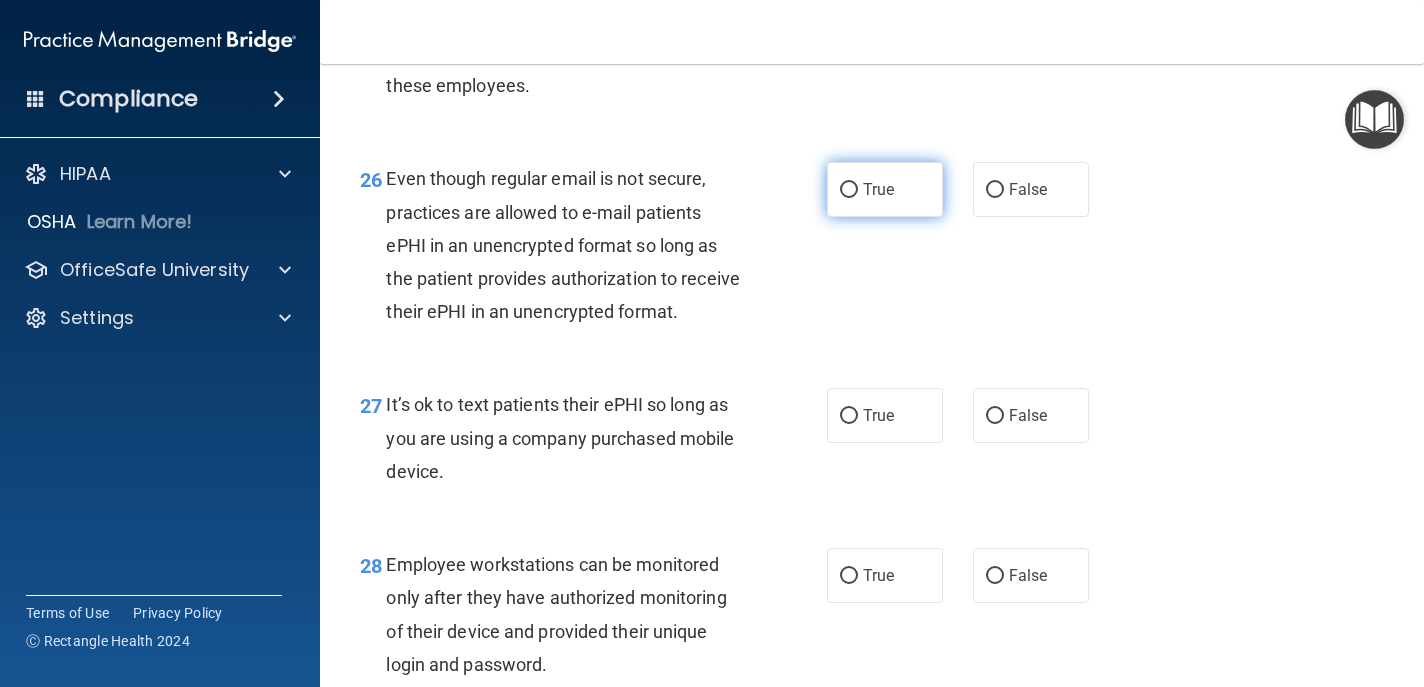 click on "True" at bounding box center [885, 189] 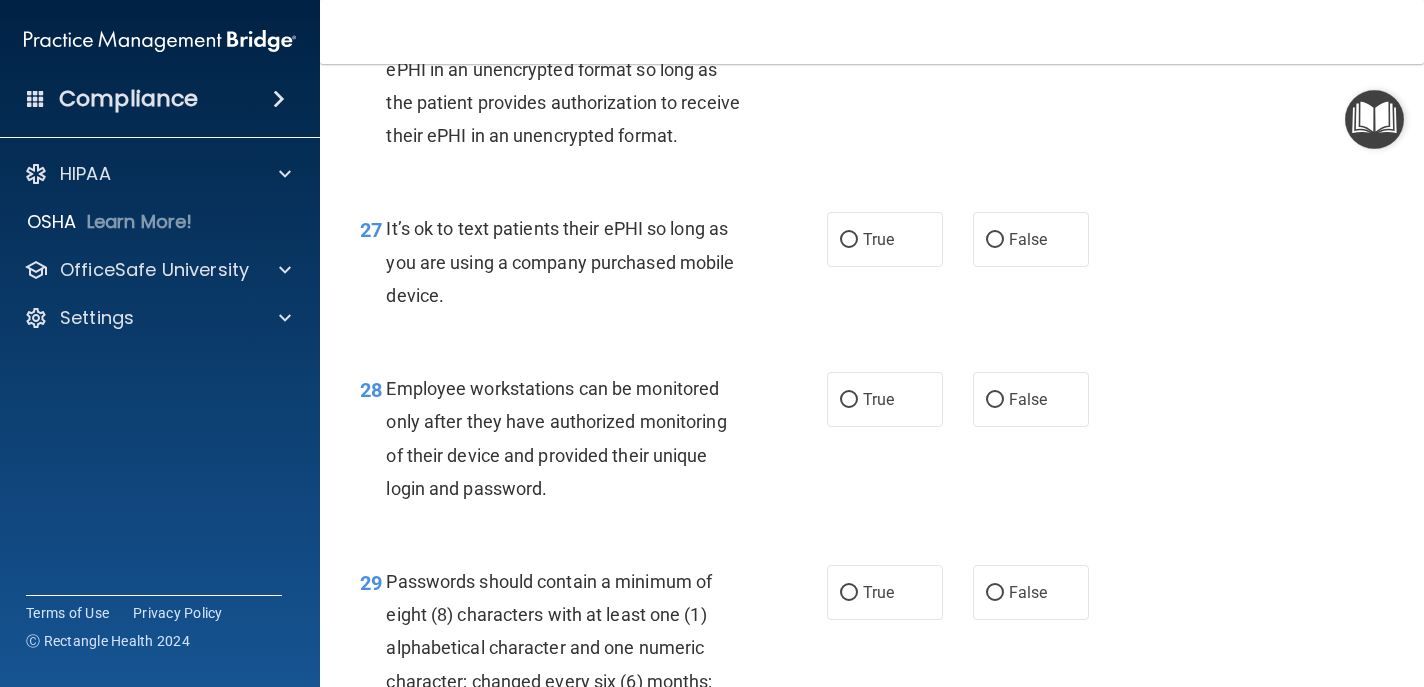 scroll, scrollTop: 5174, scrollLeft: 0, axis: vertical 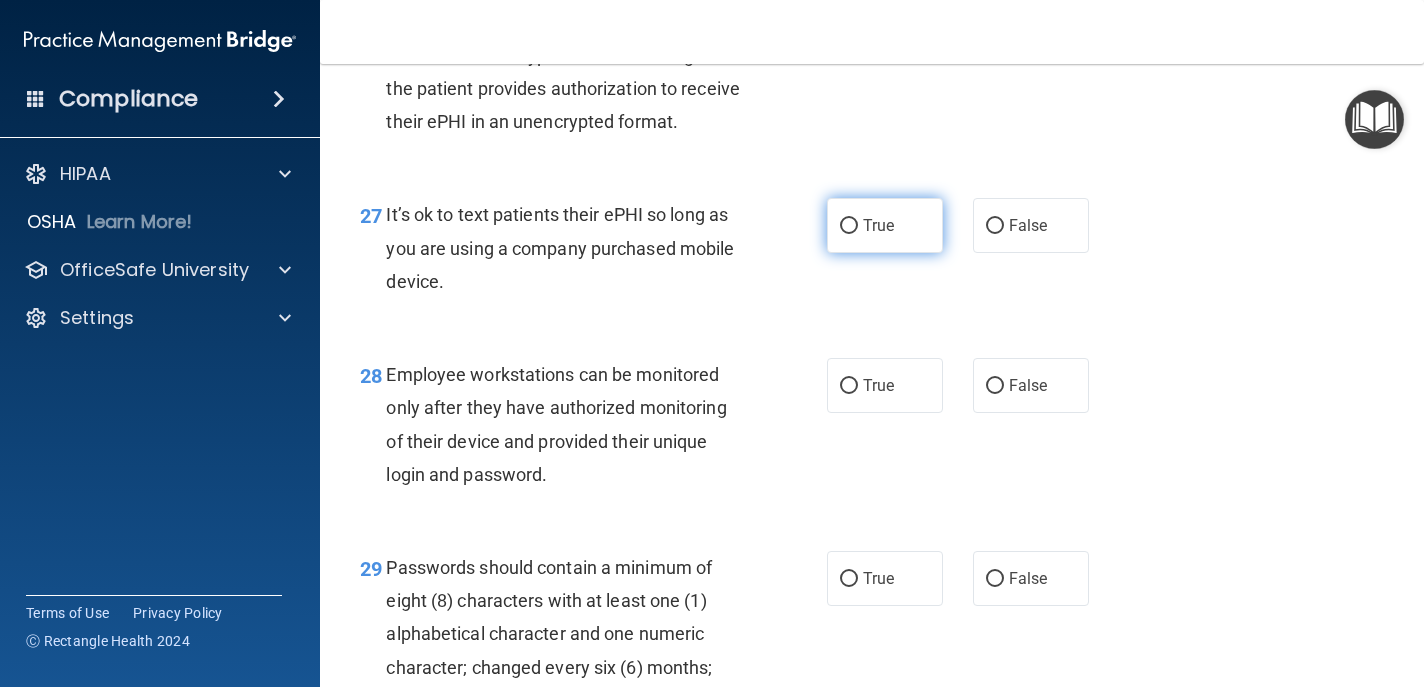 click on "True" at bounding box center [878, 225] 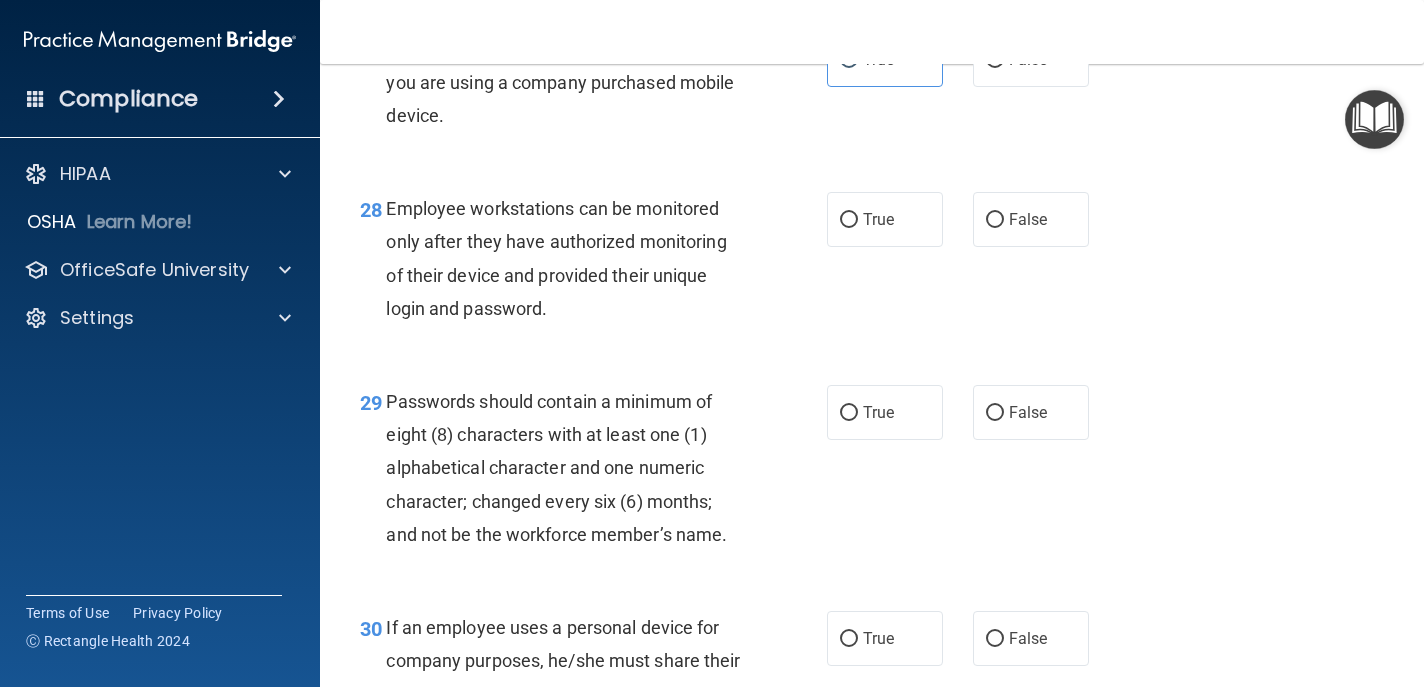 scroll, scrollTop: 5349, scrollLeft: 0, axis: vertical 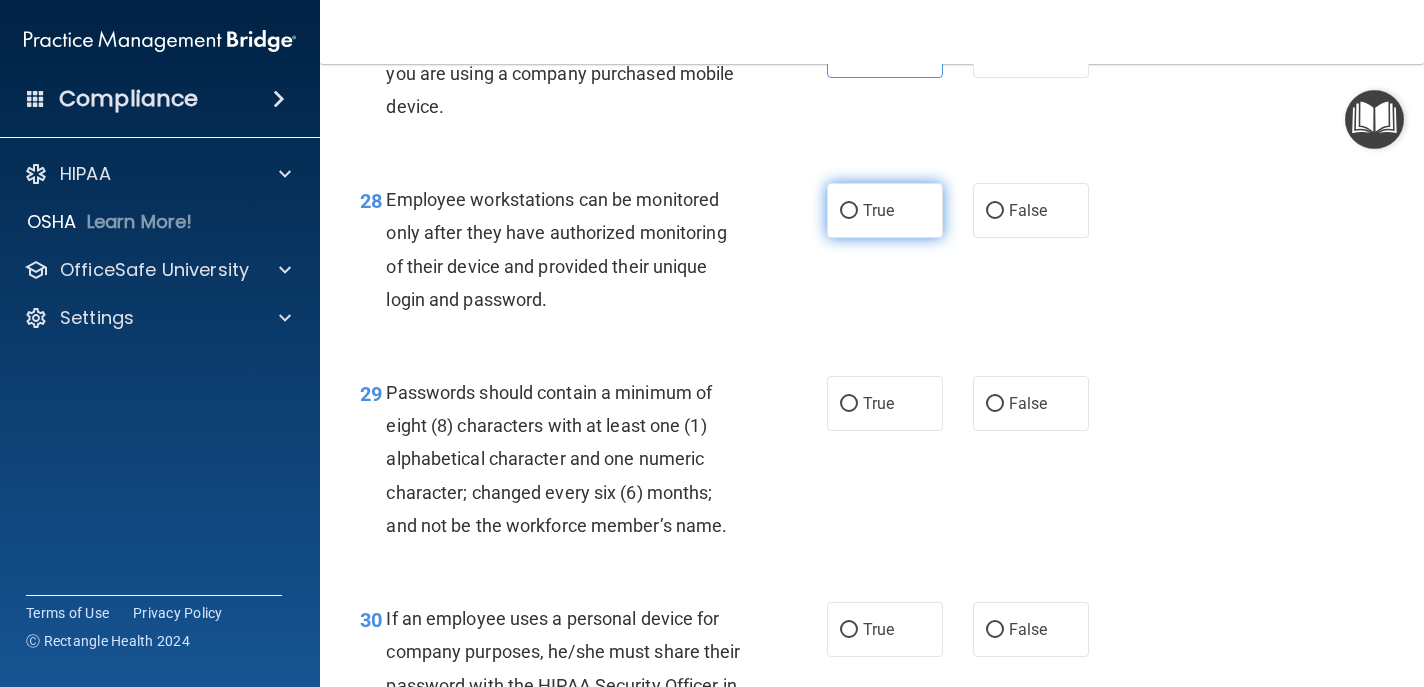 click on "True" at bounding box center [885, 210] 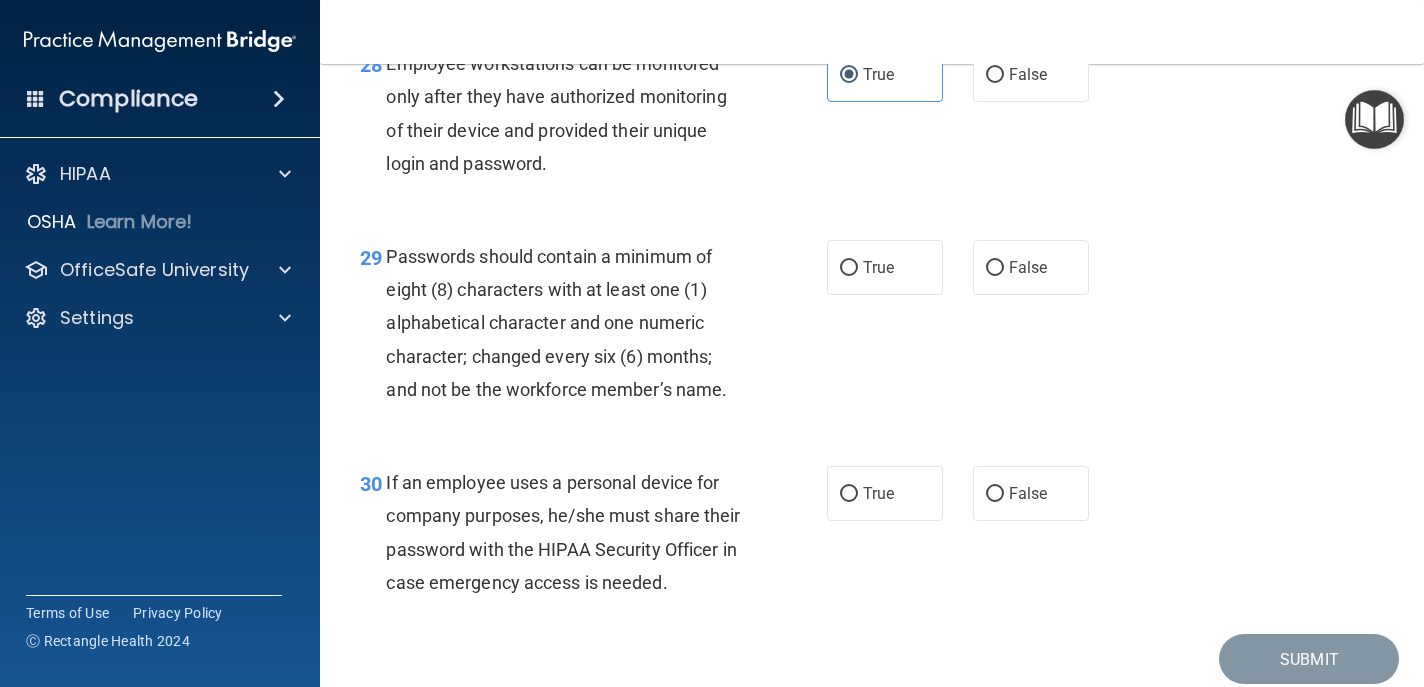 scroll, scrollTop: 5547, scrollLeft: 0, axis: vertical 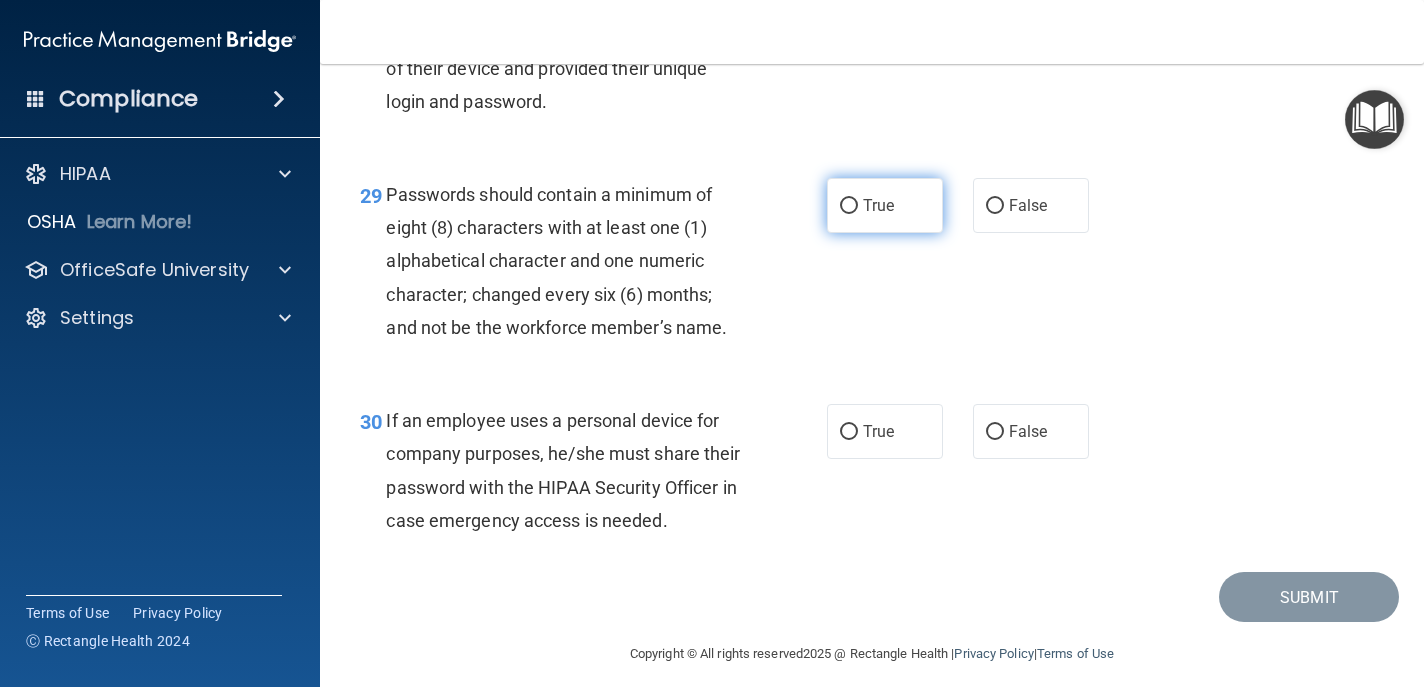click on "True" at bounding box center [878, 205] 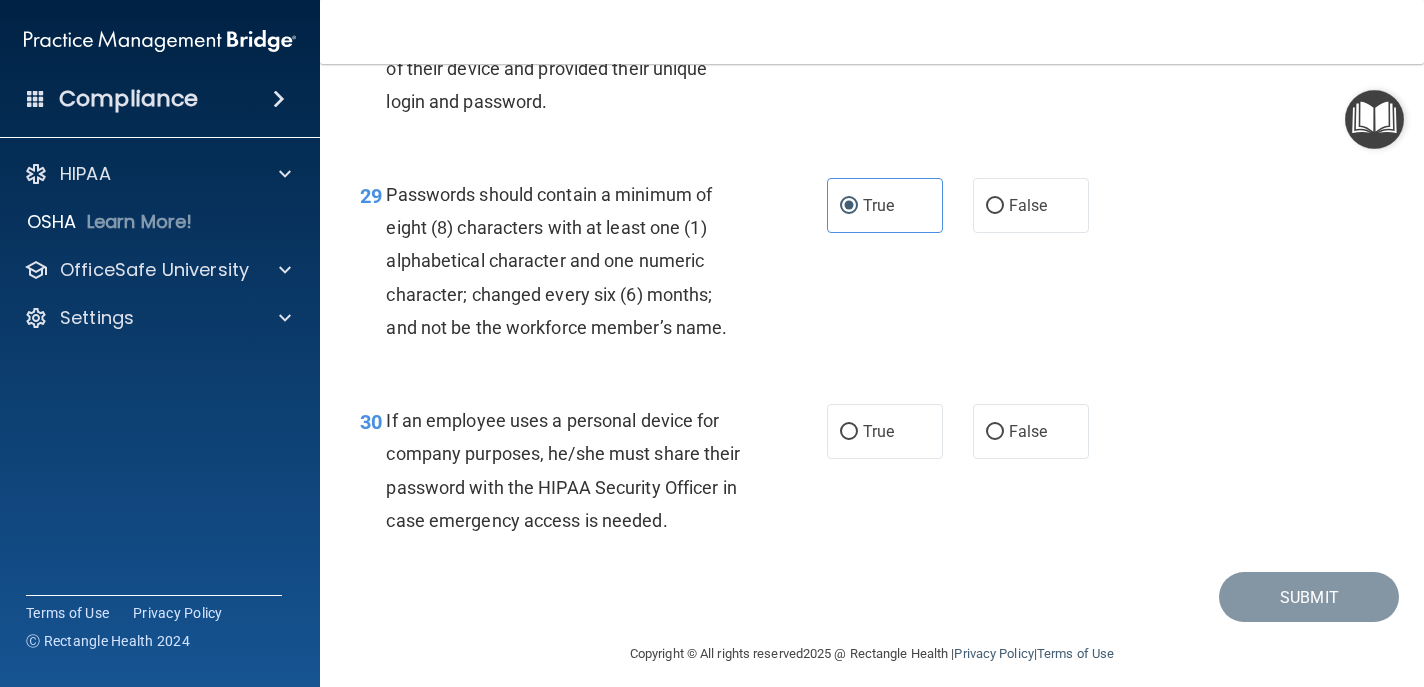 scroll, scrollTop: 5563, scrollLeft: 0, axis: vertical 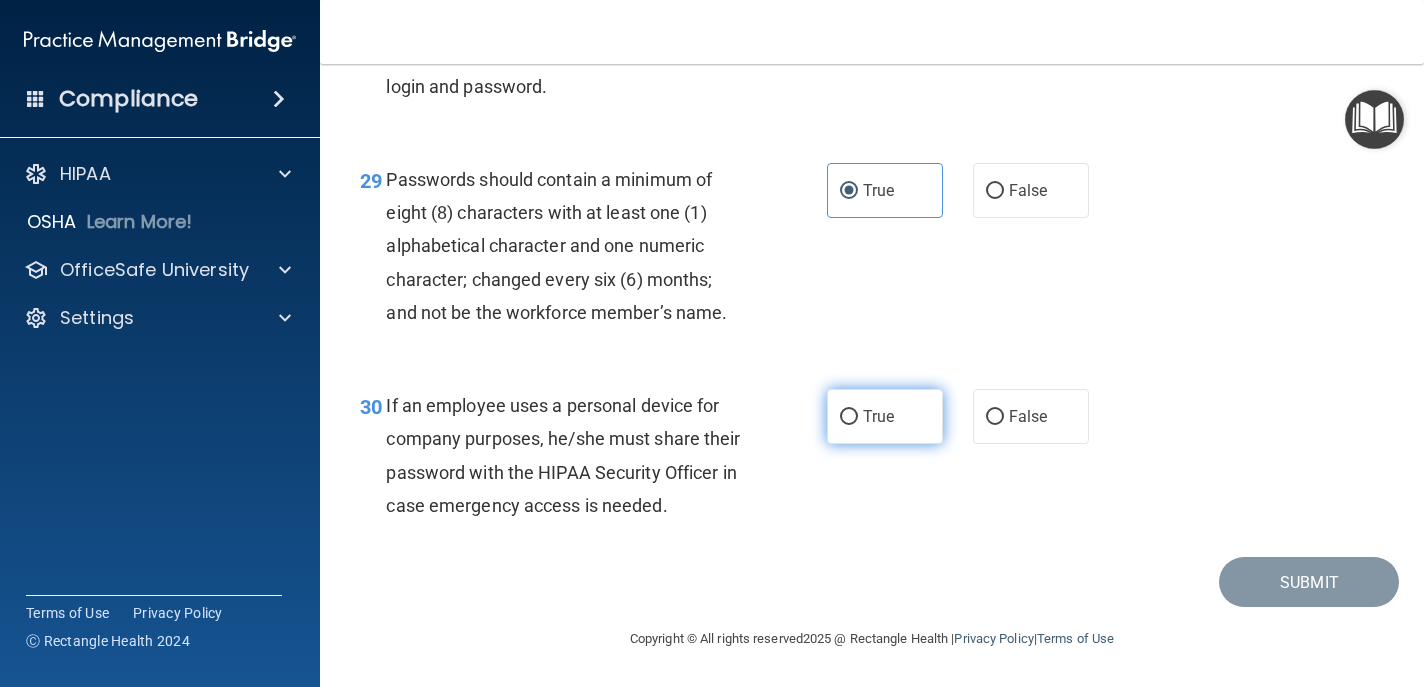 click on "True" at bounding box center (849, 417) 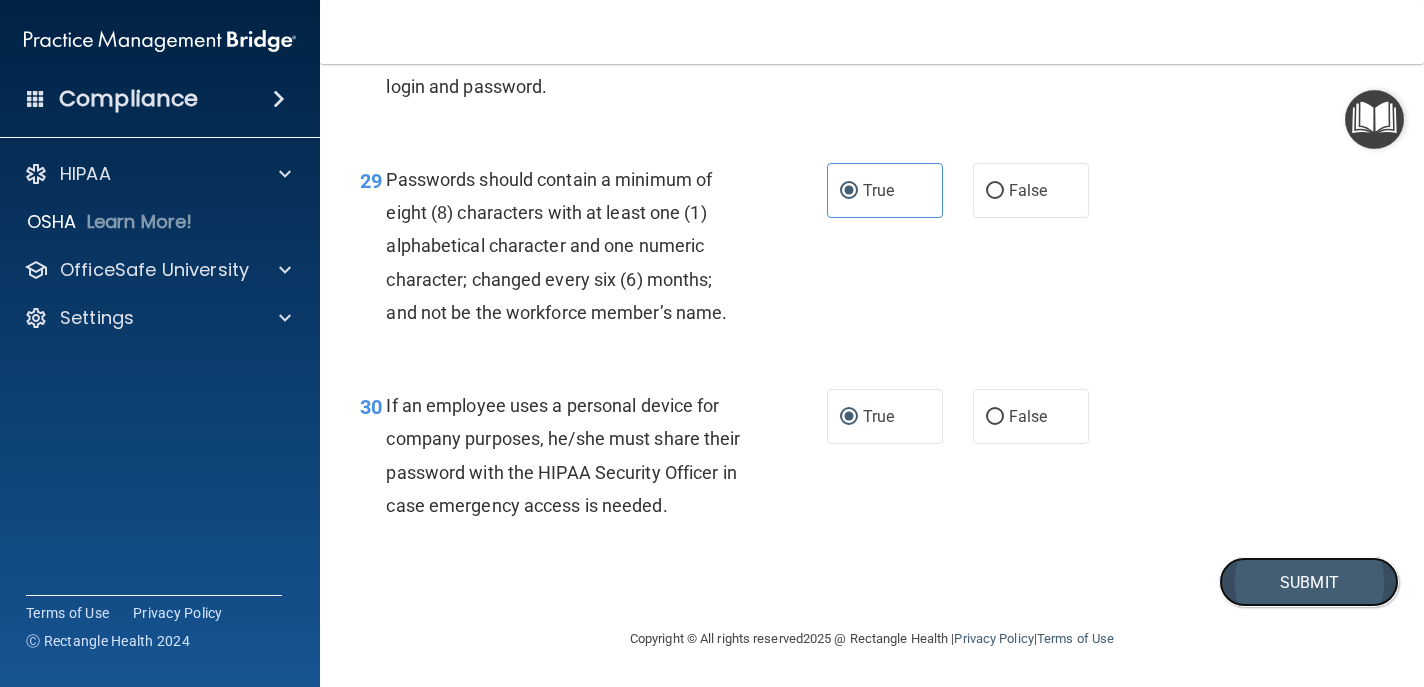 click on "Submit" at bounding box center [1309, 582] 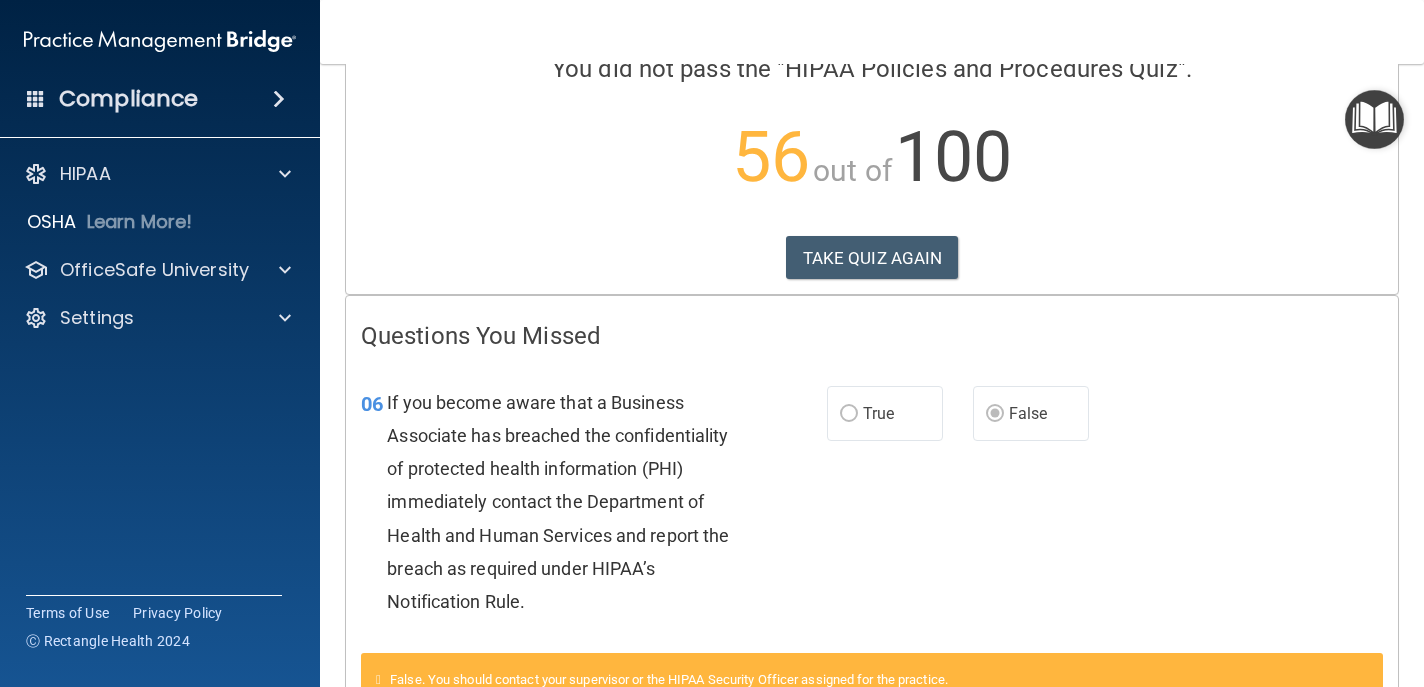 scroll, scrollTop: 0, scrollLeft: 0, axis: both 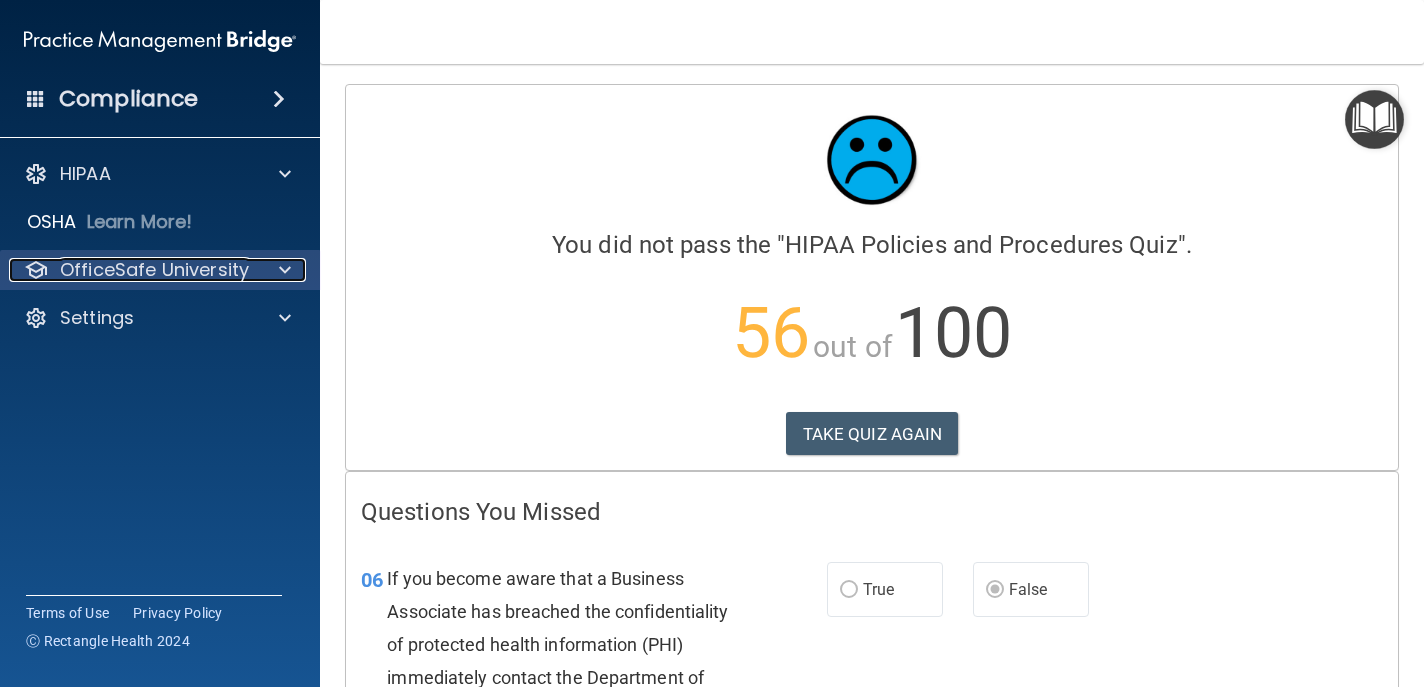 click on "OfficeSafe University" at bounding box center (154, 270) 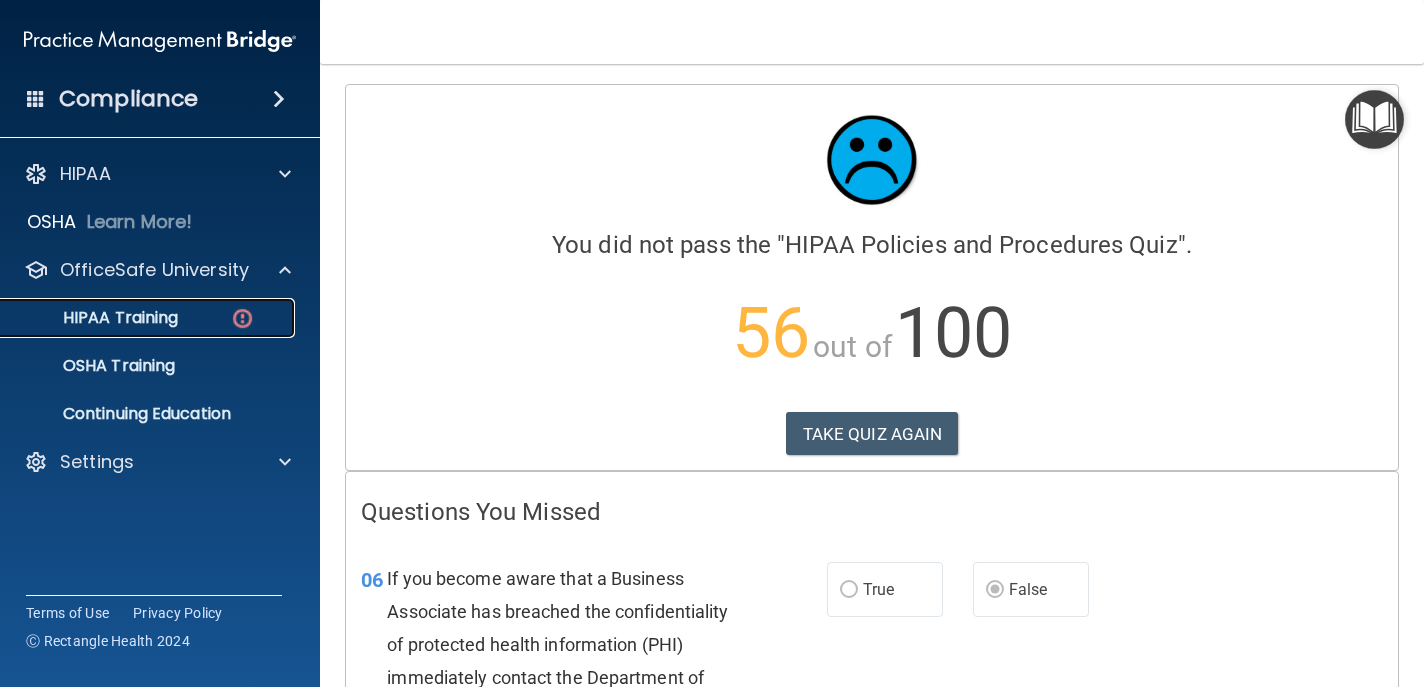 click on "HIPAA Training" at bounding box center [149, 318] 